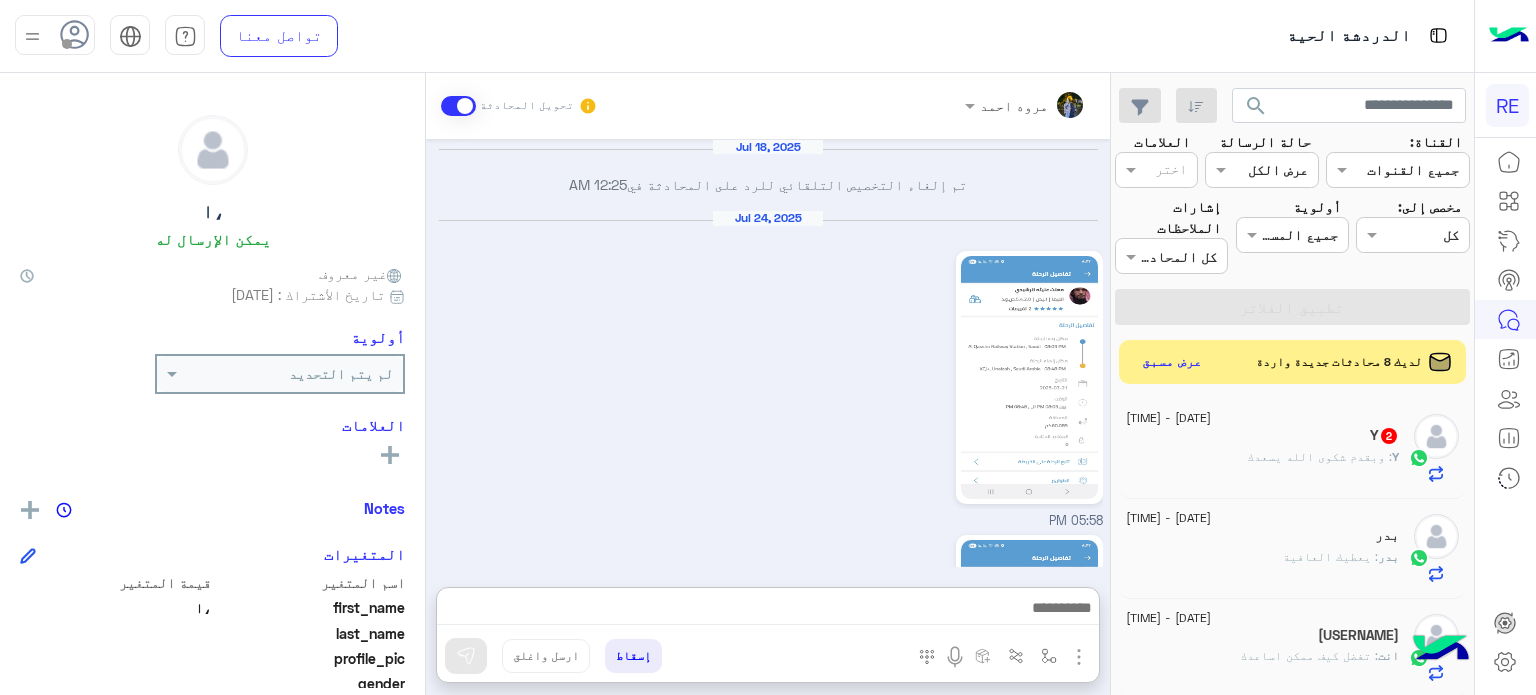 scroll, scrollTop: 0, scrollLeft: 0, axis: both 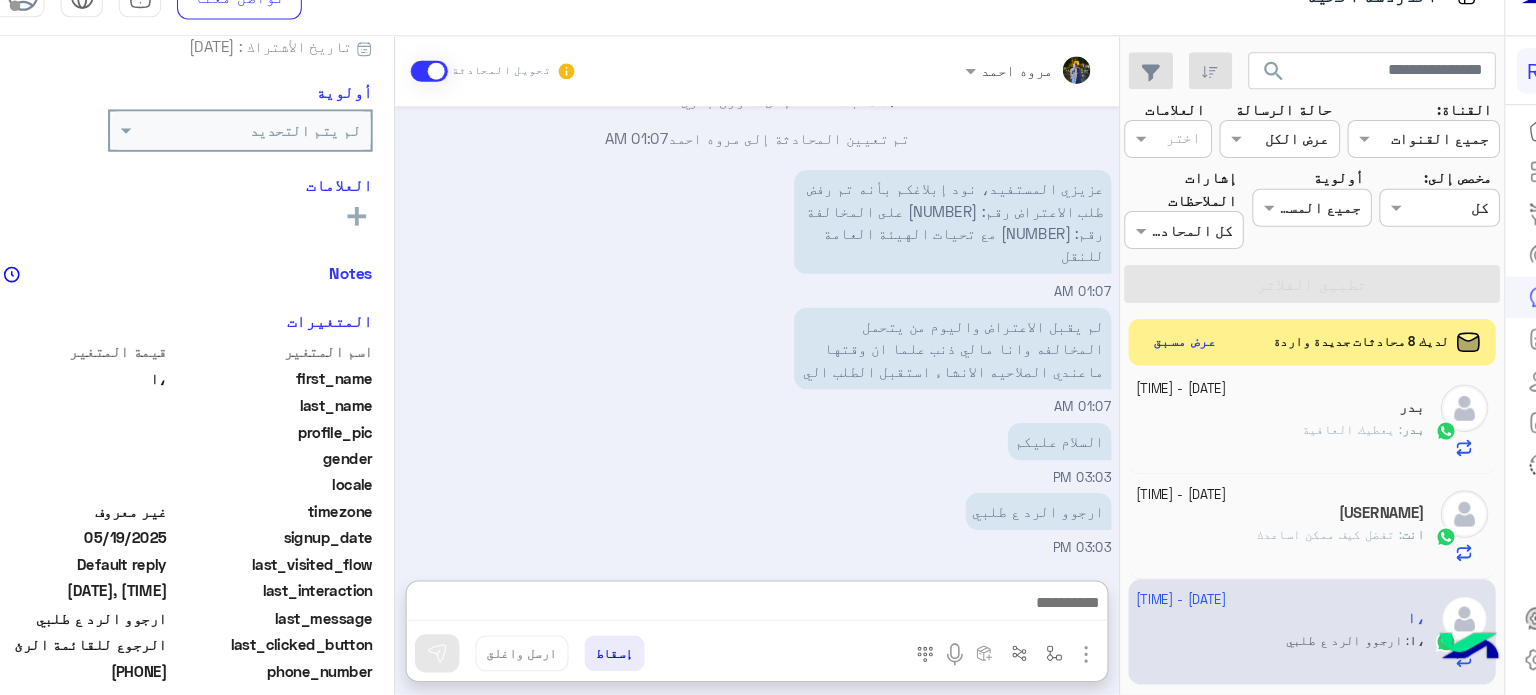 click at bounding box center (768, 609) 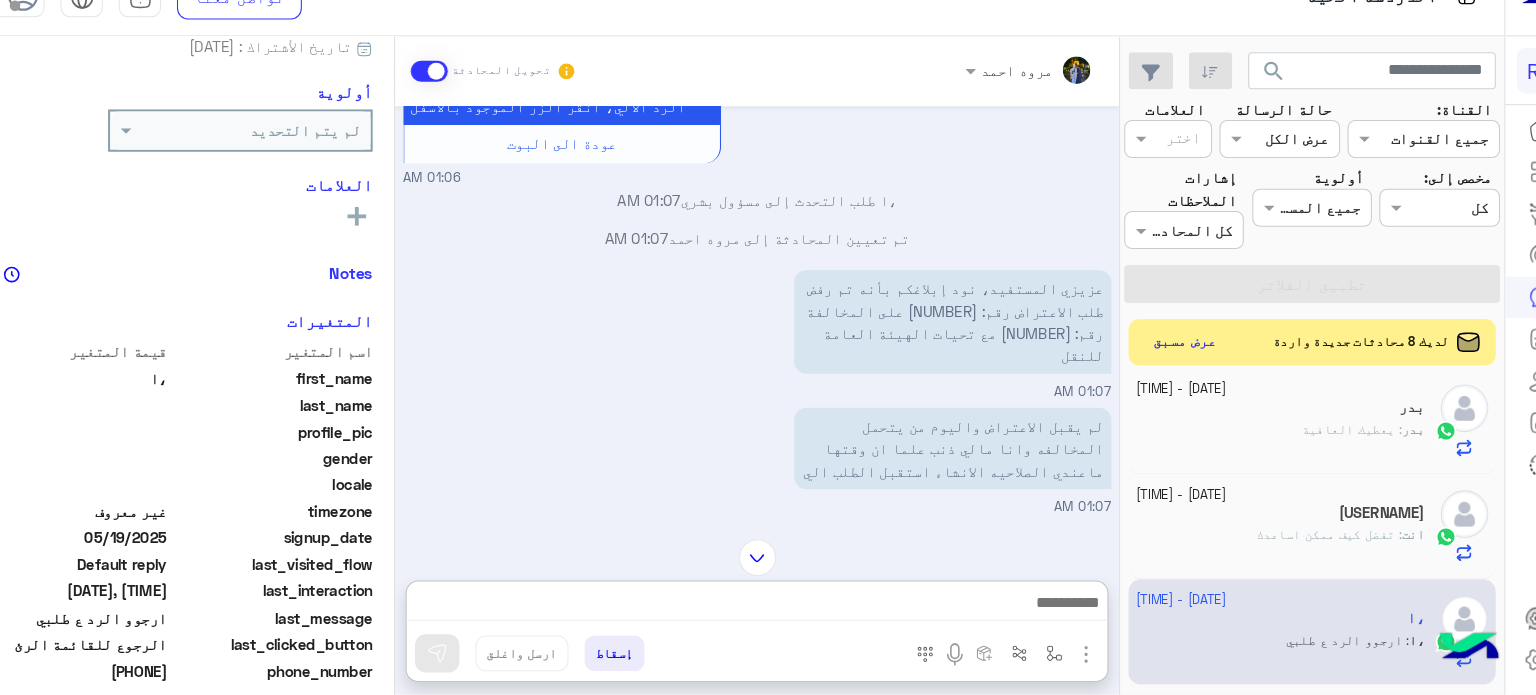 scroll, scrollTop: 4217, scrollLeft: 0, axis: vertical 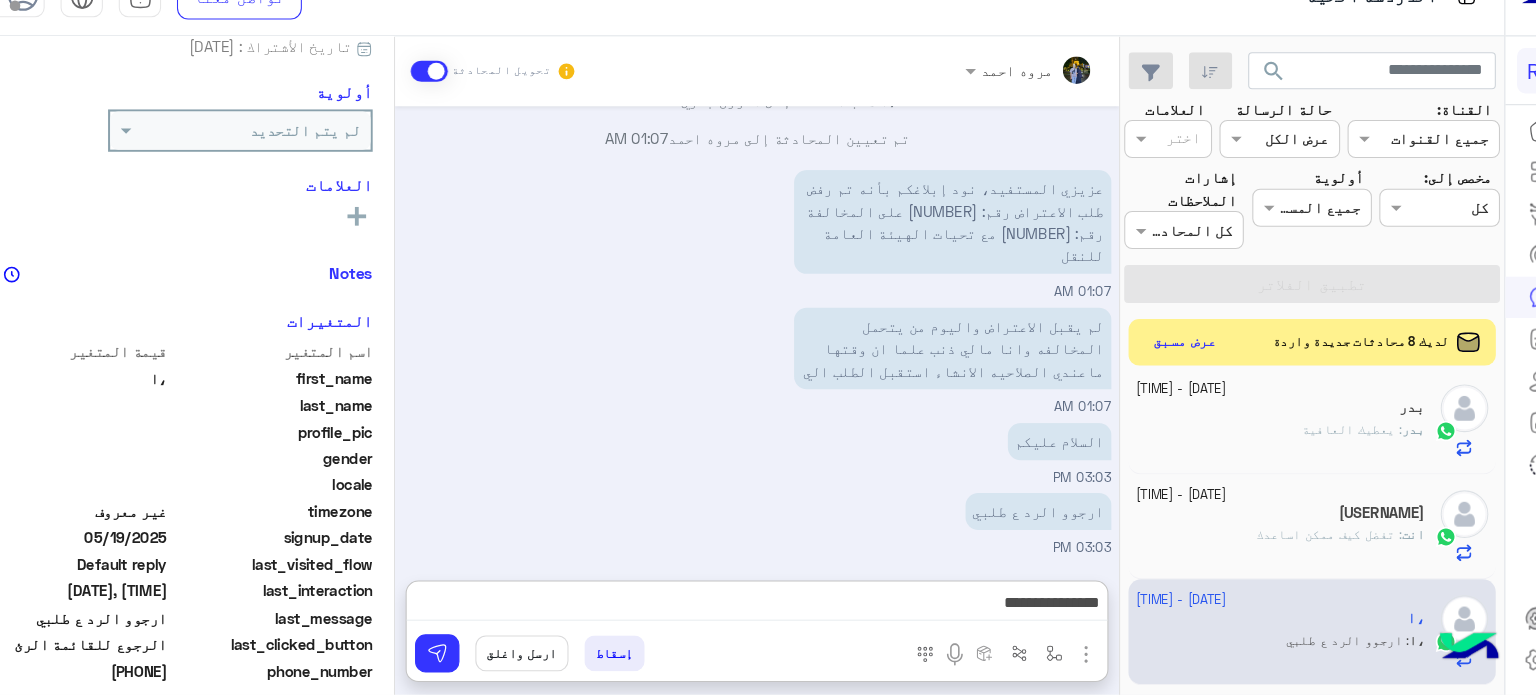 type on "**********" 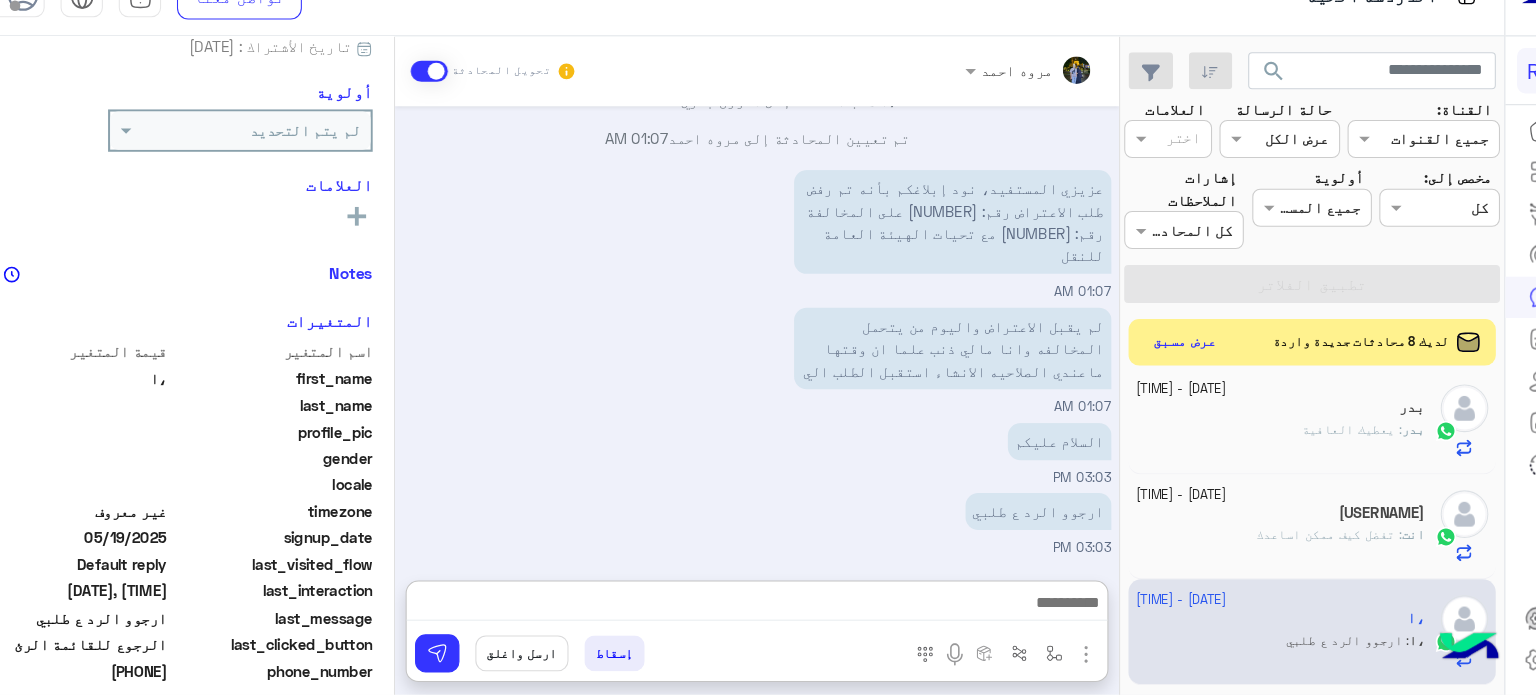 scroll, scrollTop: 4281, scrollLeft: 0, axis: vertical 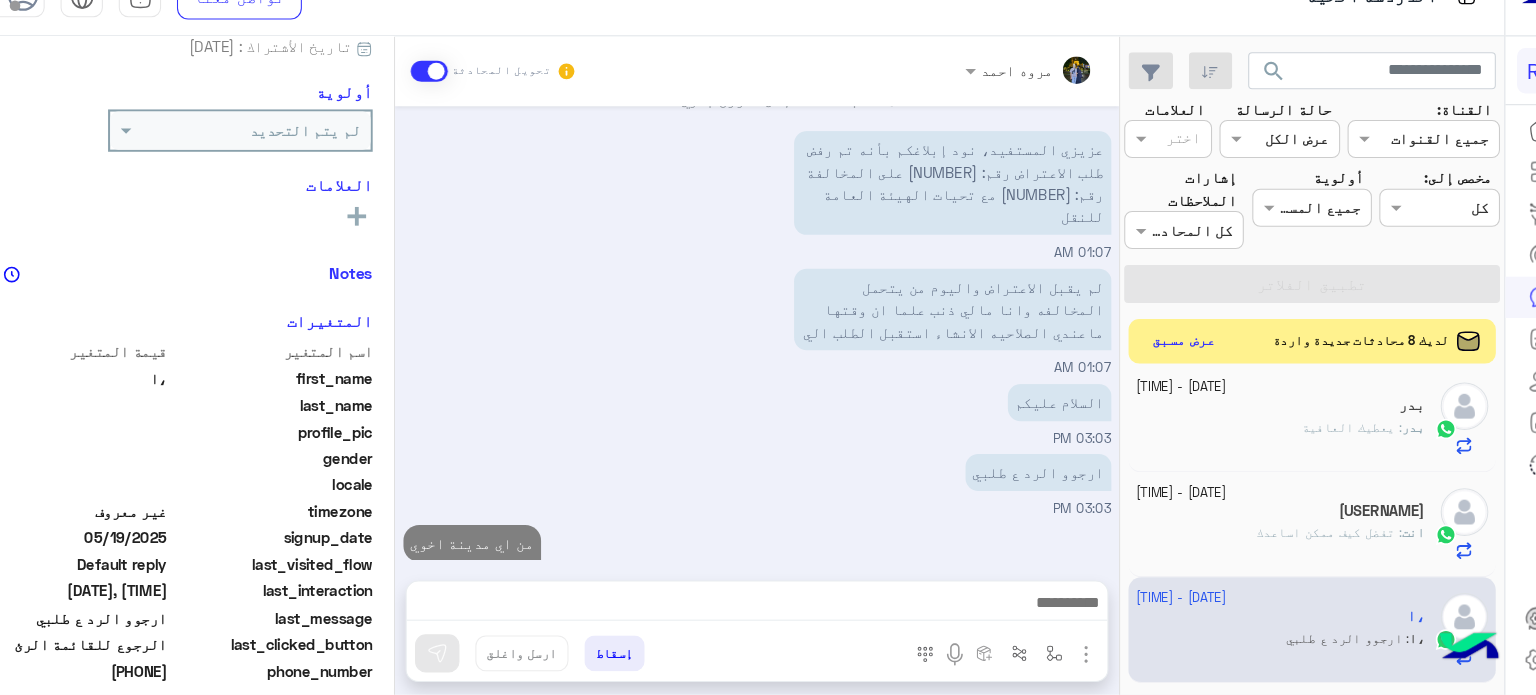 click on "عرض مسبق" 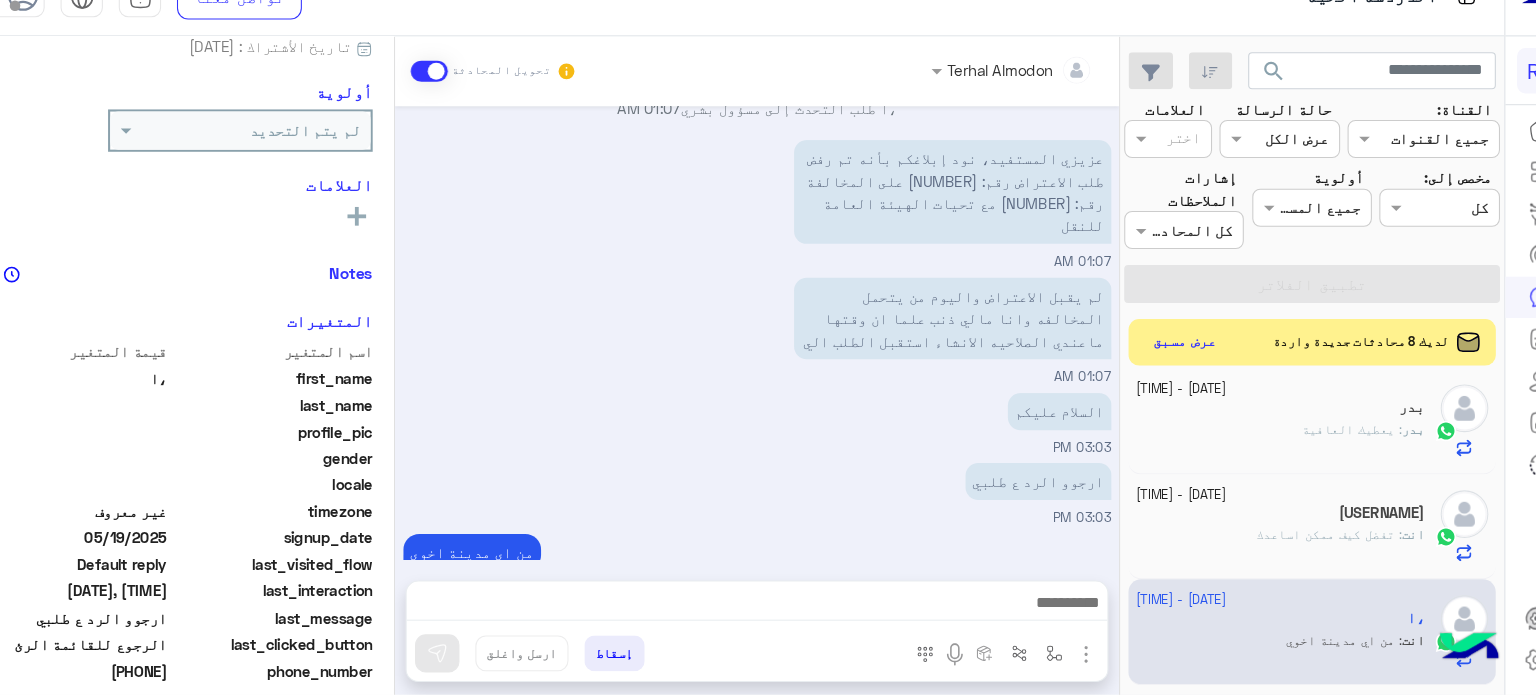 scroll, scrollTop: 0, scrollLeft: 0, axis: both 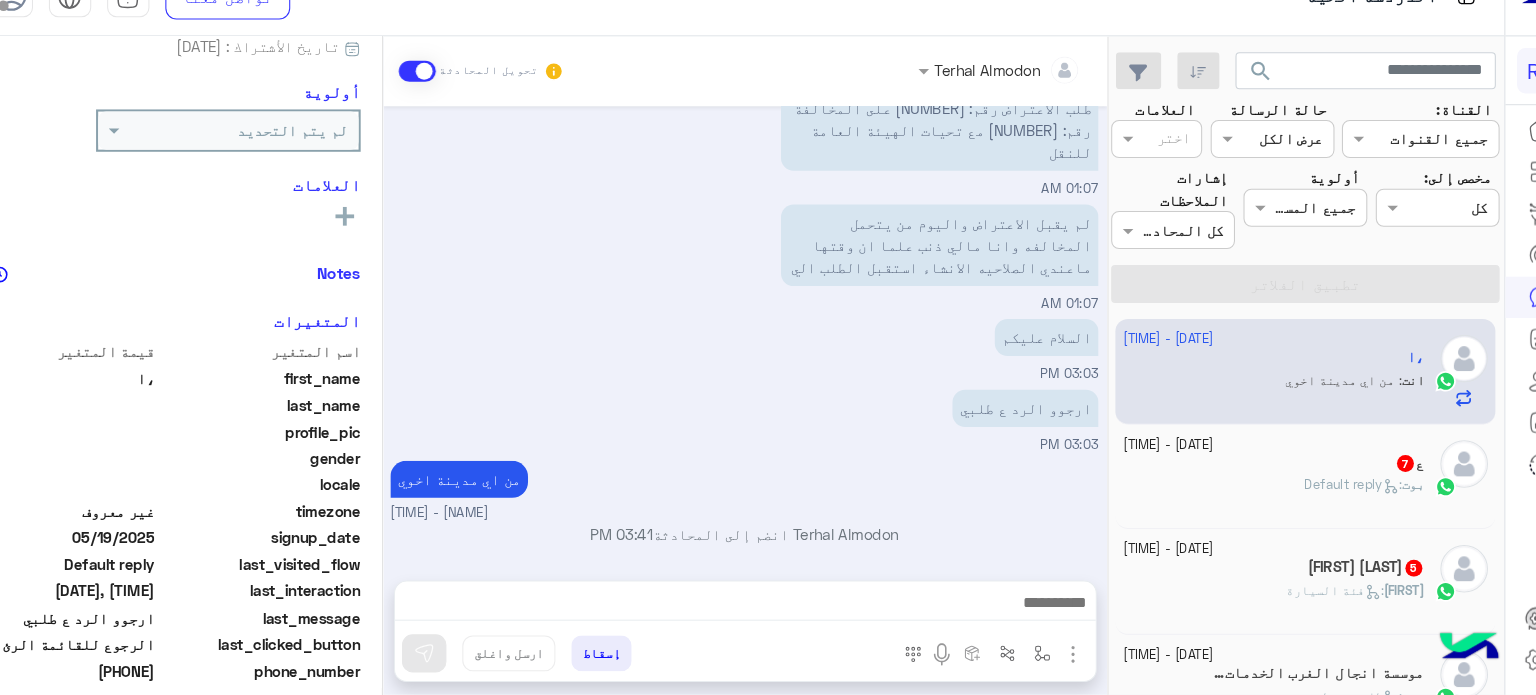click on "ع   7" 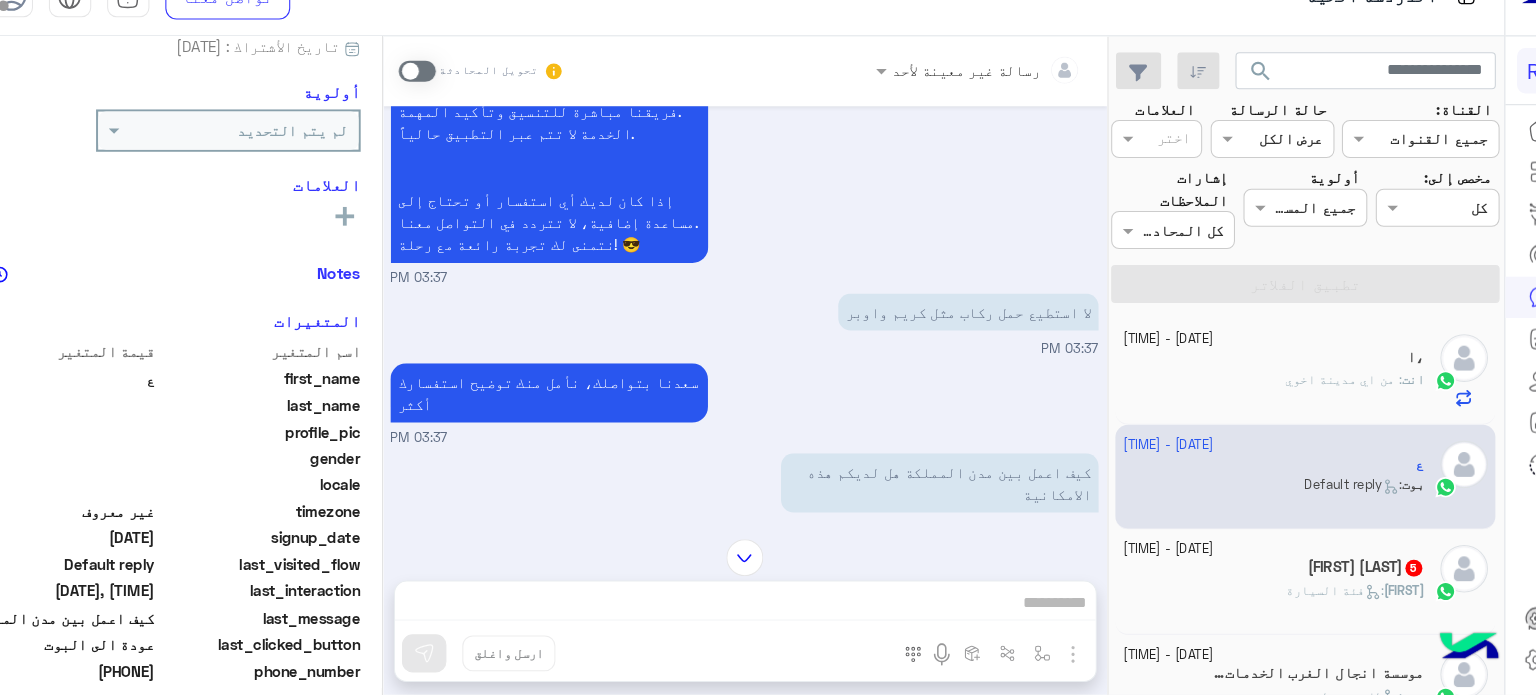 scroll, scrollTop: 790, scrollLeft: 0, axis: vertical 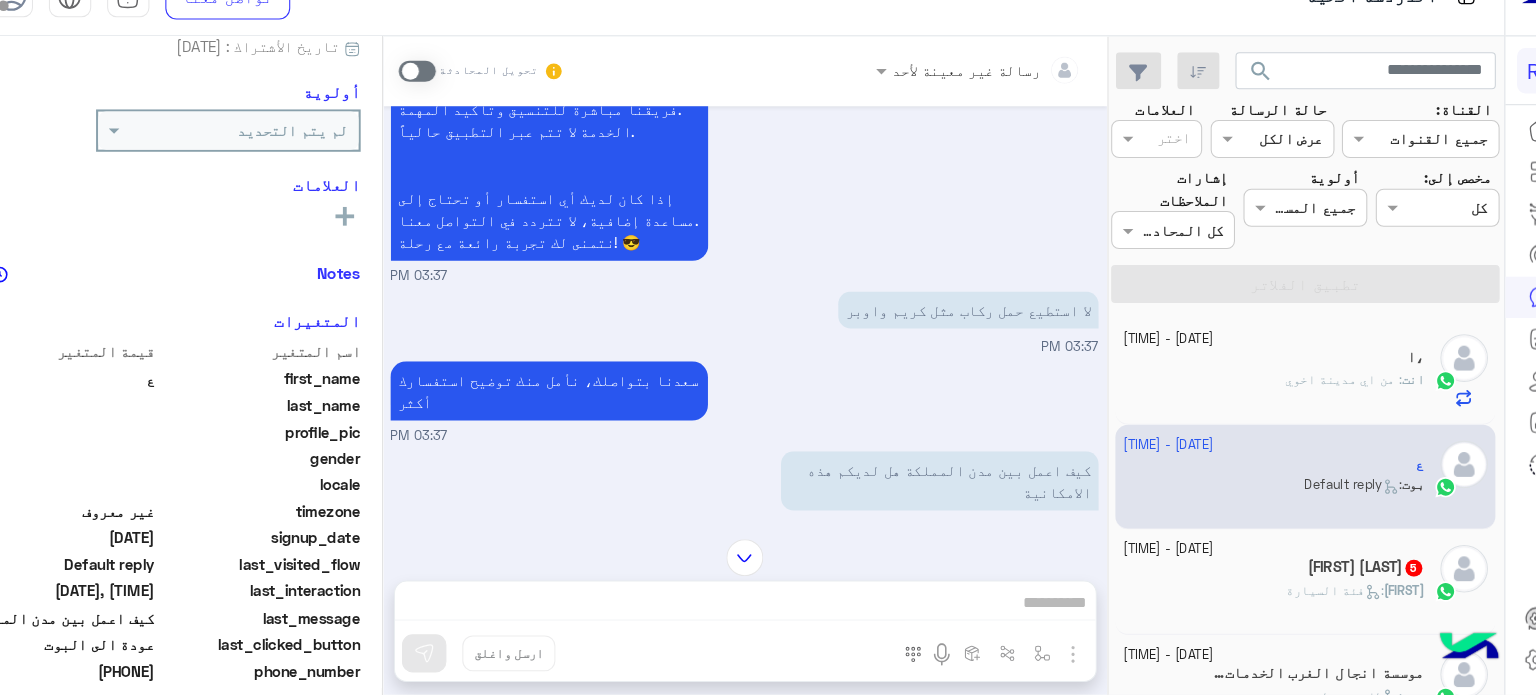 click on "كيف اعمل بين مدن المملكة هل لديكم هذه الامكانية" at bounding box center (941, 492) 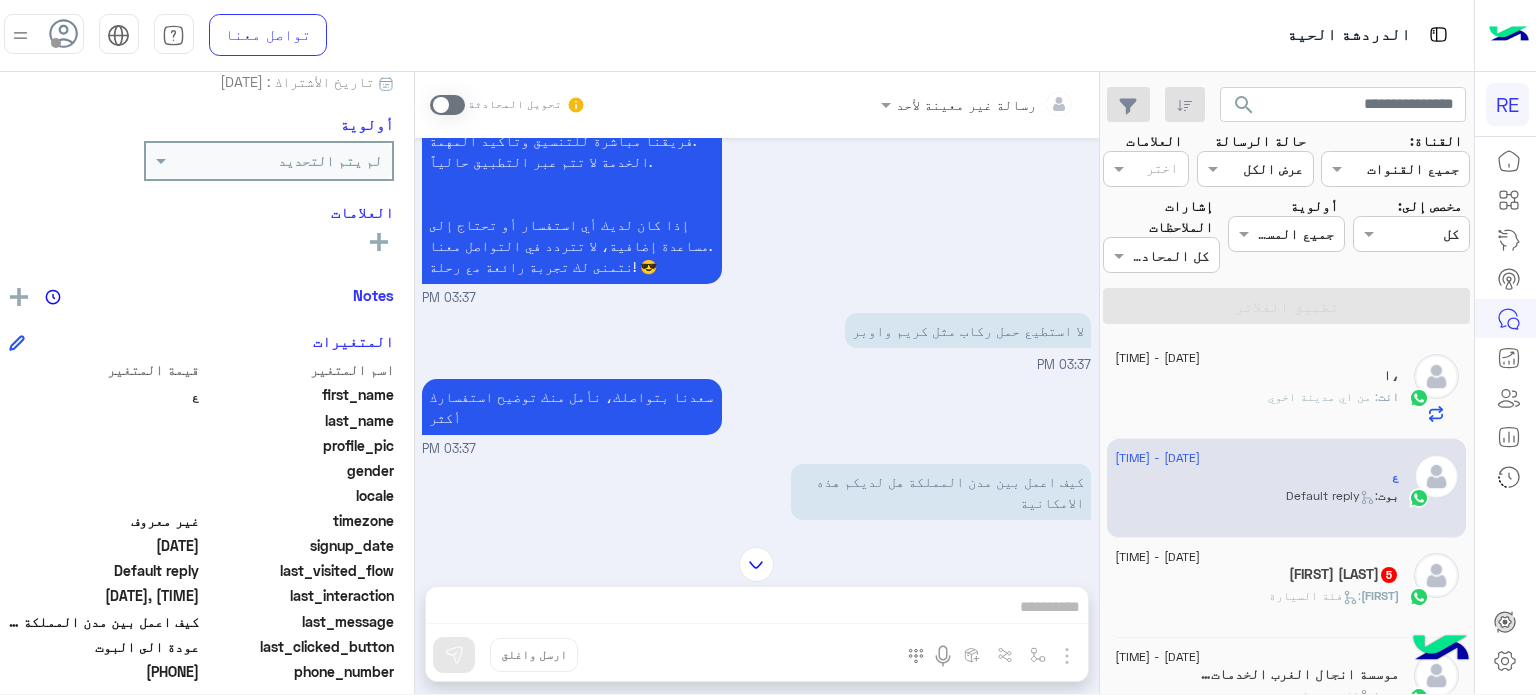 click at bounding box center [447, 105] 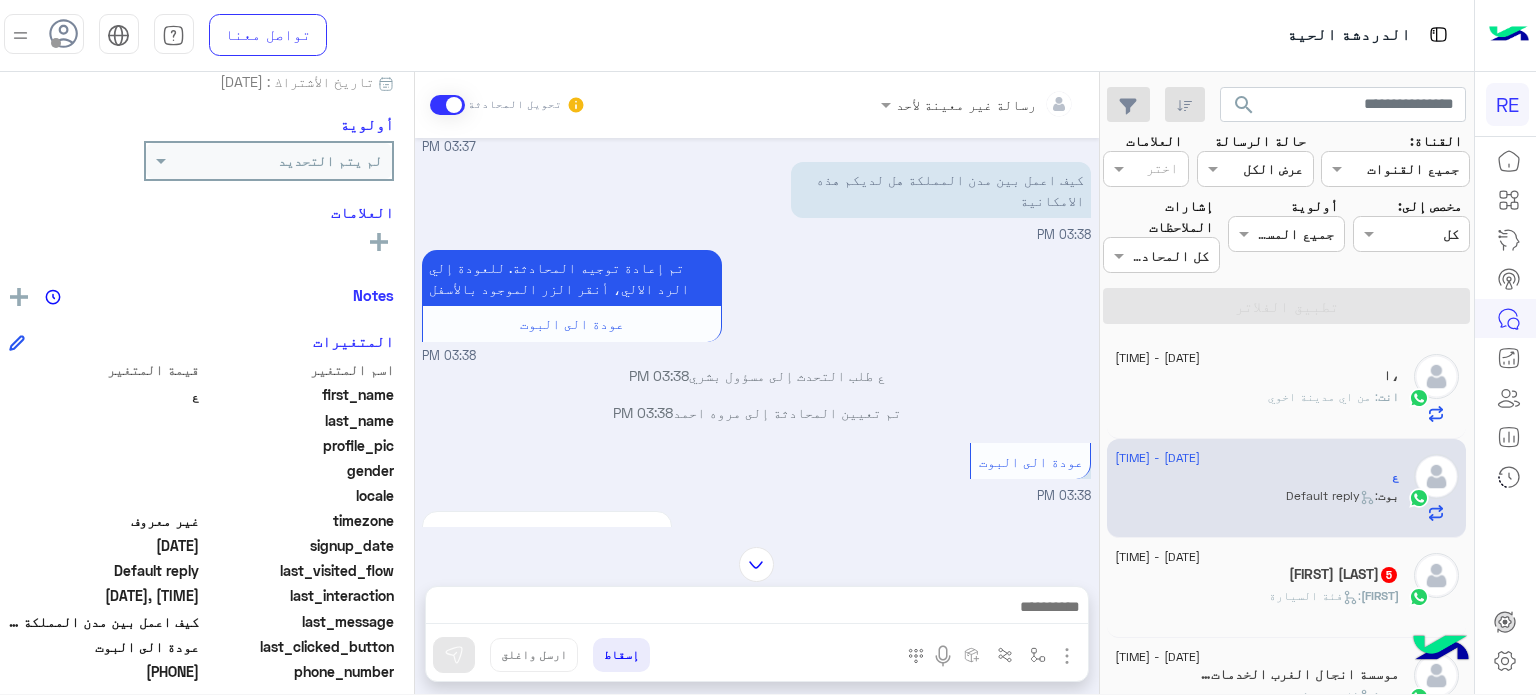 scroll, scrollTop: 1510, scrollLeft: 0, axis: vertical 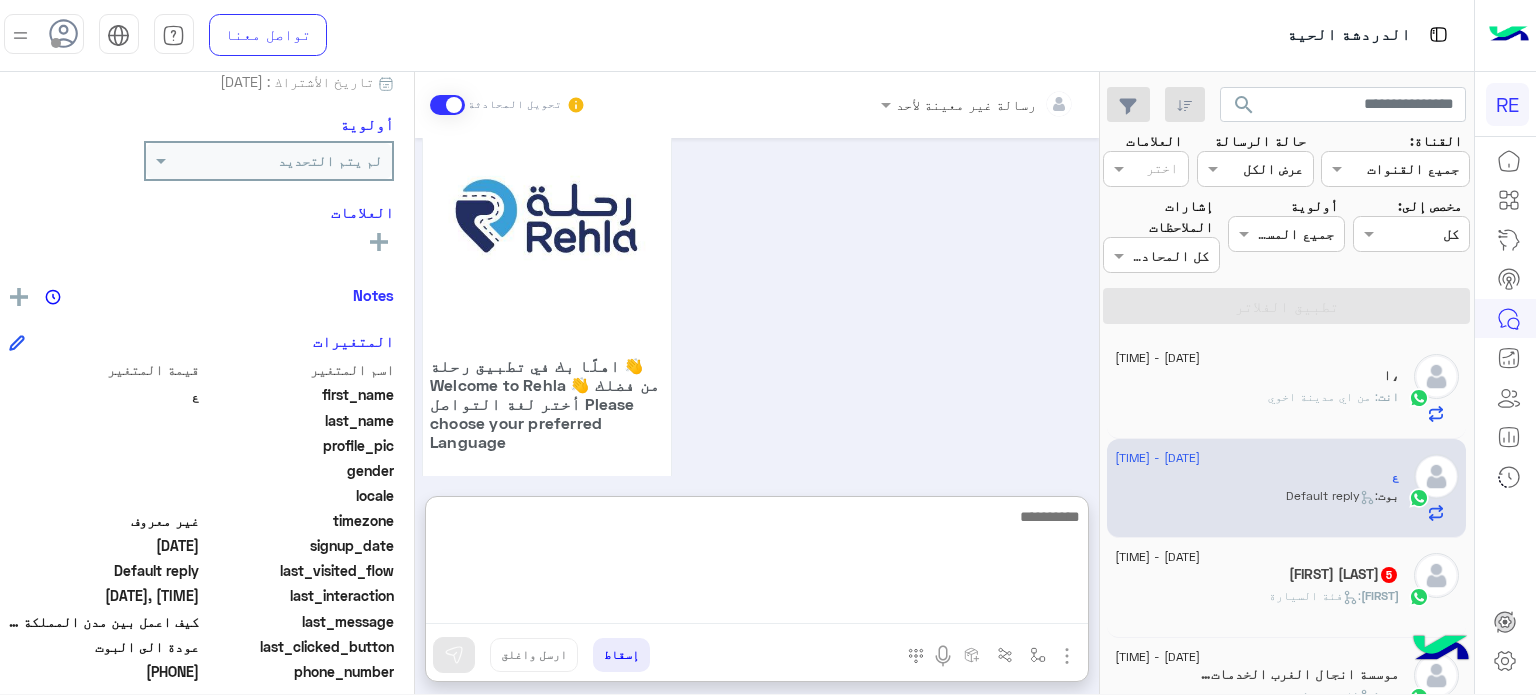click at bounding box center [757, 564] 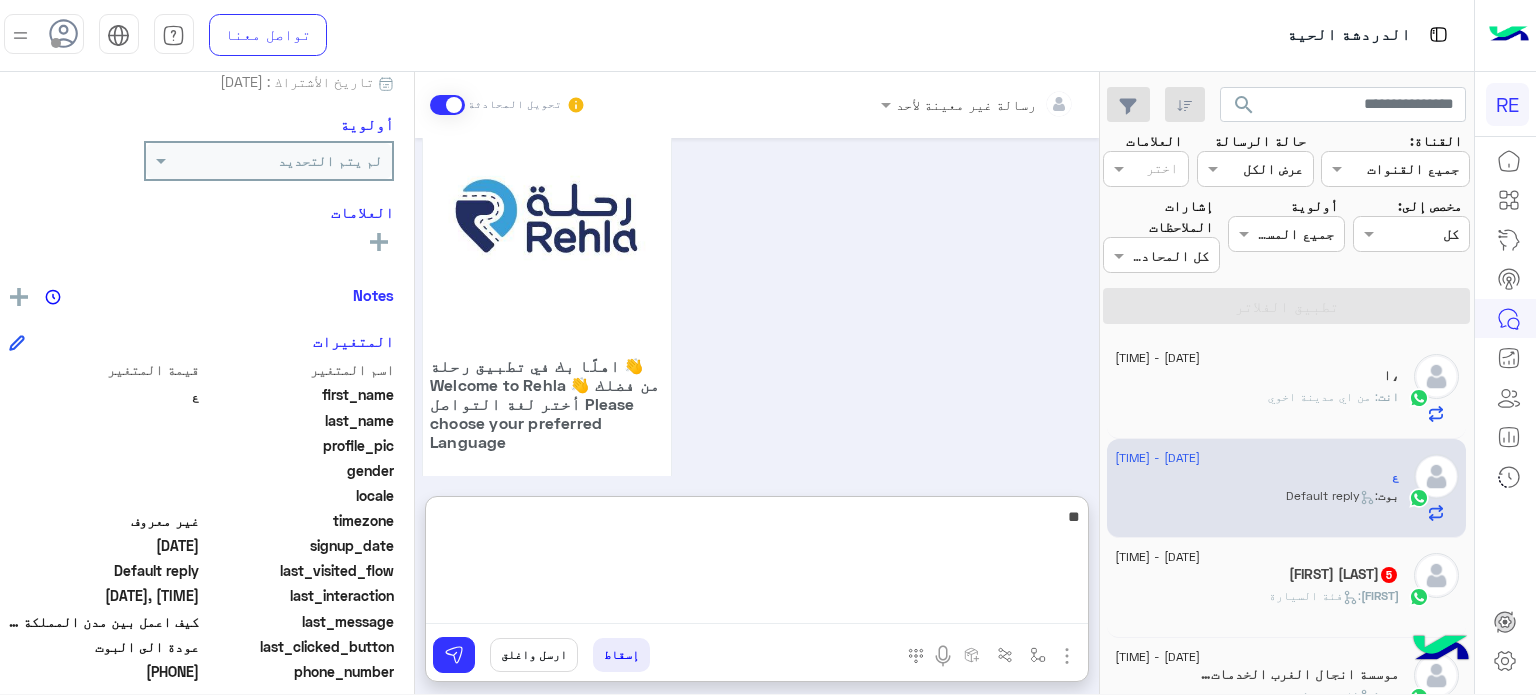 type on "*" 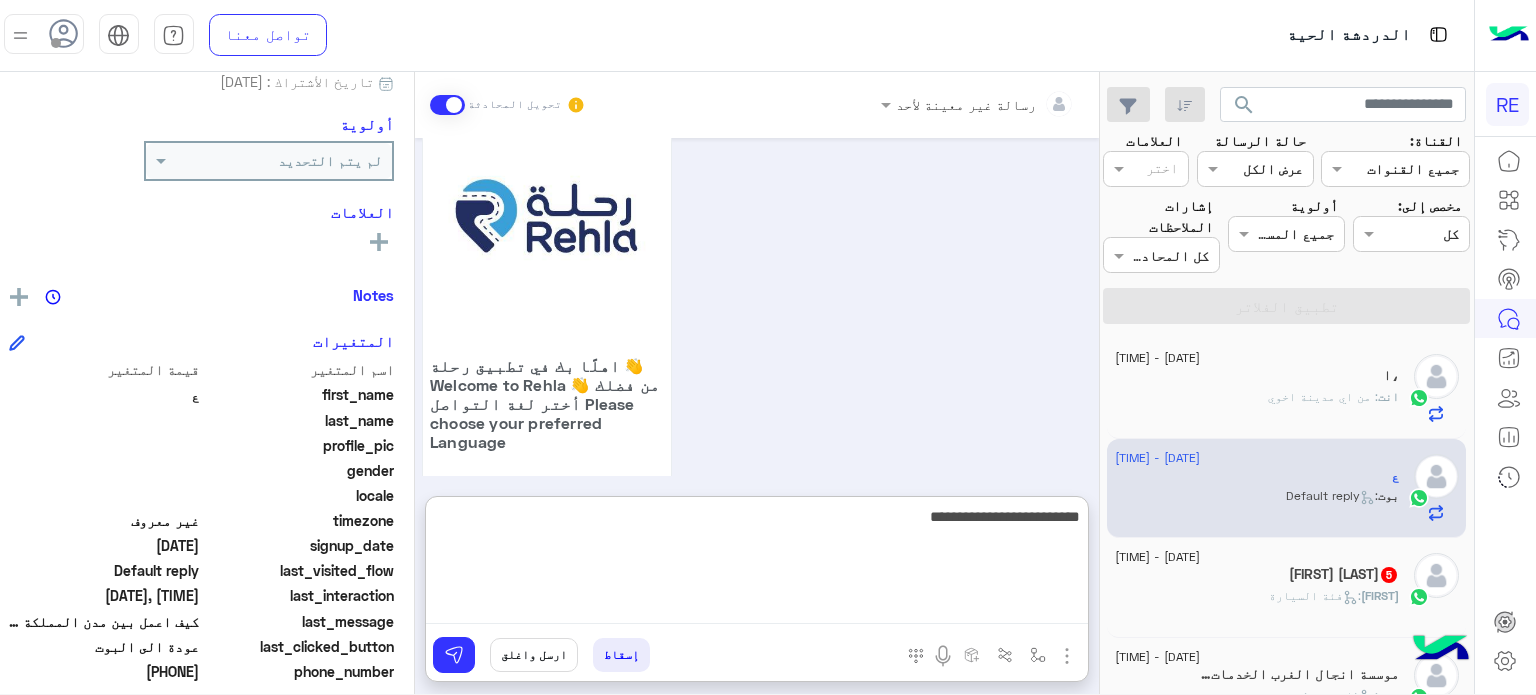 type on "**********" 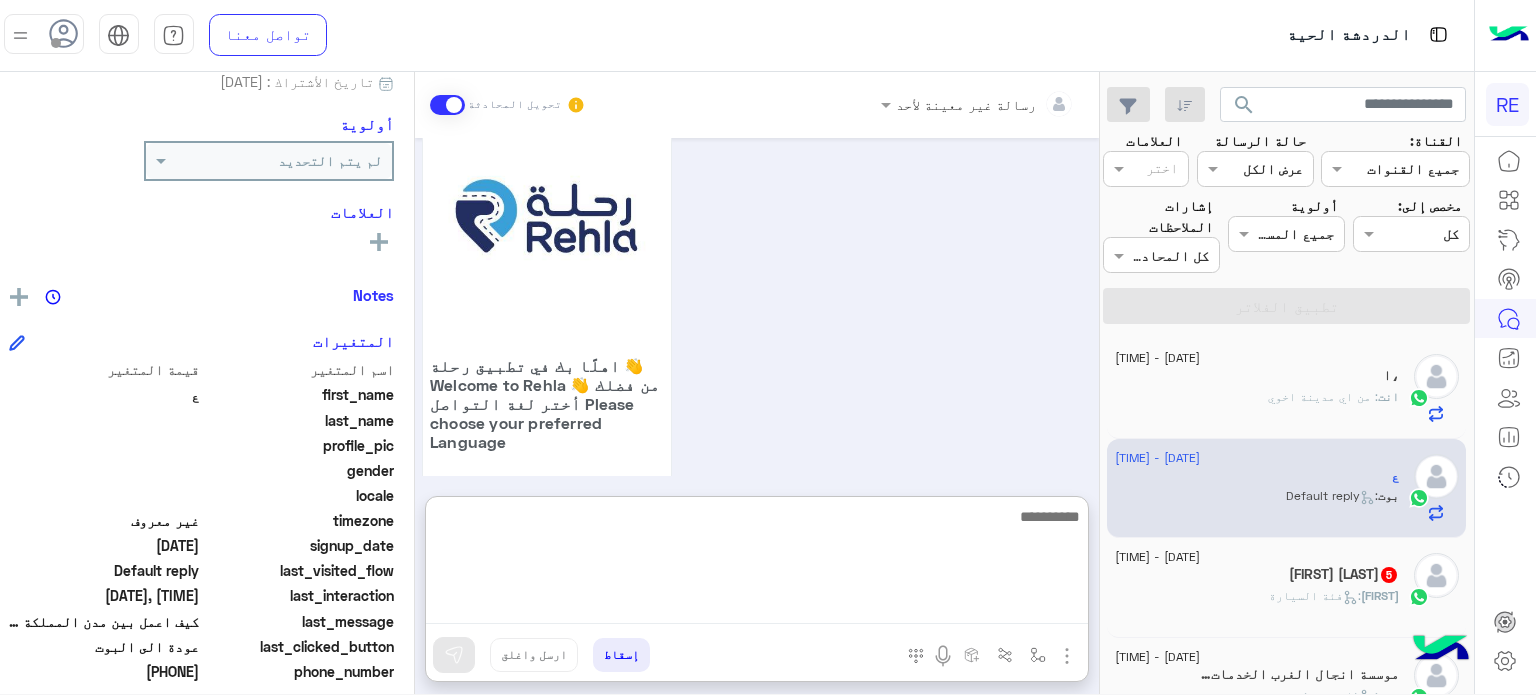 scroll, scrollTop: 1664, scrollLeft: 0, axis: vertical 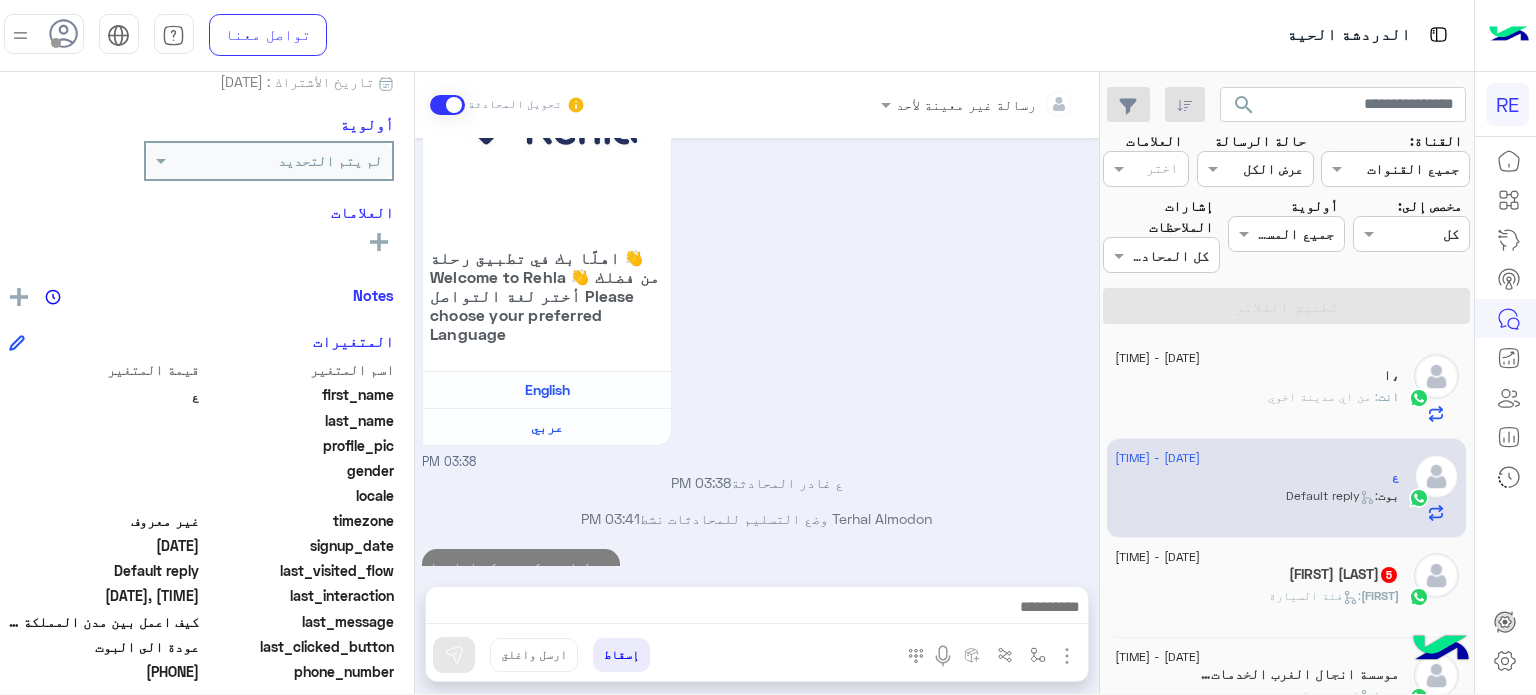 click on "[DATE] - [TIME] [NAME] [NUMBER] [NAME] : فئة السيارة" 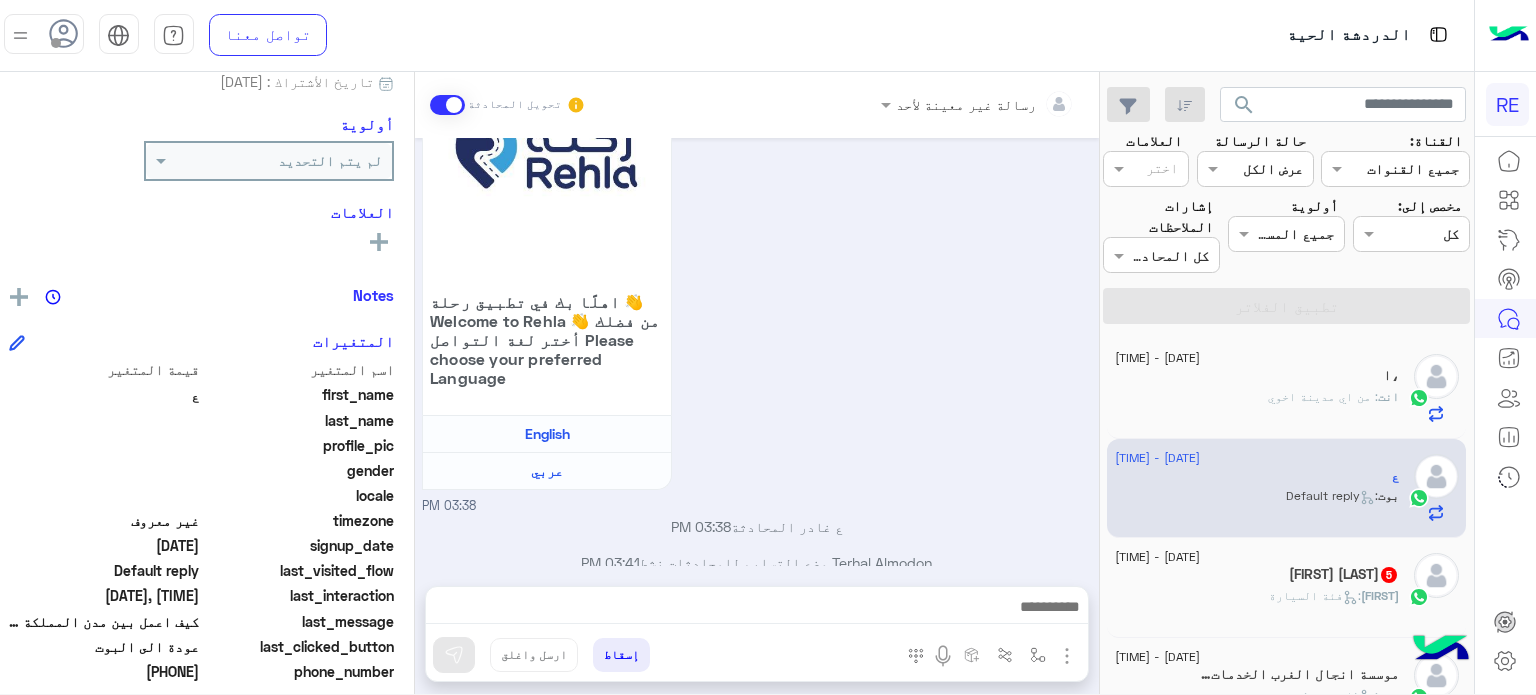 click on "[NAME] [NUMBER]" 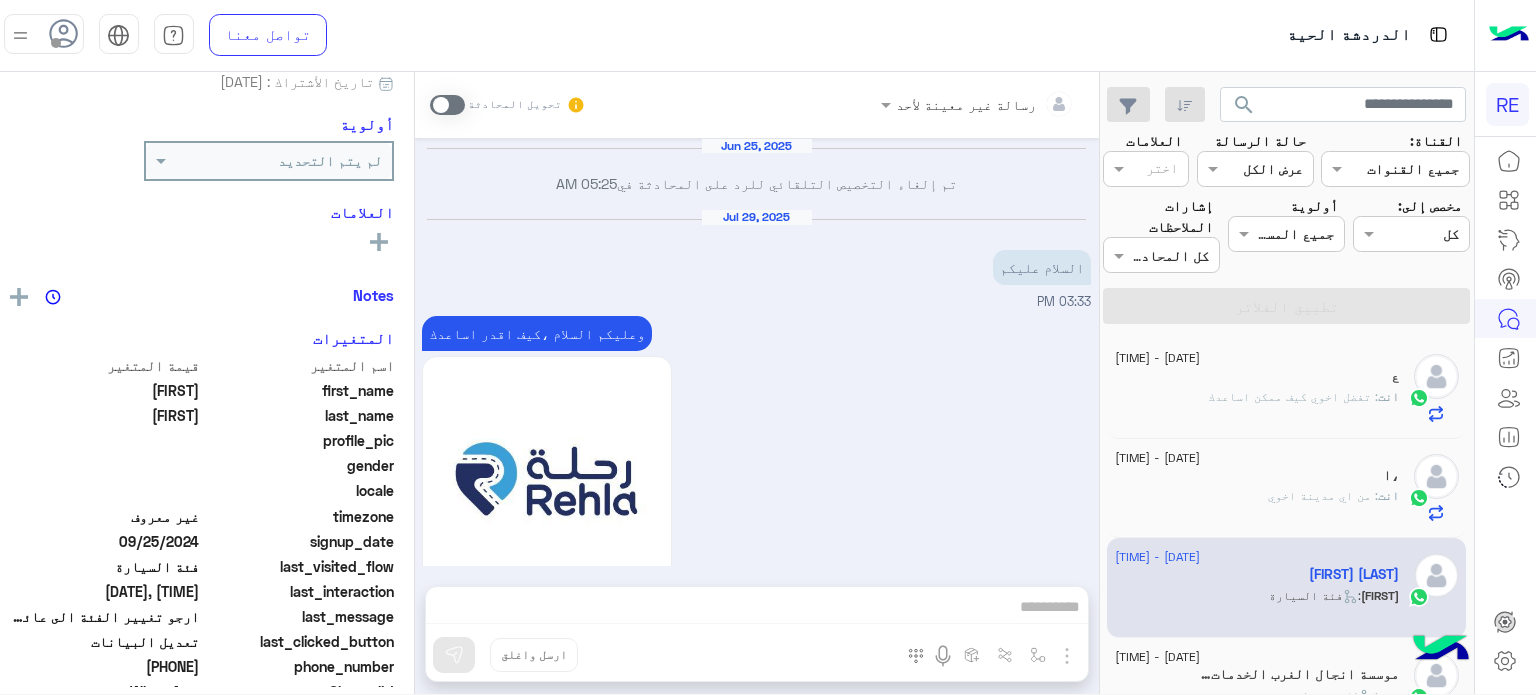scroll, scrollTop: 953, scrollLeft: 0, axis: vertical 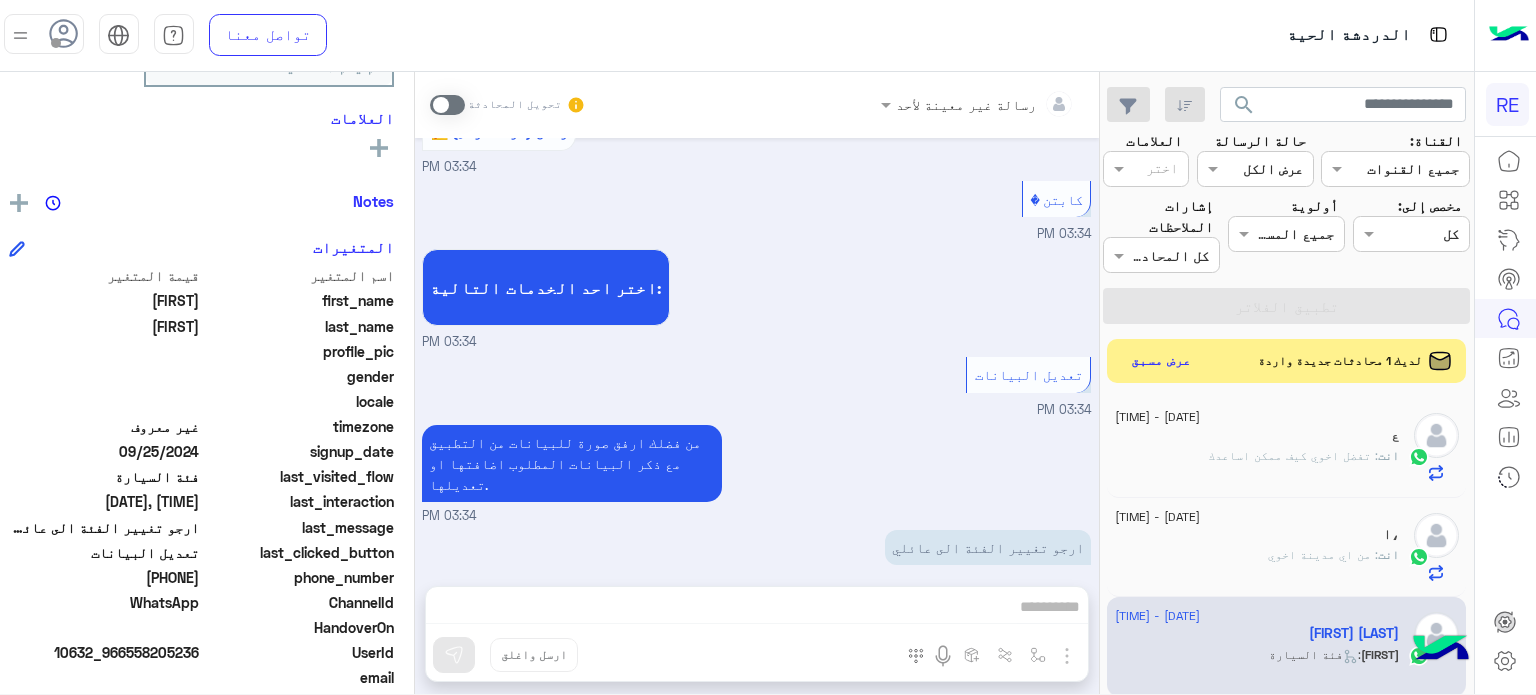 drag, startPoint x: 204, startPoint y: 669, endPoint x: 132, endPoint y: 584, distance: 111.39569 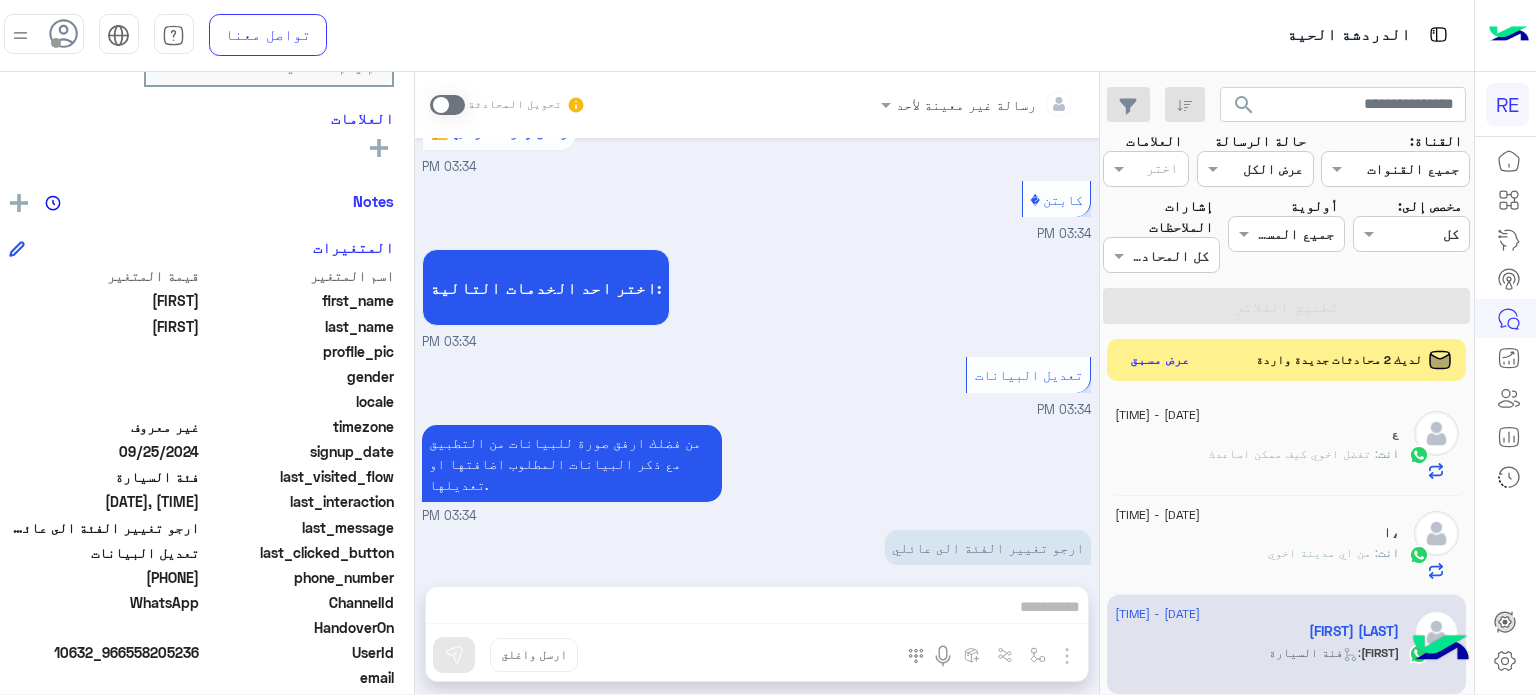 click on "عرض مسبق" 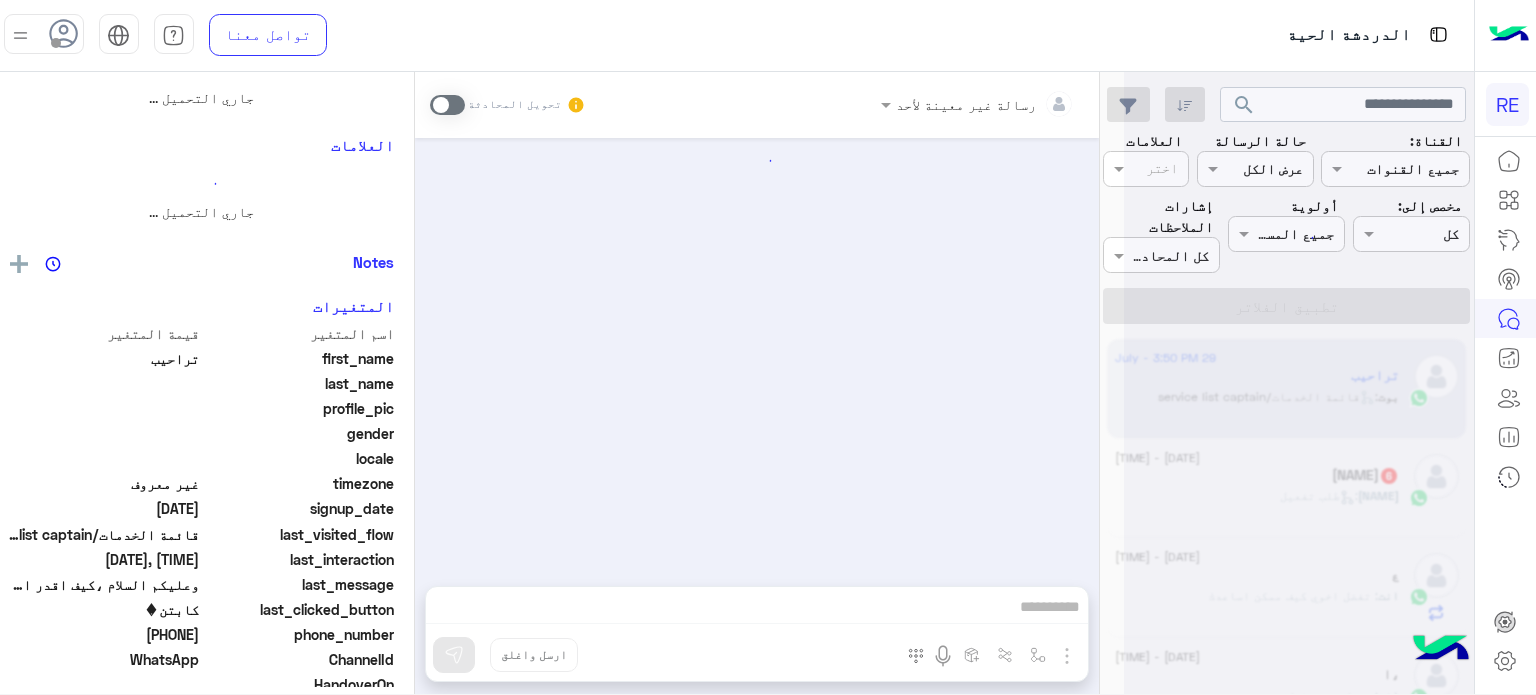 scroll, scrollTop: 0, scrollLeft: 0, axis: both 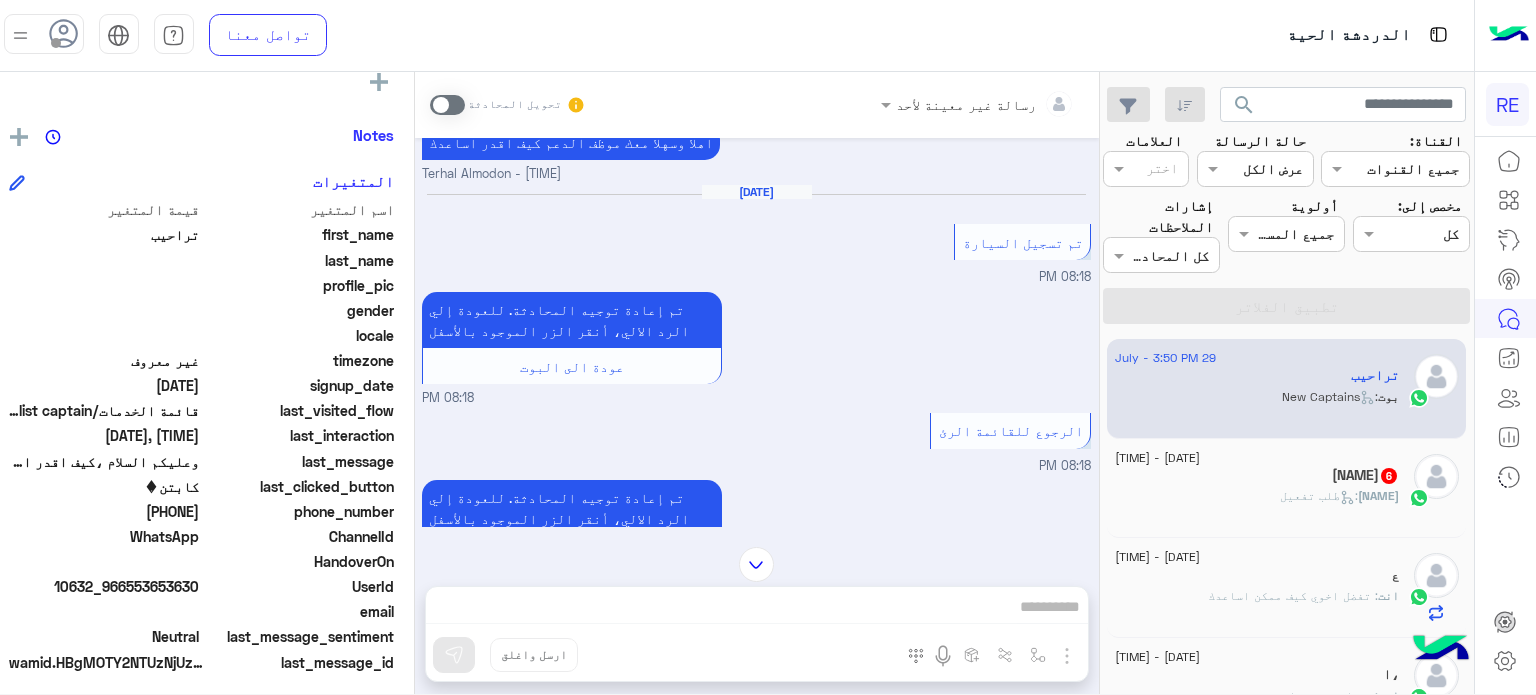 click on "[FIRST]✨🕊   6" 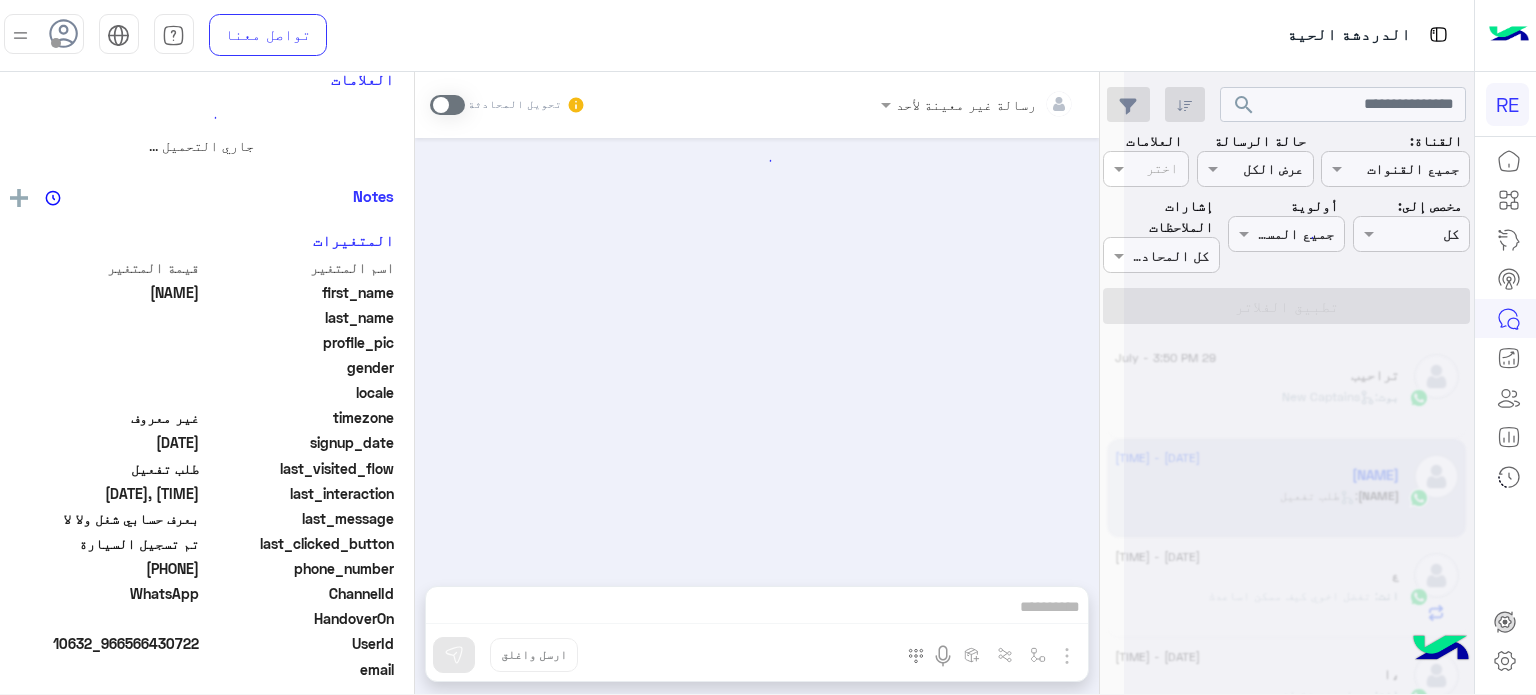 scroll, scrollTop: 1825, scrollLeft: 0, axis: vertical 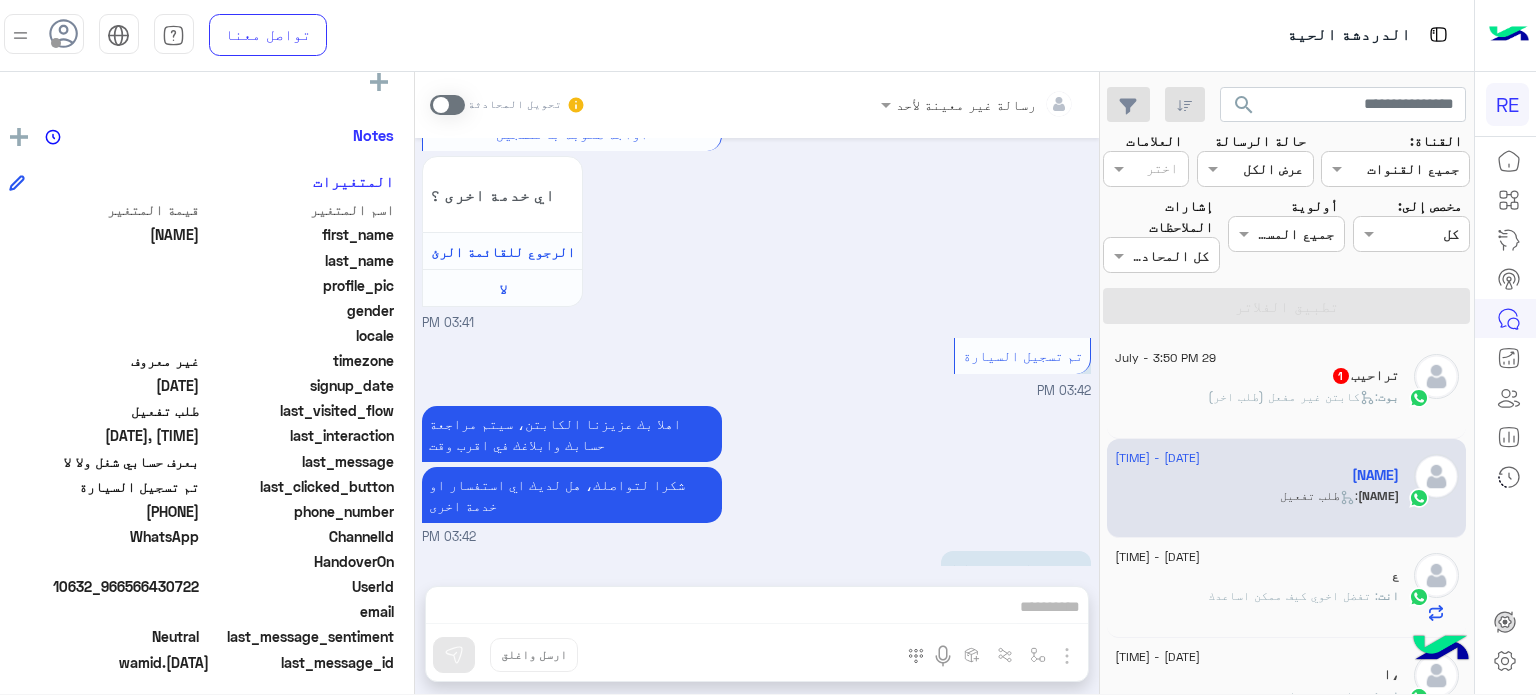 drag, startPoint x: 201, startPoint y: 582, endPoint x: 132, endPoint y: 588, distance: 69.260376 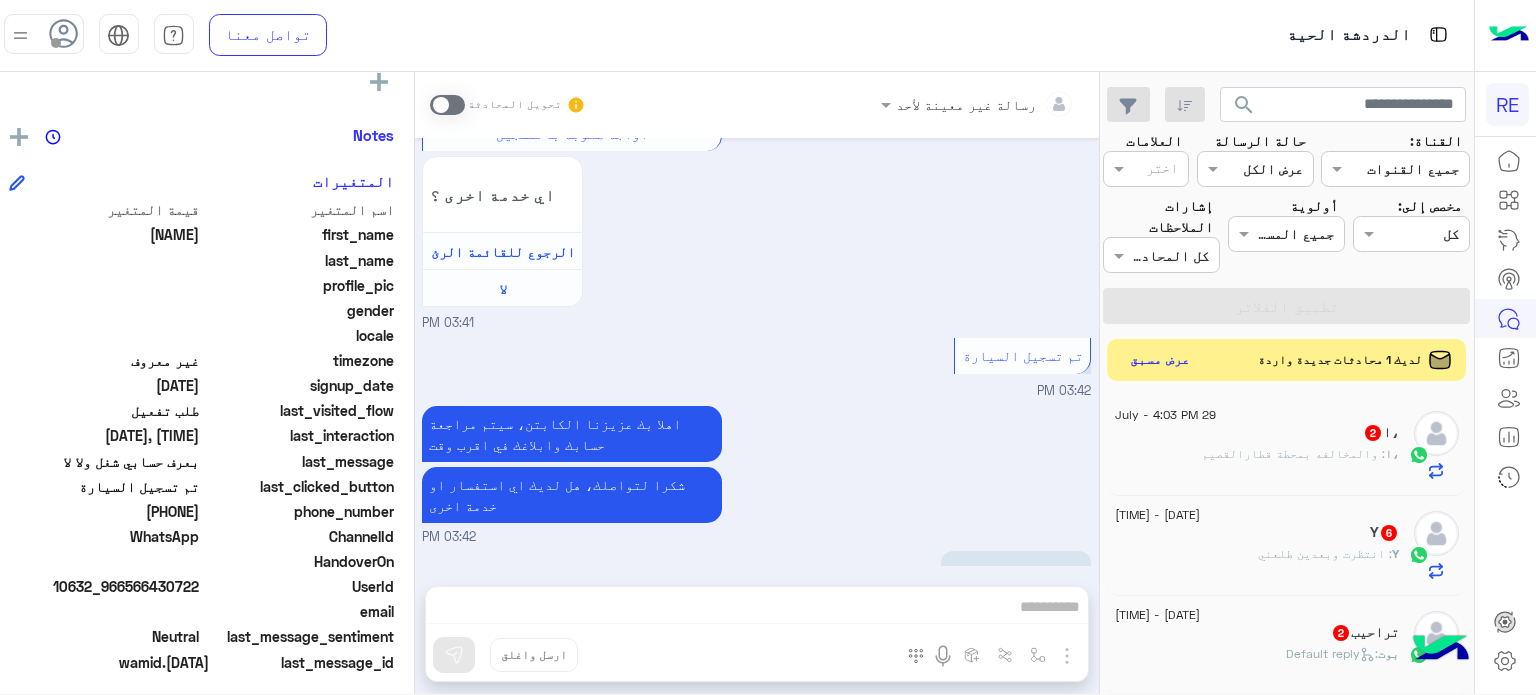 click on "عرض مسبق" 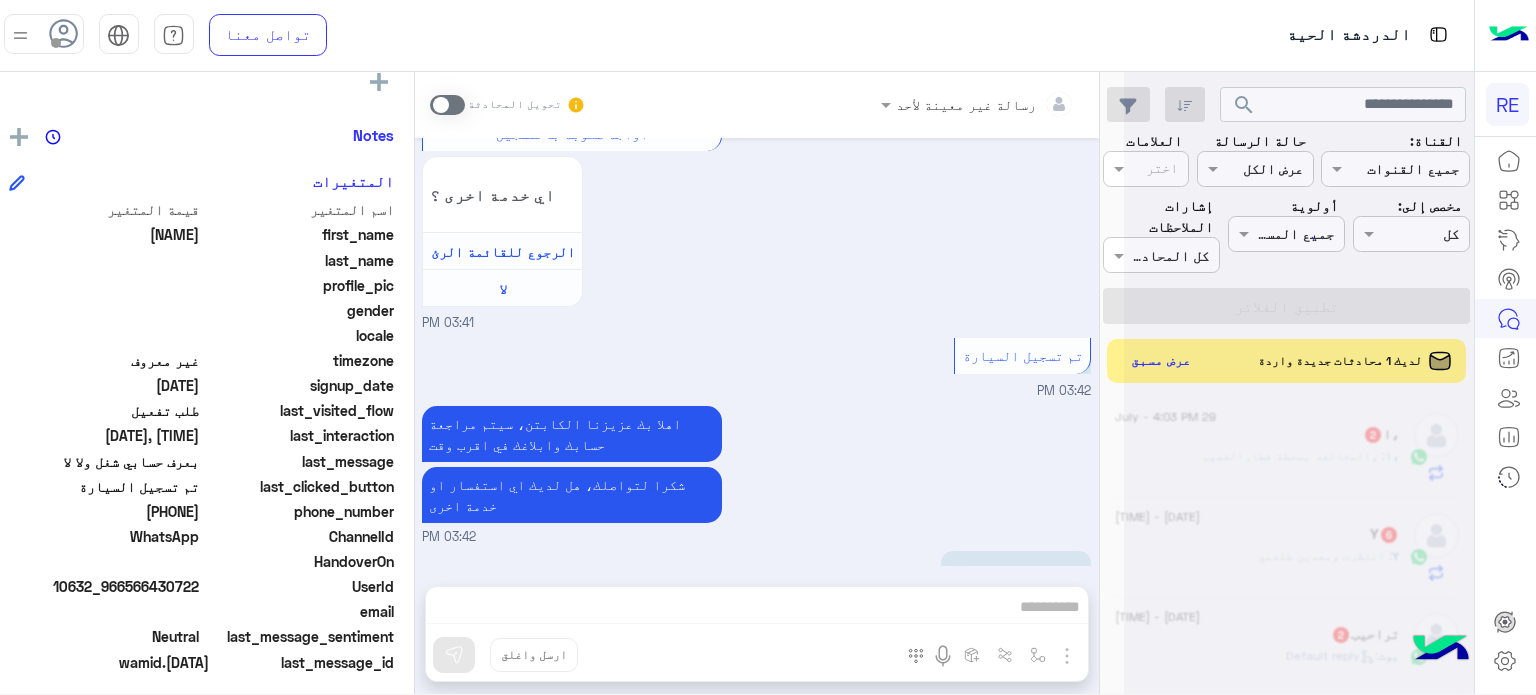 scroll, scrollTop: 0, scrollLeft: 0, axis: both 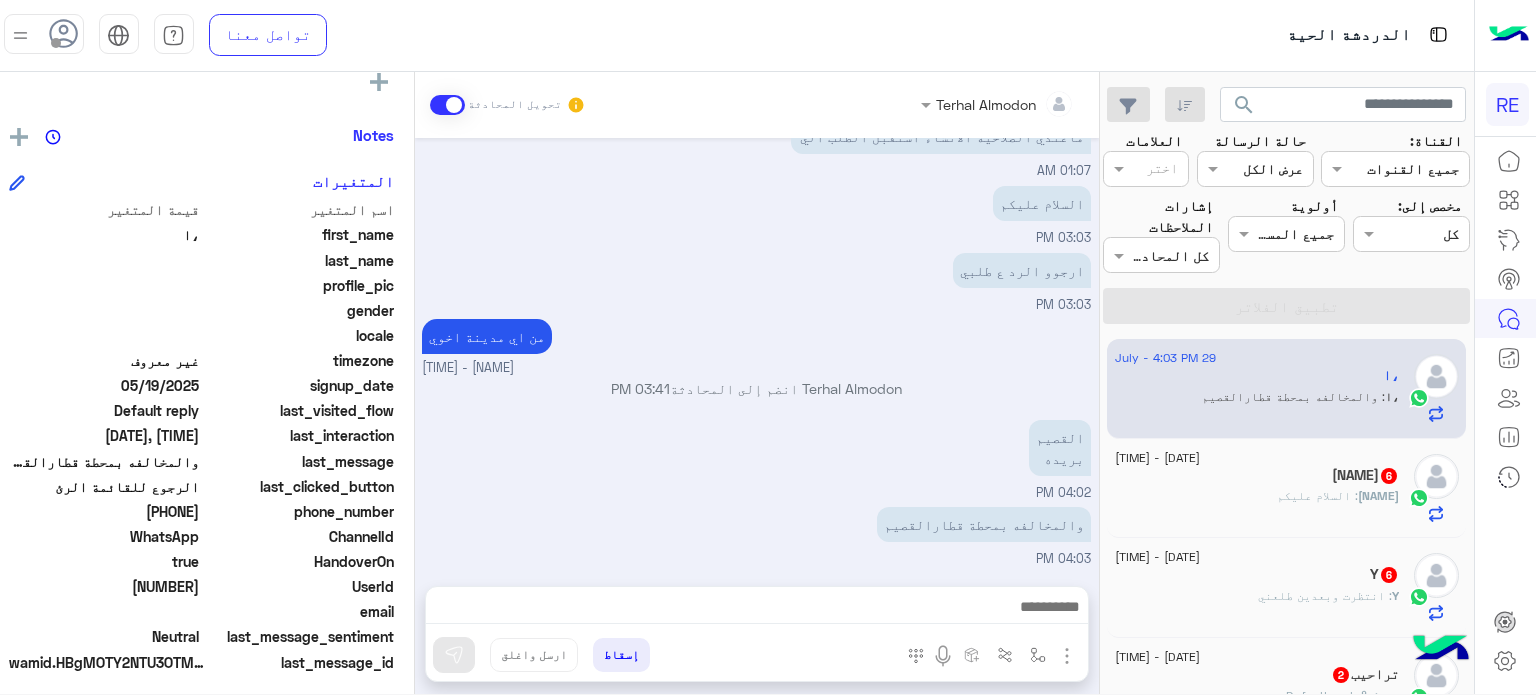 click on ": السلام عليكم" 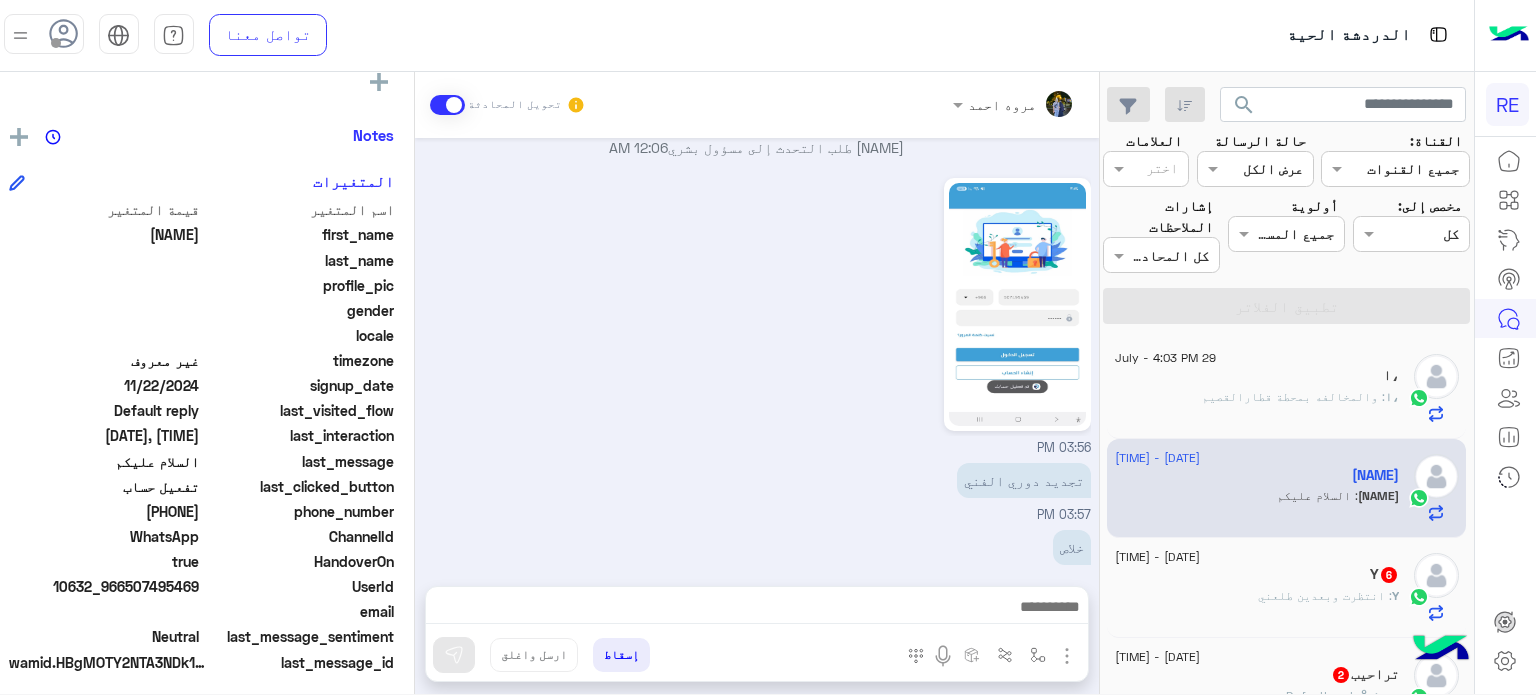 scroll, scrollTop: 732, scrollLeft: 0, axis: vertical 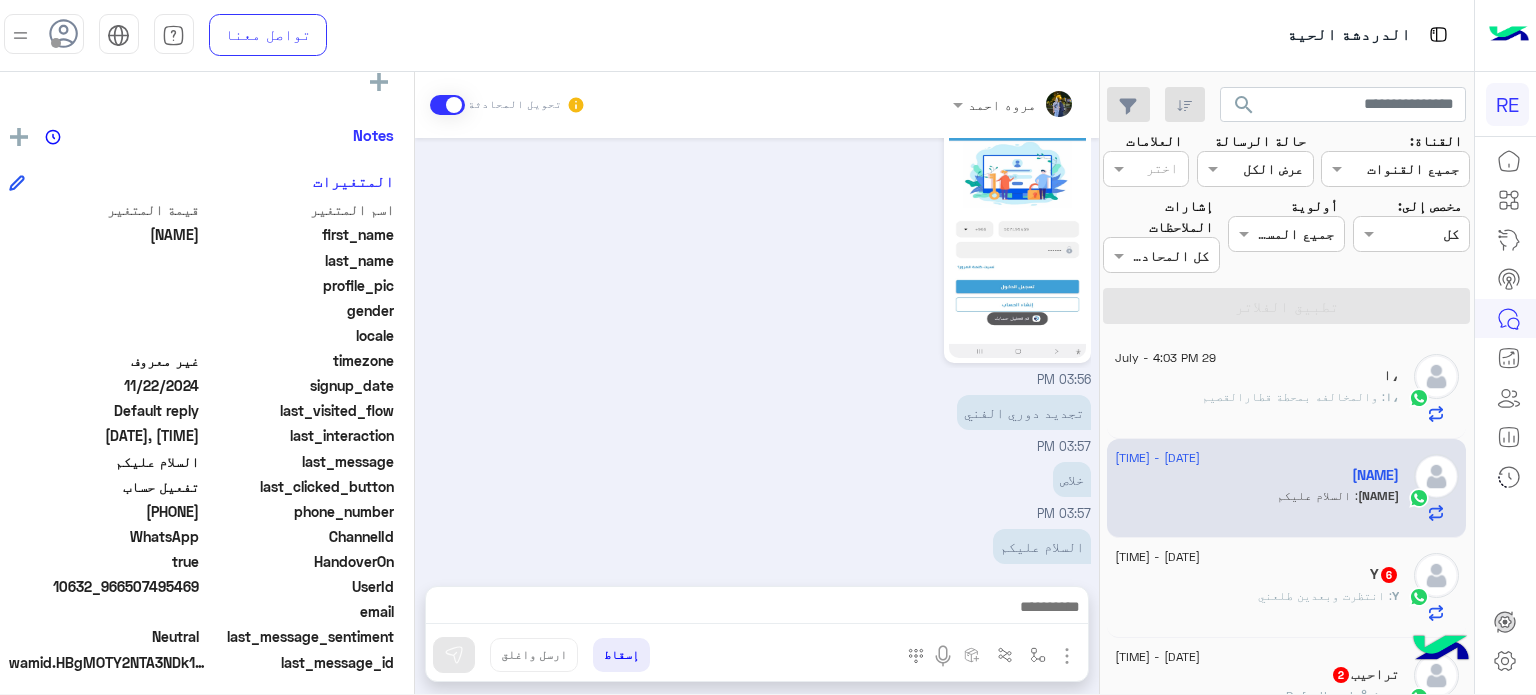 drag, startPoint x: 204, startPoint y: 585, endPoint x: 128, endPoint y: 593, distance: 76.41989 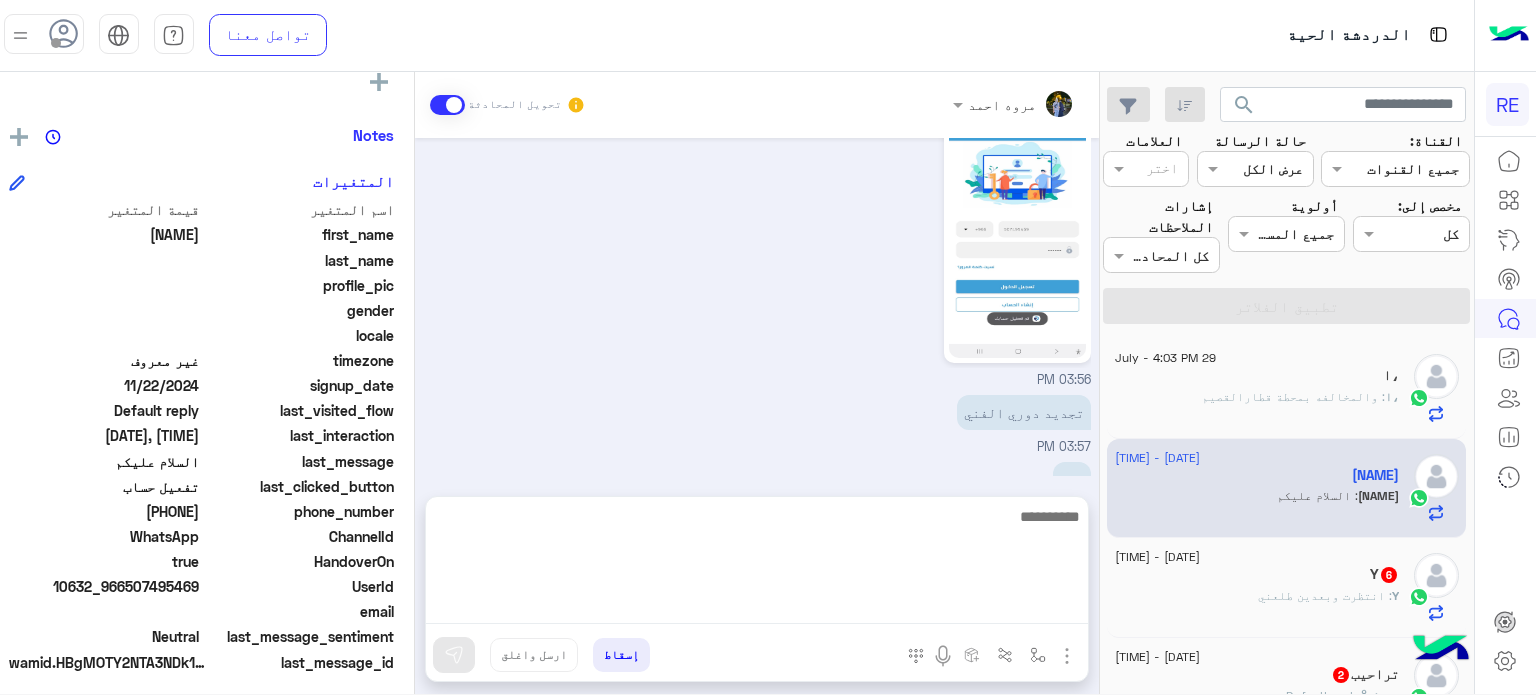 click at bounding box center (757, 564) 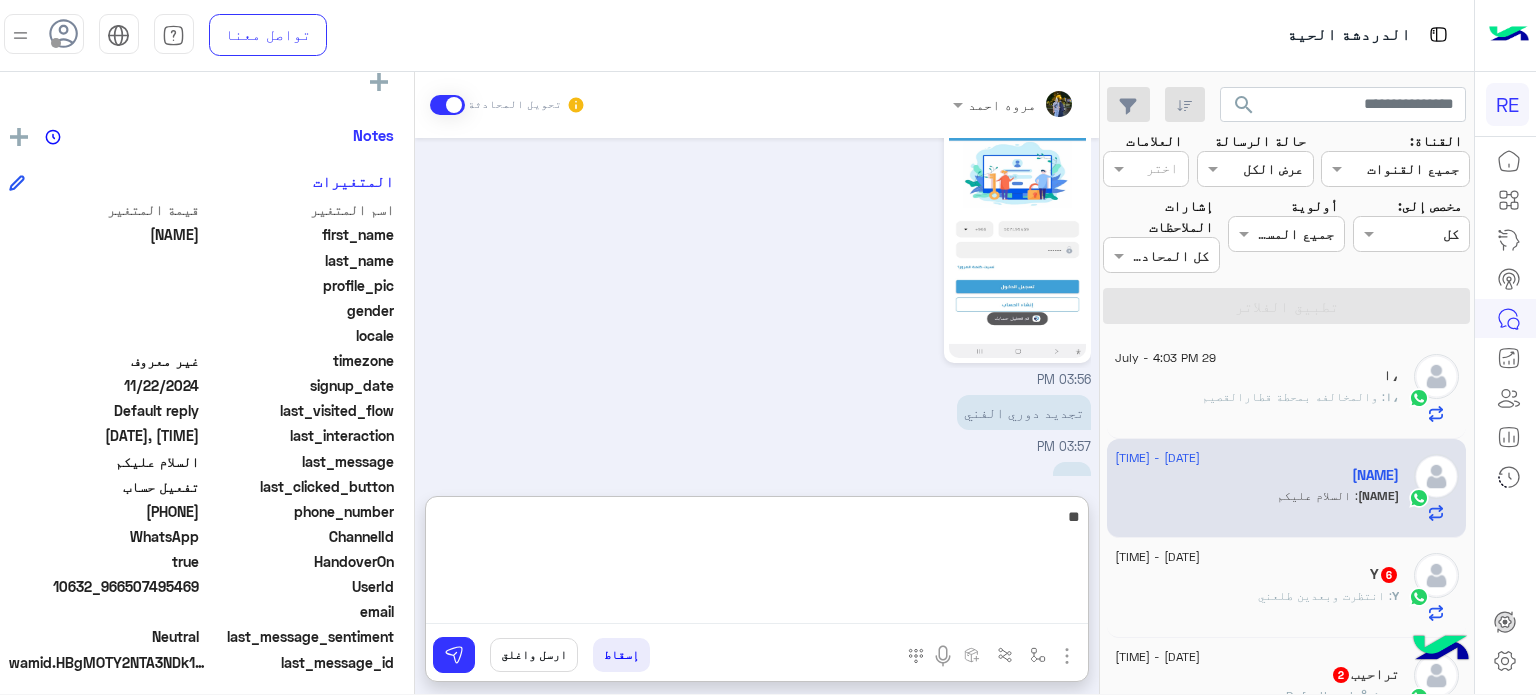 type on "*" 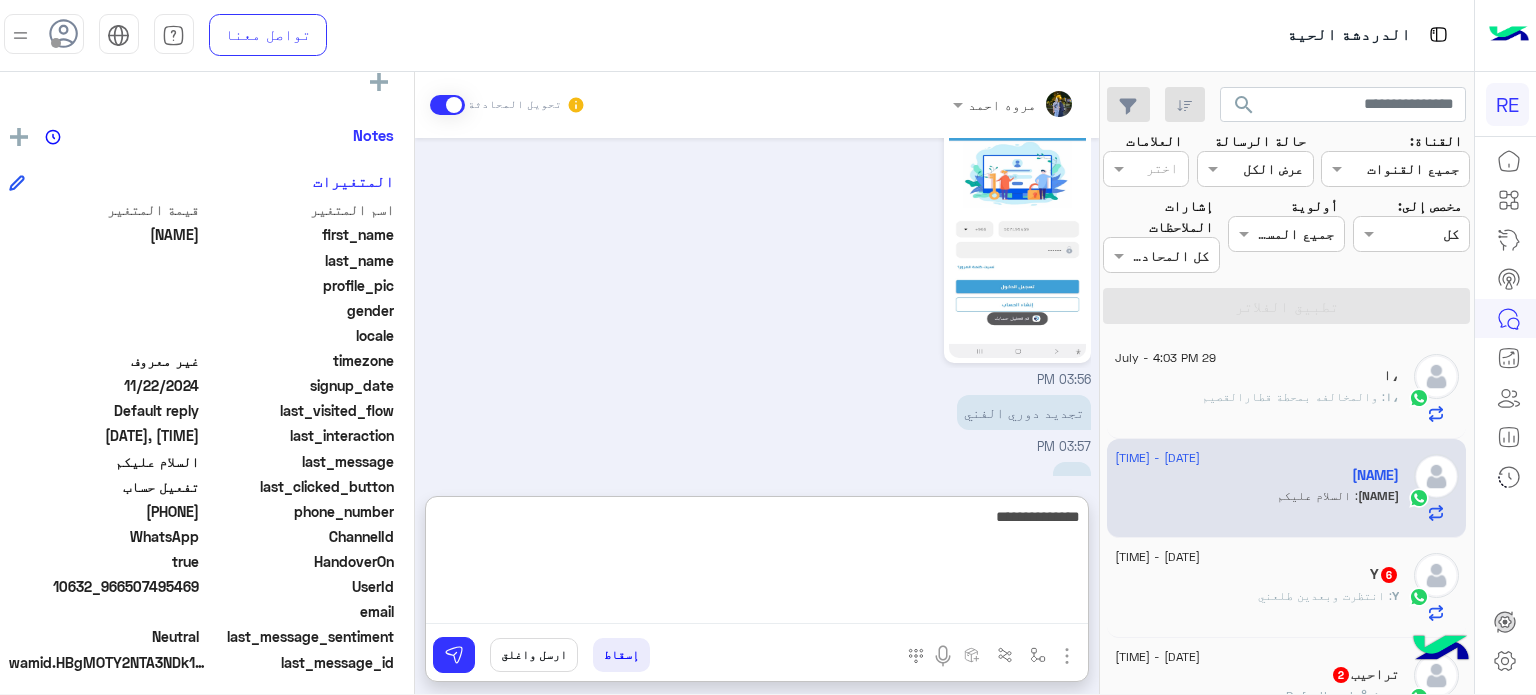 type on "**********" 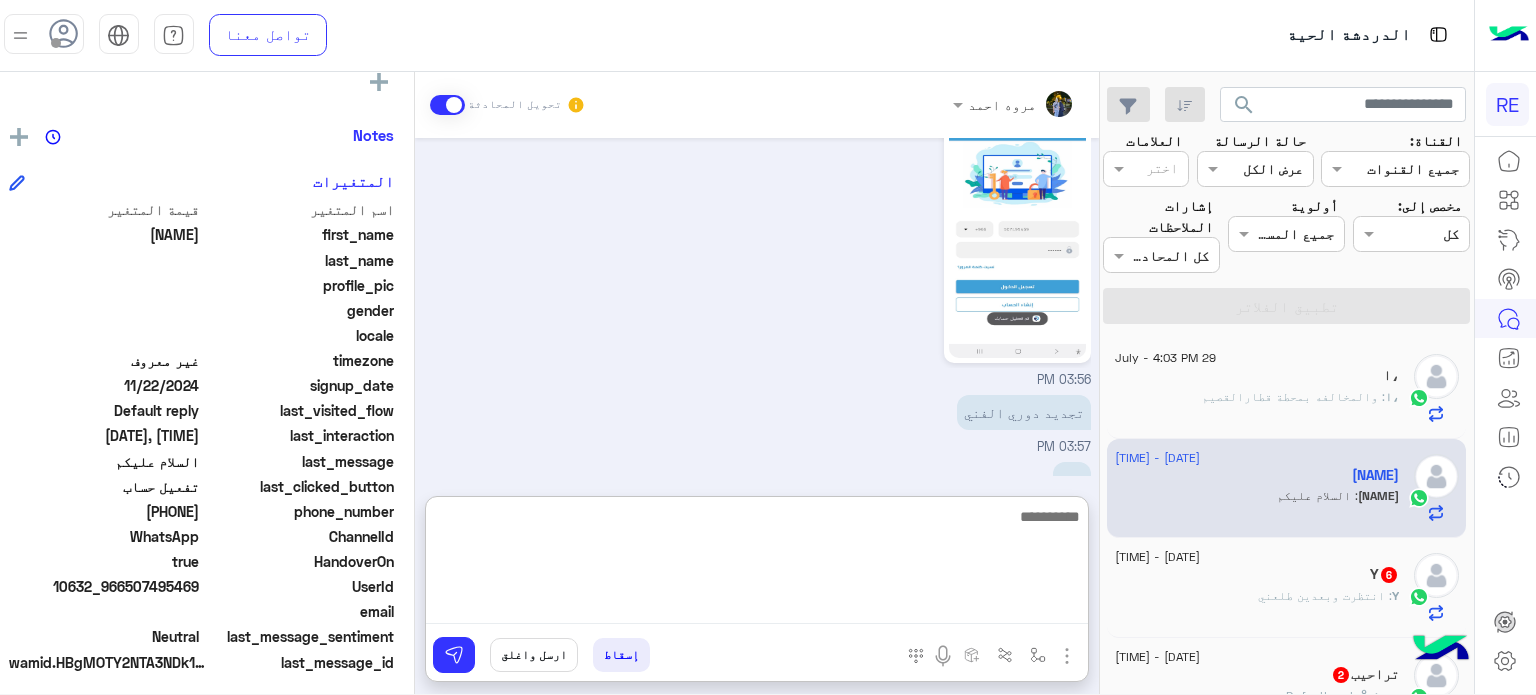 scroll, scrollTop: 887, scrollLeft: 0, axis: vertical 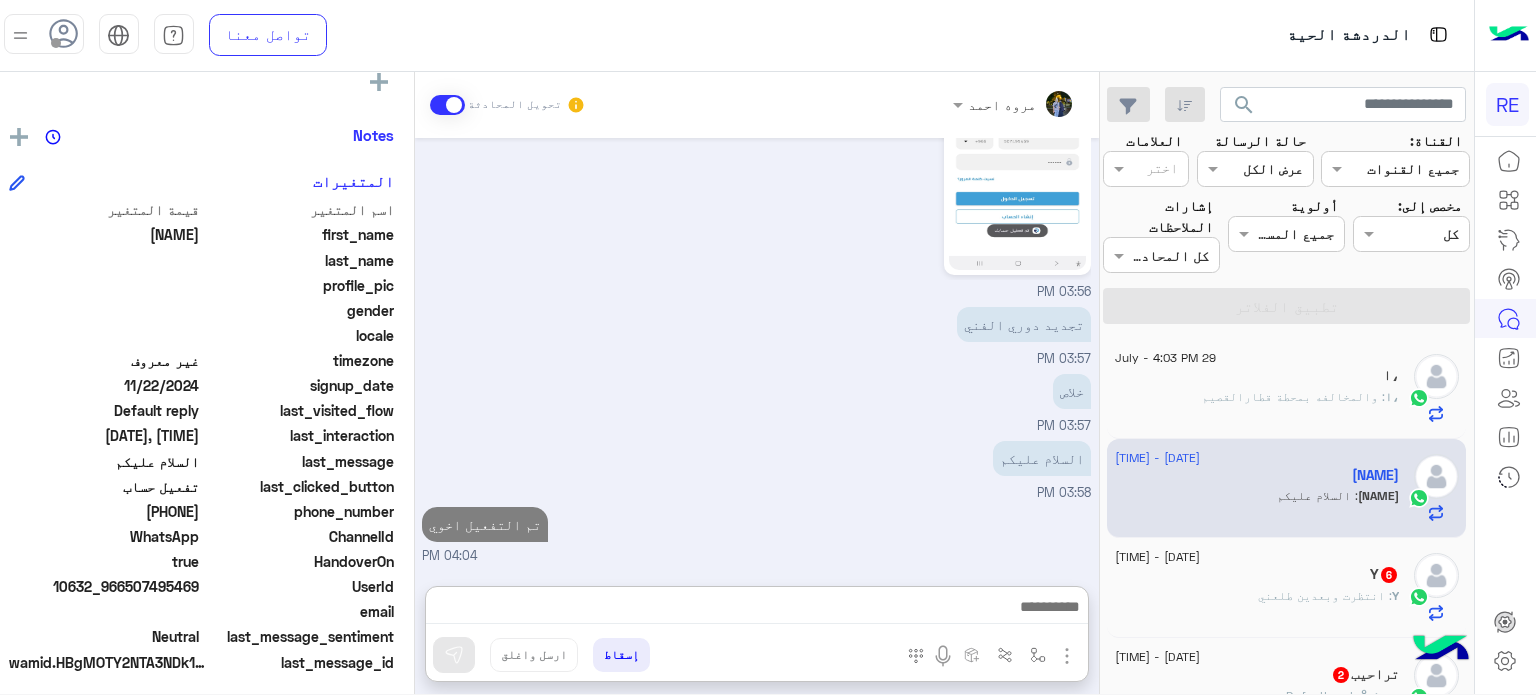 click on "Y   6" 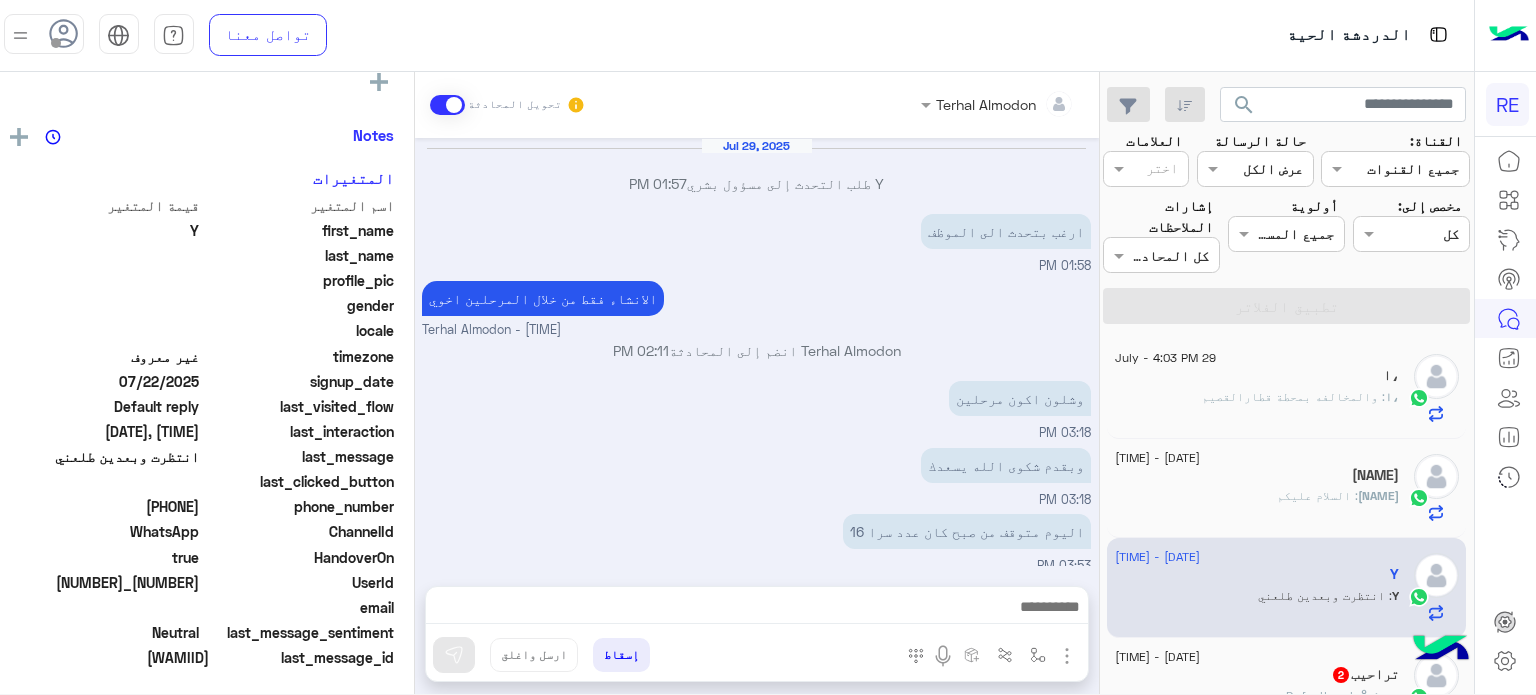 scroll, scrollTop: 372, scrollLeft: 0, axis: vertical 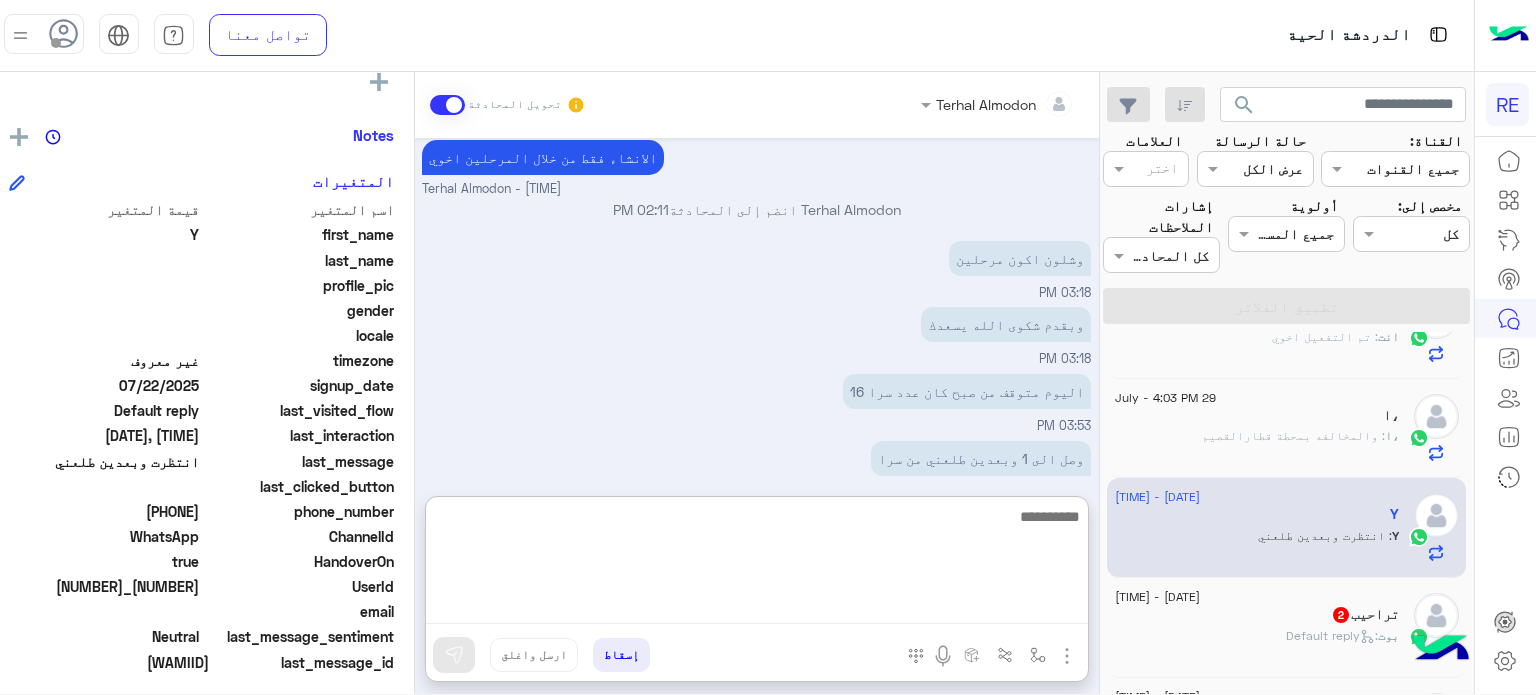 click at bounding box center (757, 564) 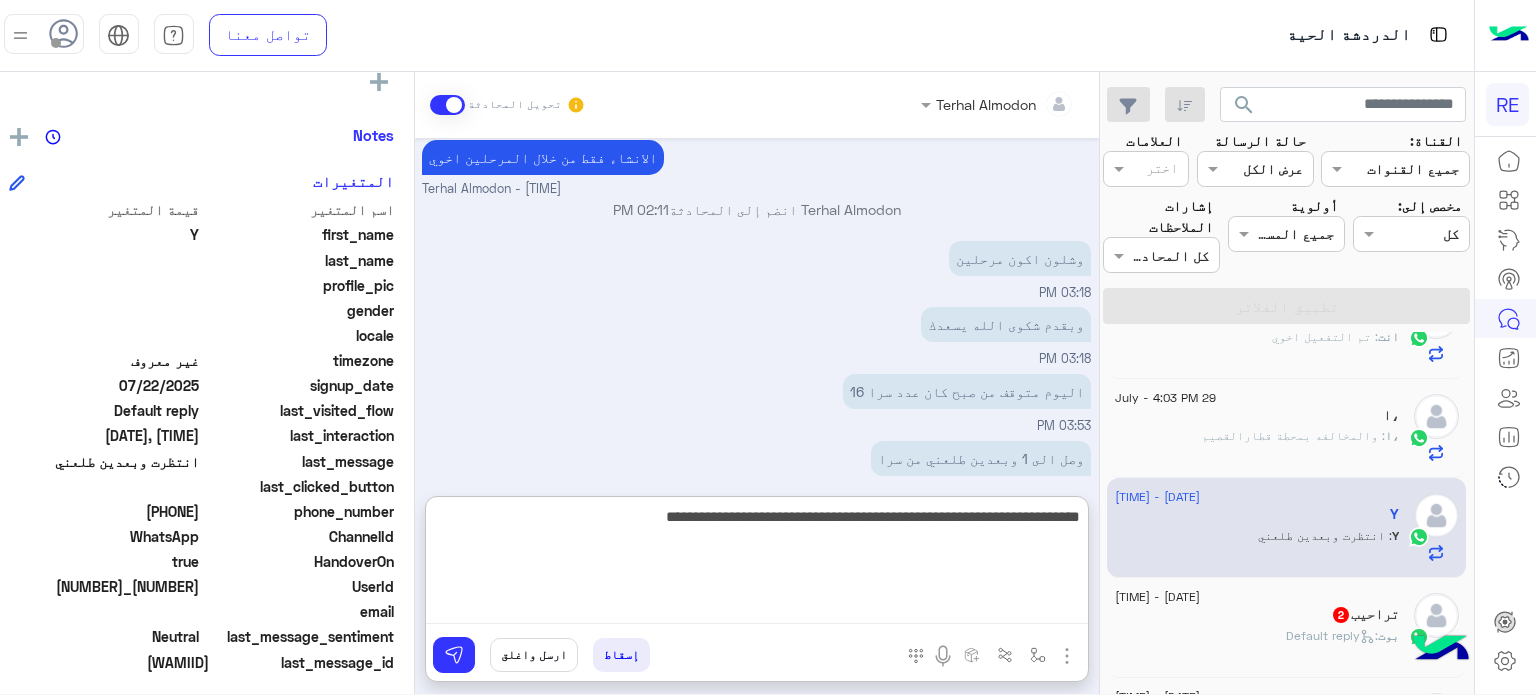 type on "**********" 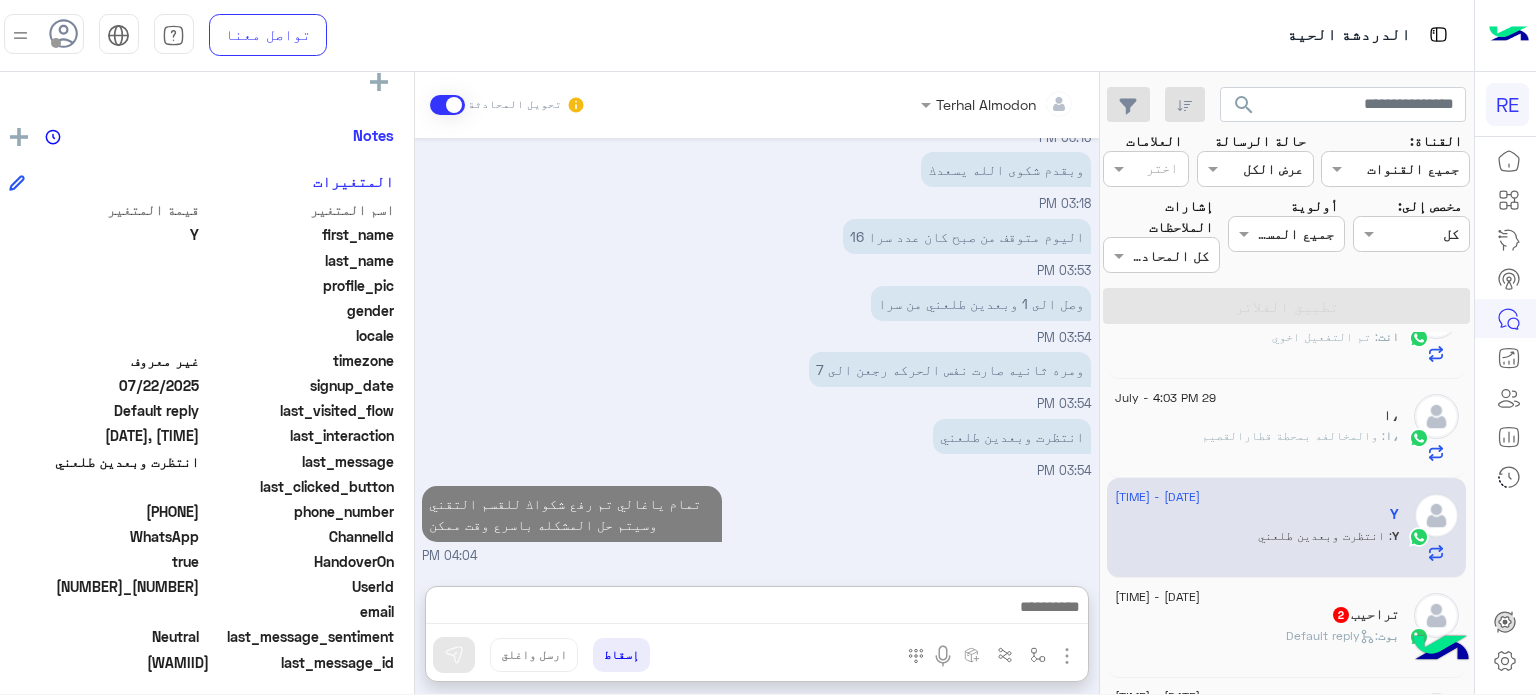 scroll, scrollTop: 2092, scrollLeft: 0, axis: vertical 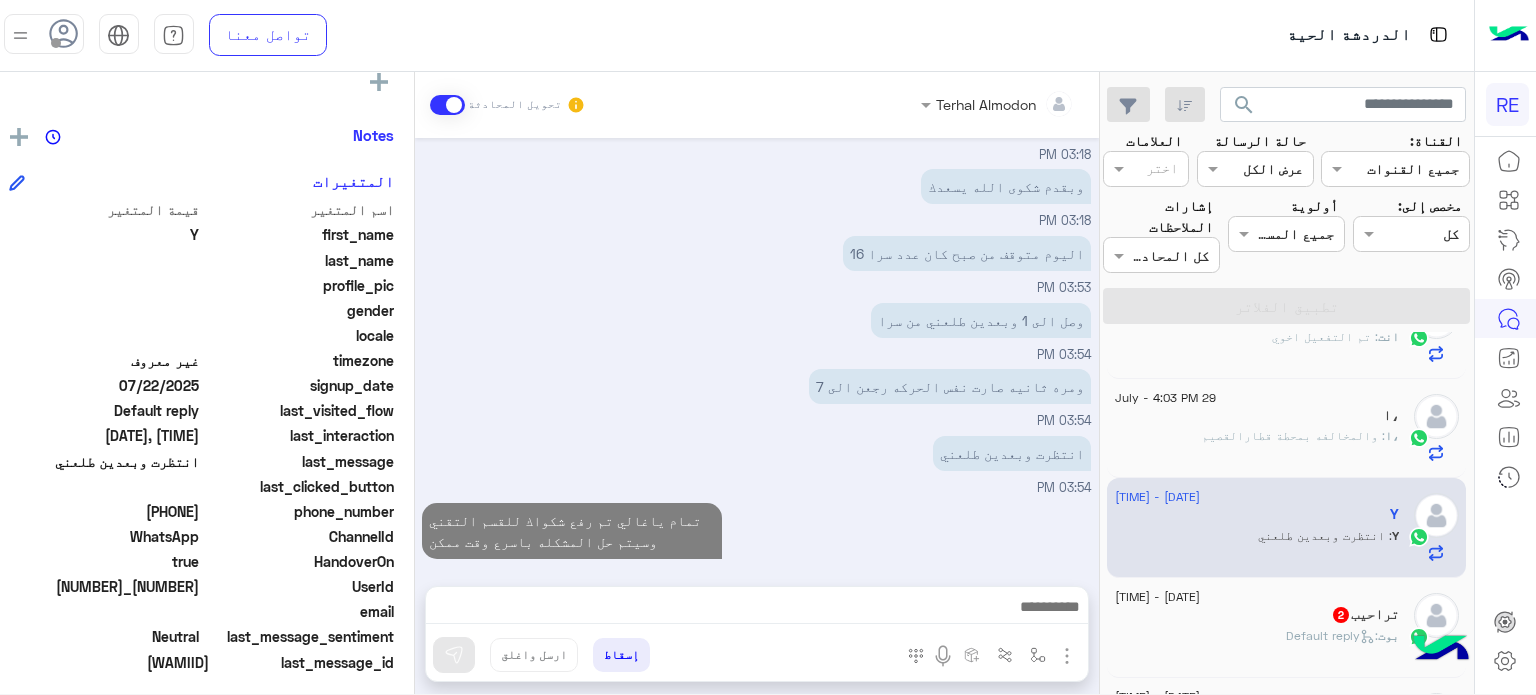 click on "[DATE] - [TIME]" 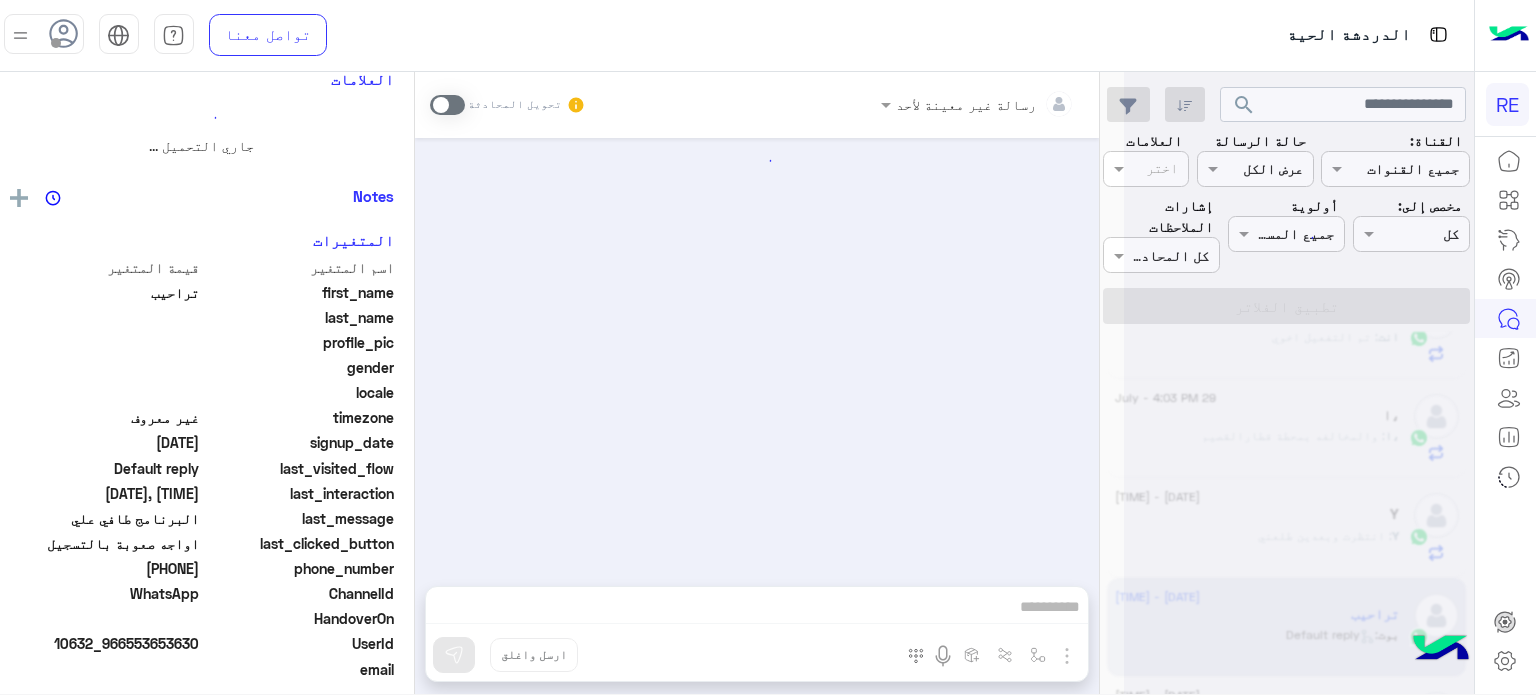scroll, scrollTop: 337, scrollLeft: 0, axis: vertical 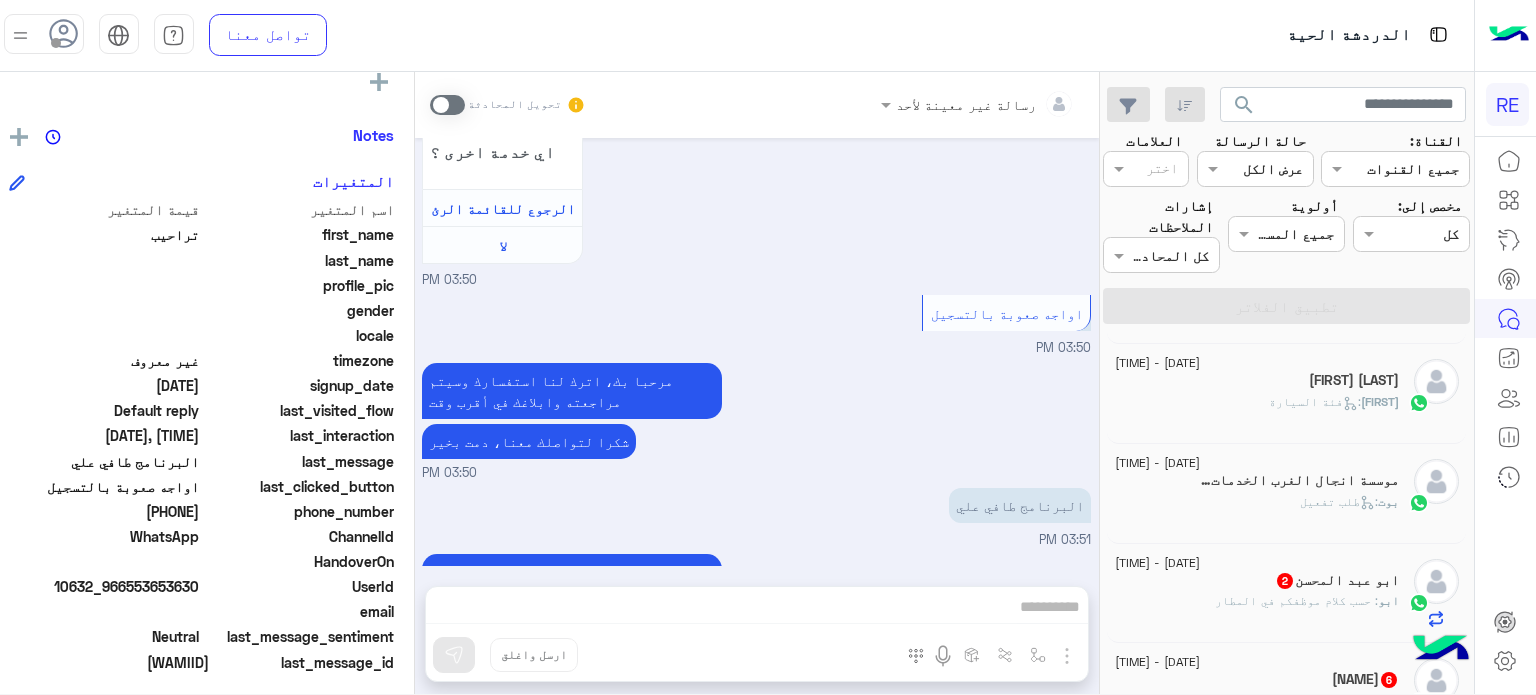 click on ": حسب كلام موظفكم في المطار" 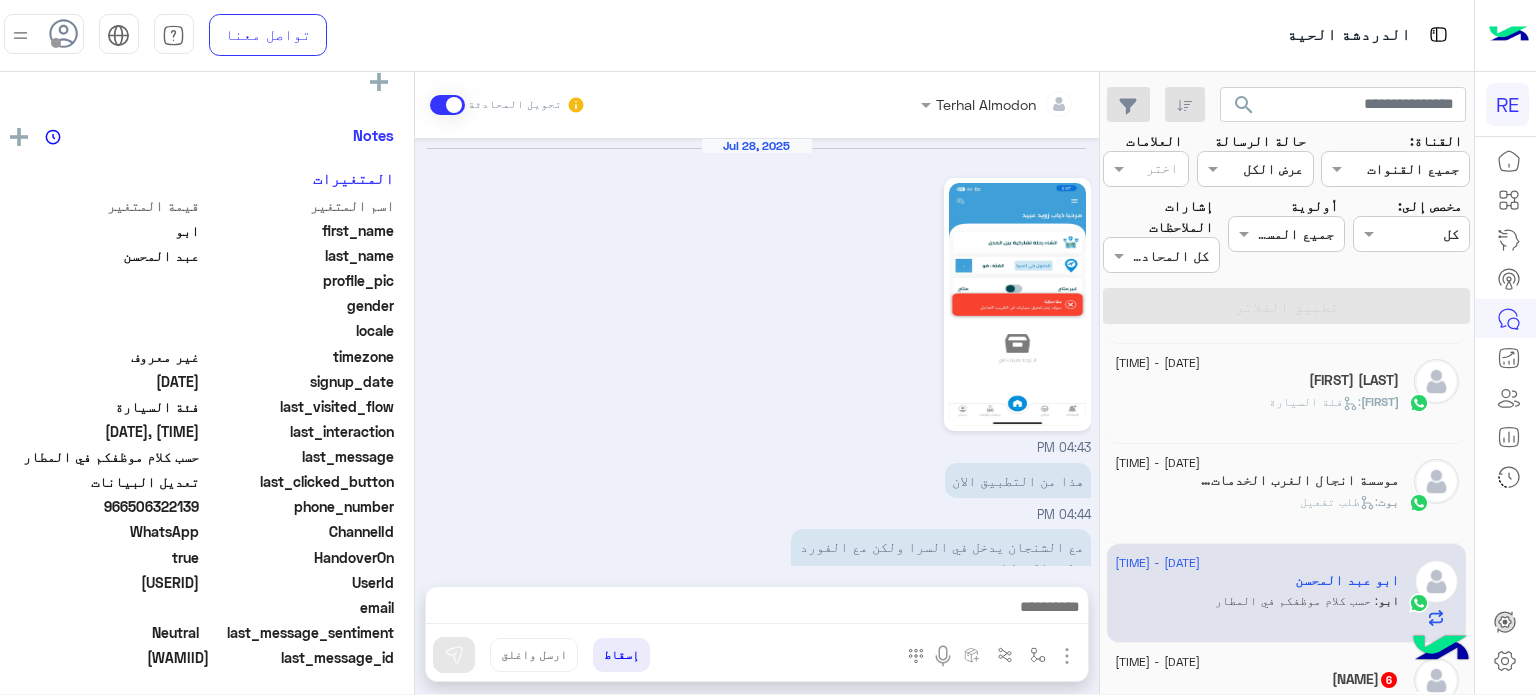 scroll, scrollTop: 1088, scrollLeft: 0, axis: vertical 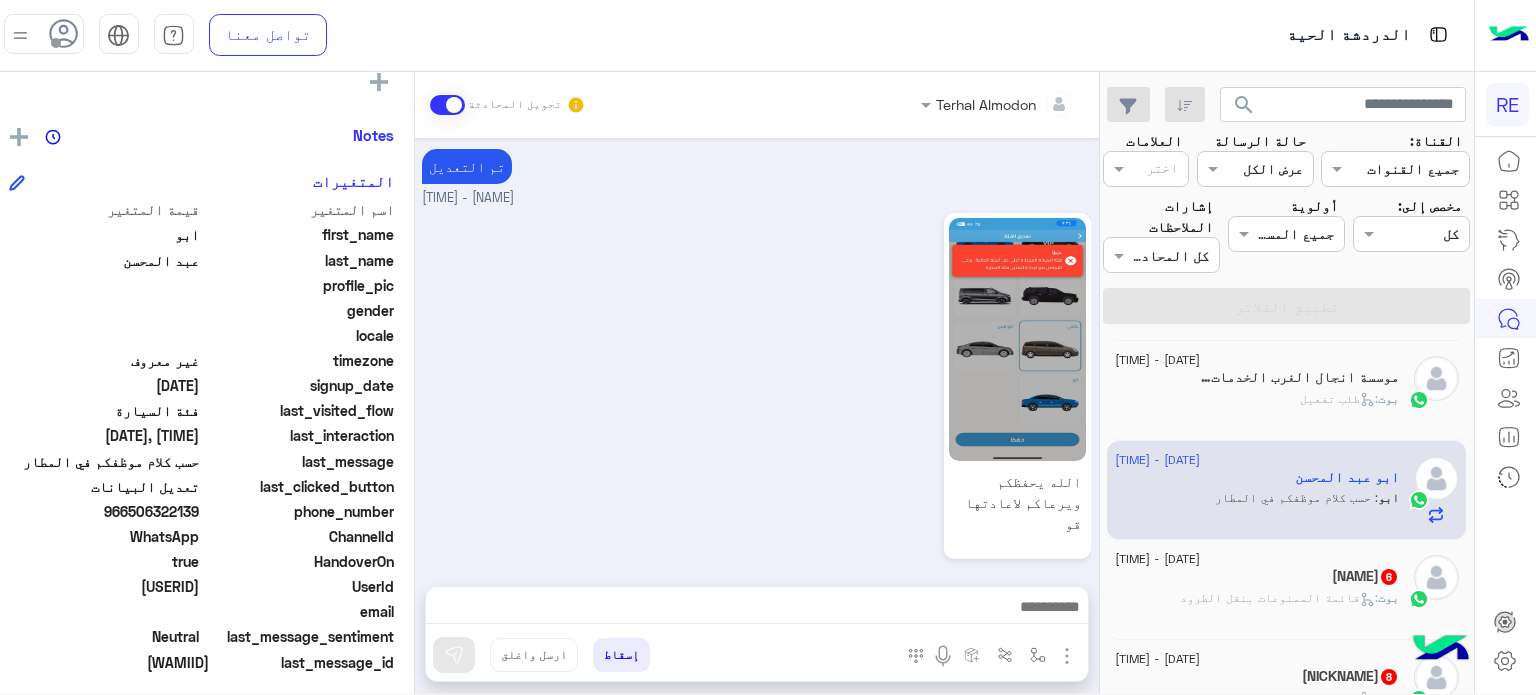 drag, startPoint x: 201, startPoint y: 588, endPoint x: 134, endPoint y: 597, distance: 67.601776 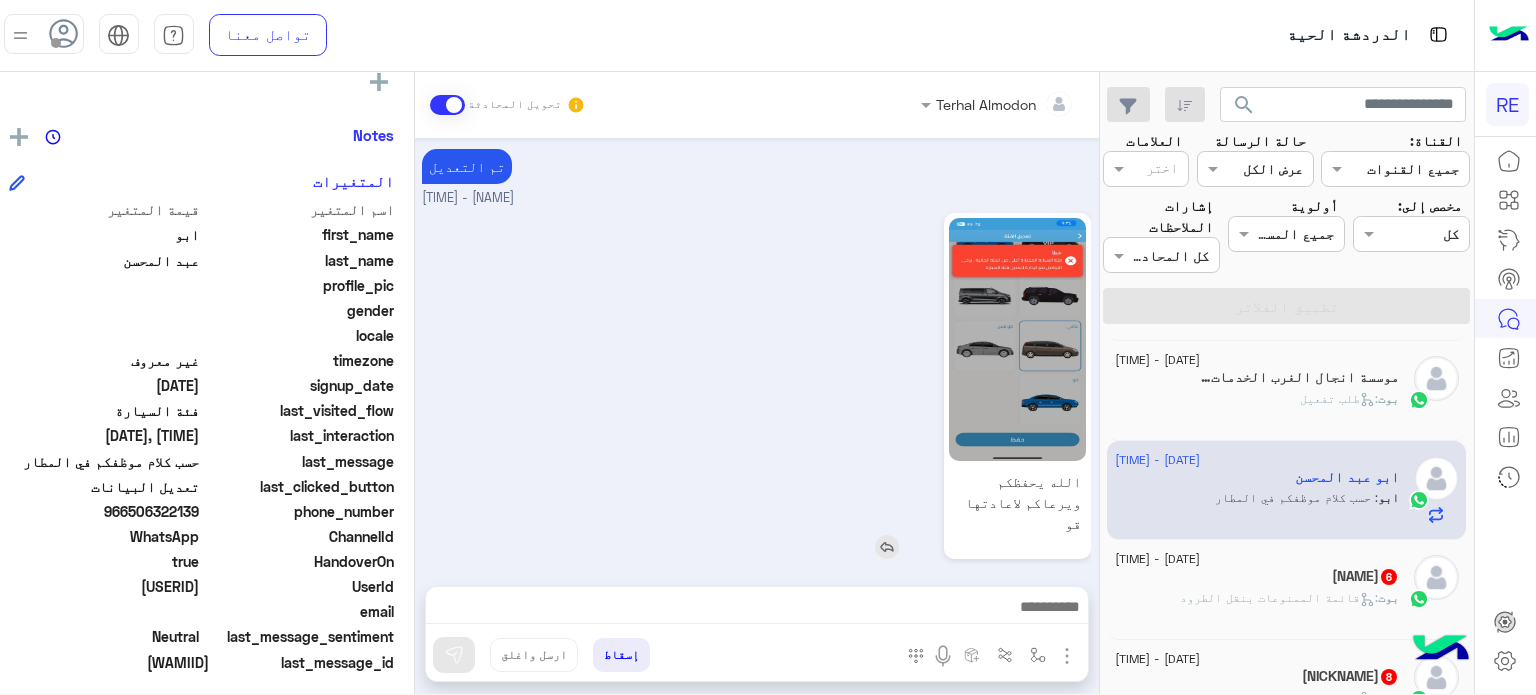 scroll, scrollTop: 1088, scrollLeft: 0, axis: vertical 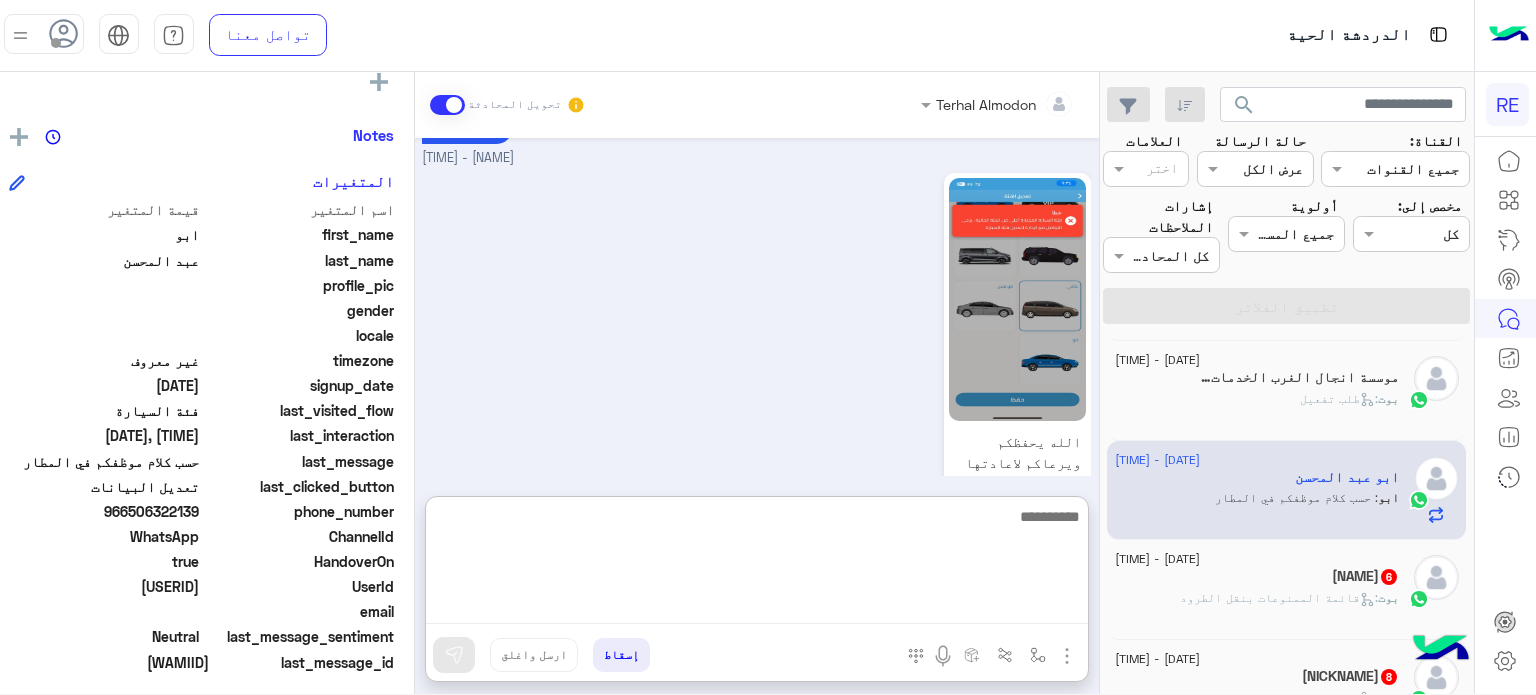 click at bounding box center (757, 564) 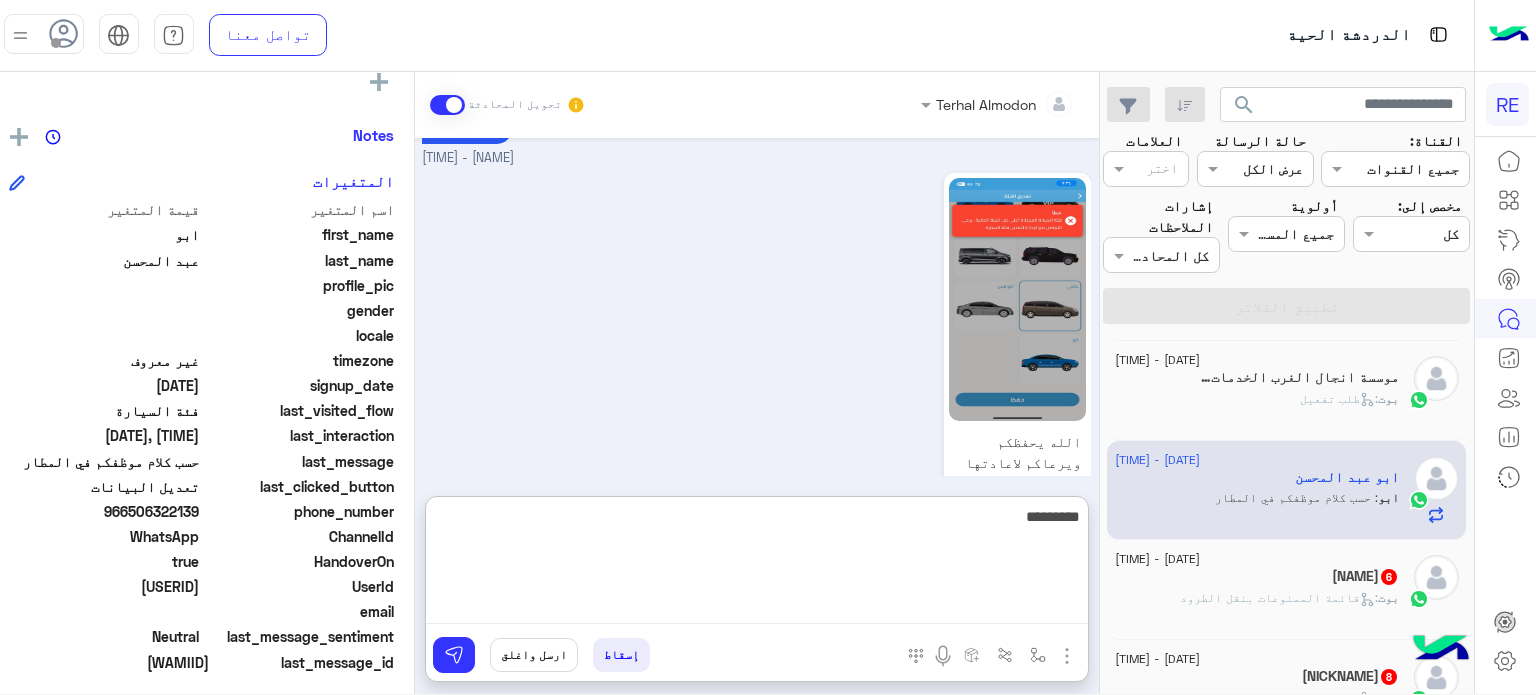 type on "**********" 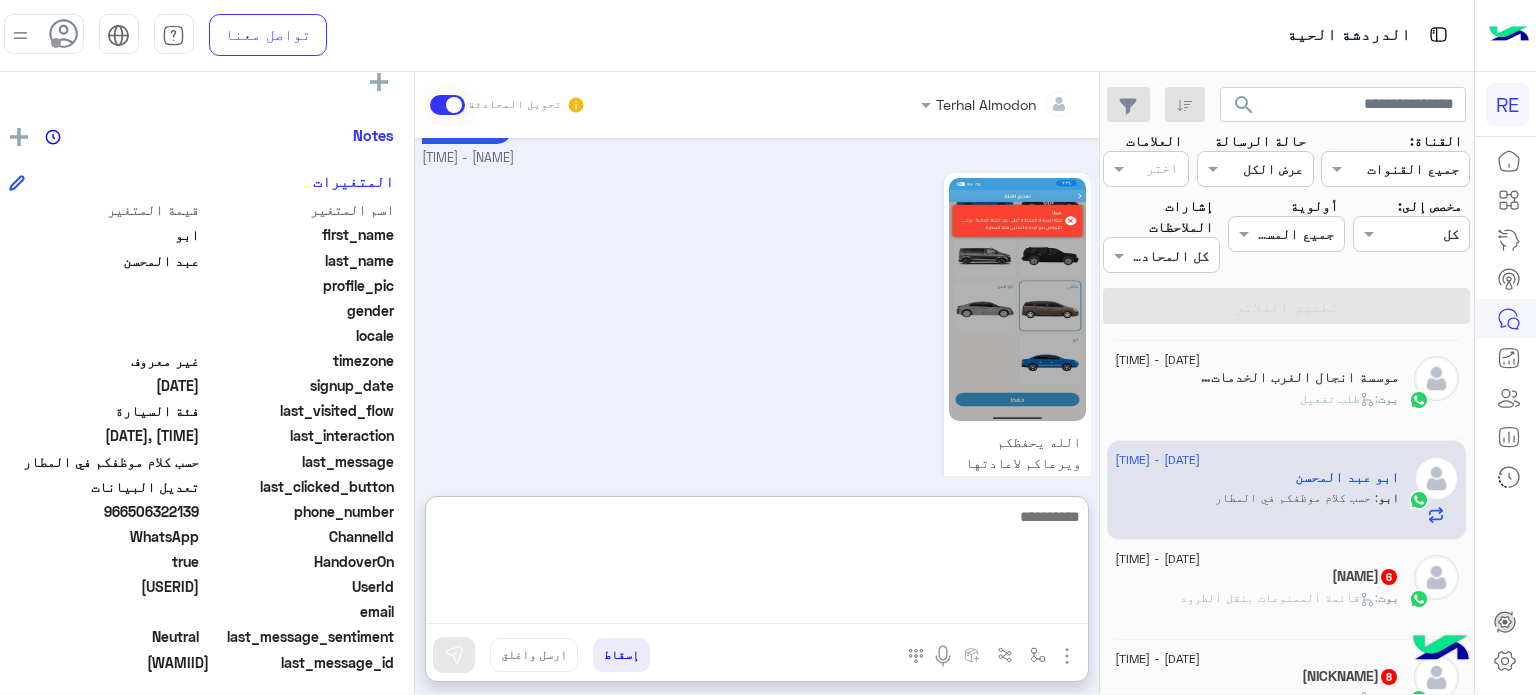 scroll, scrollTop: 1243, scrollLeft: 0, axis: vertical 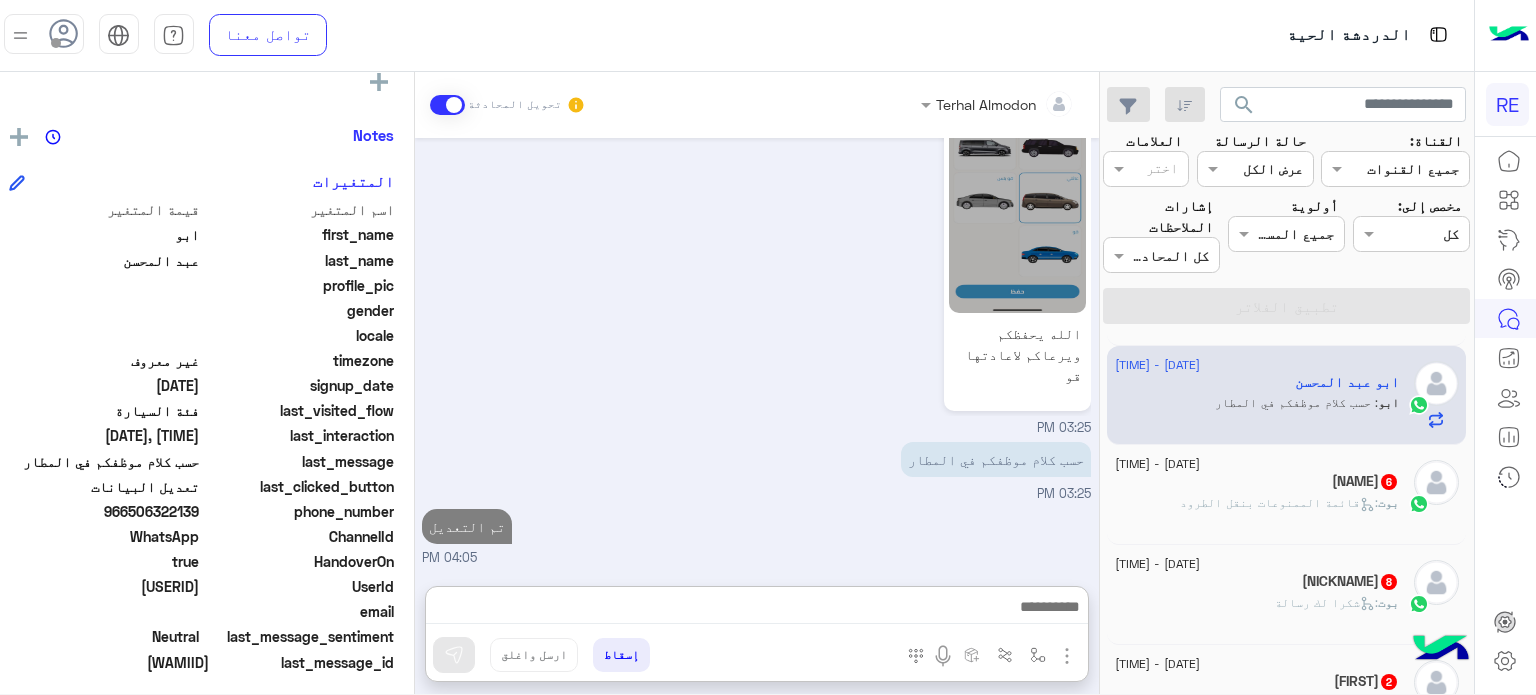 click on "[DATE] [NAME]  6 بوت :   قائمة الممنوعات بنقل الطرود" 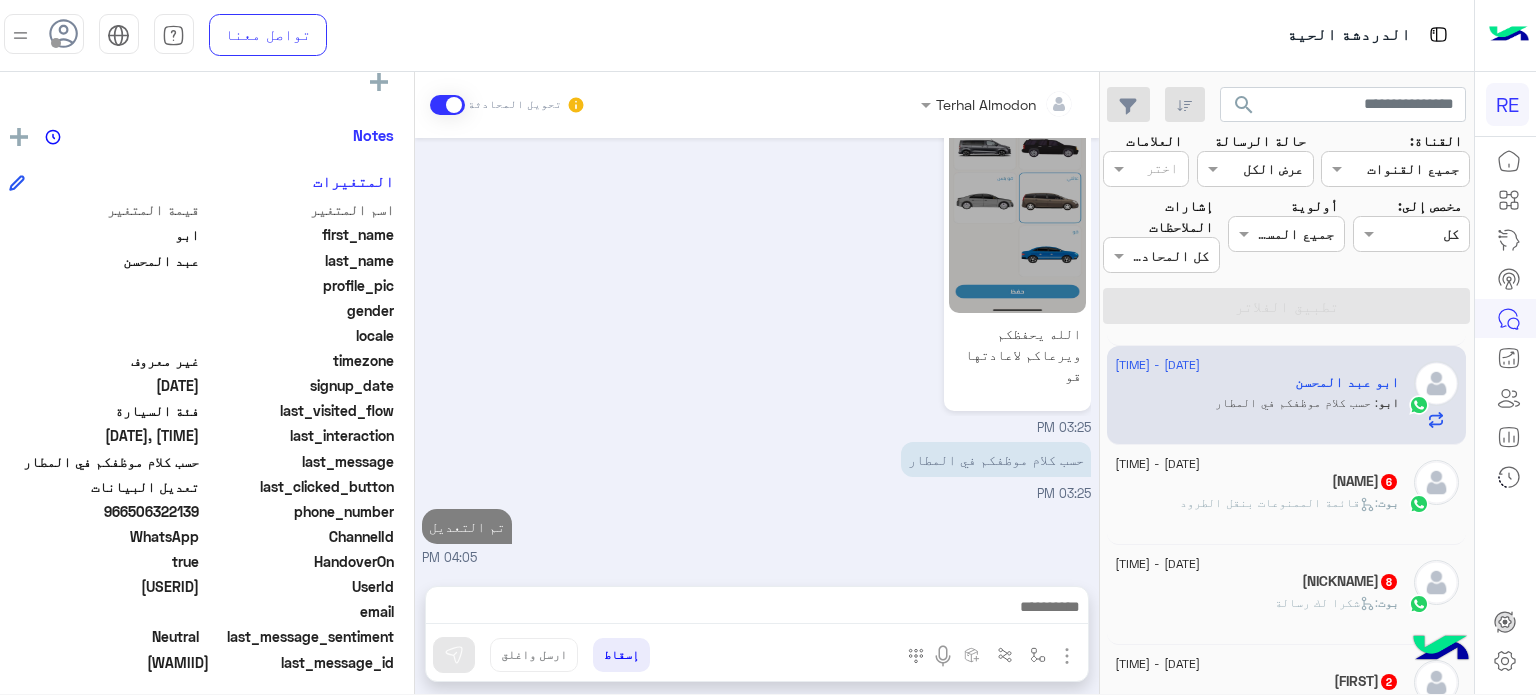 scroll, scrollTop: 1152, scrollLeft: 0, axis: vertical 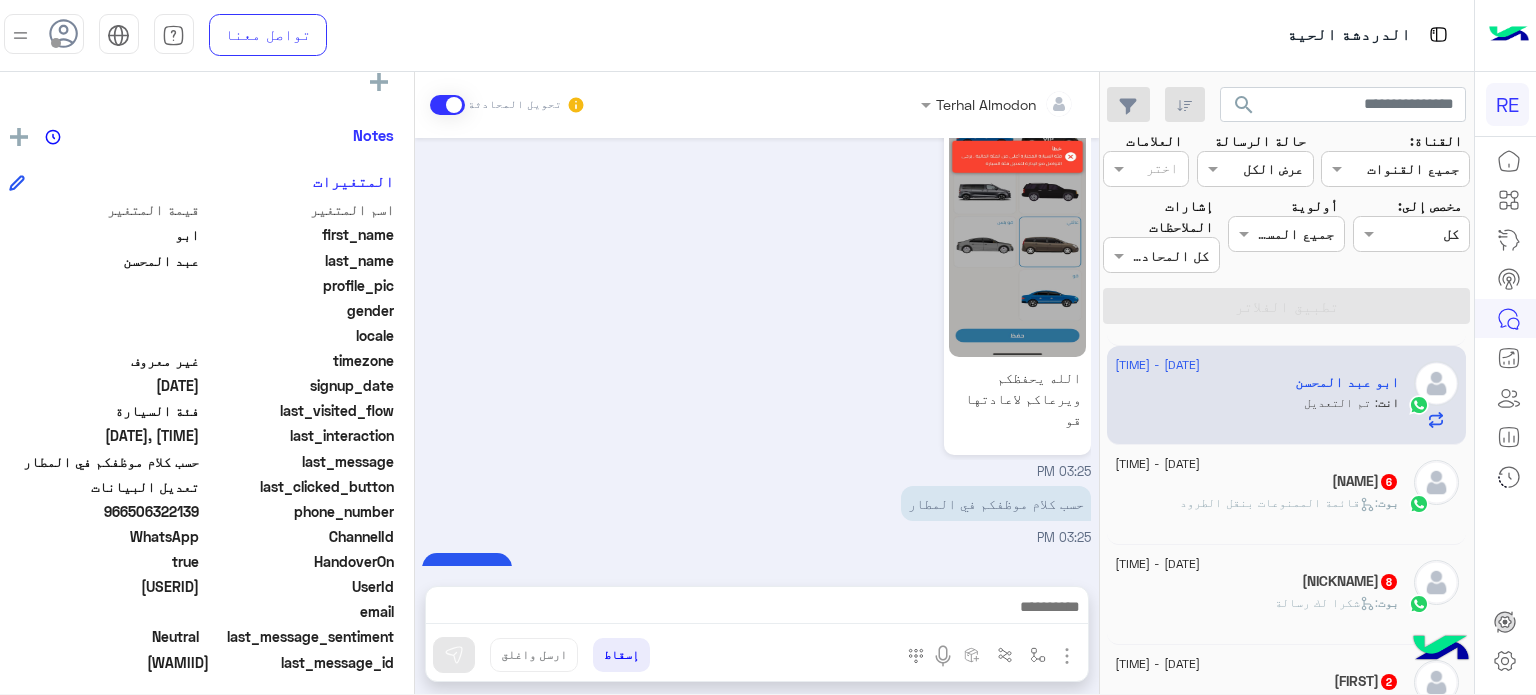 click on "بوت :   قائمة الممنوعات بنقل الطرود" 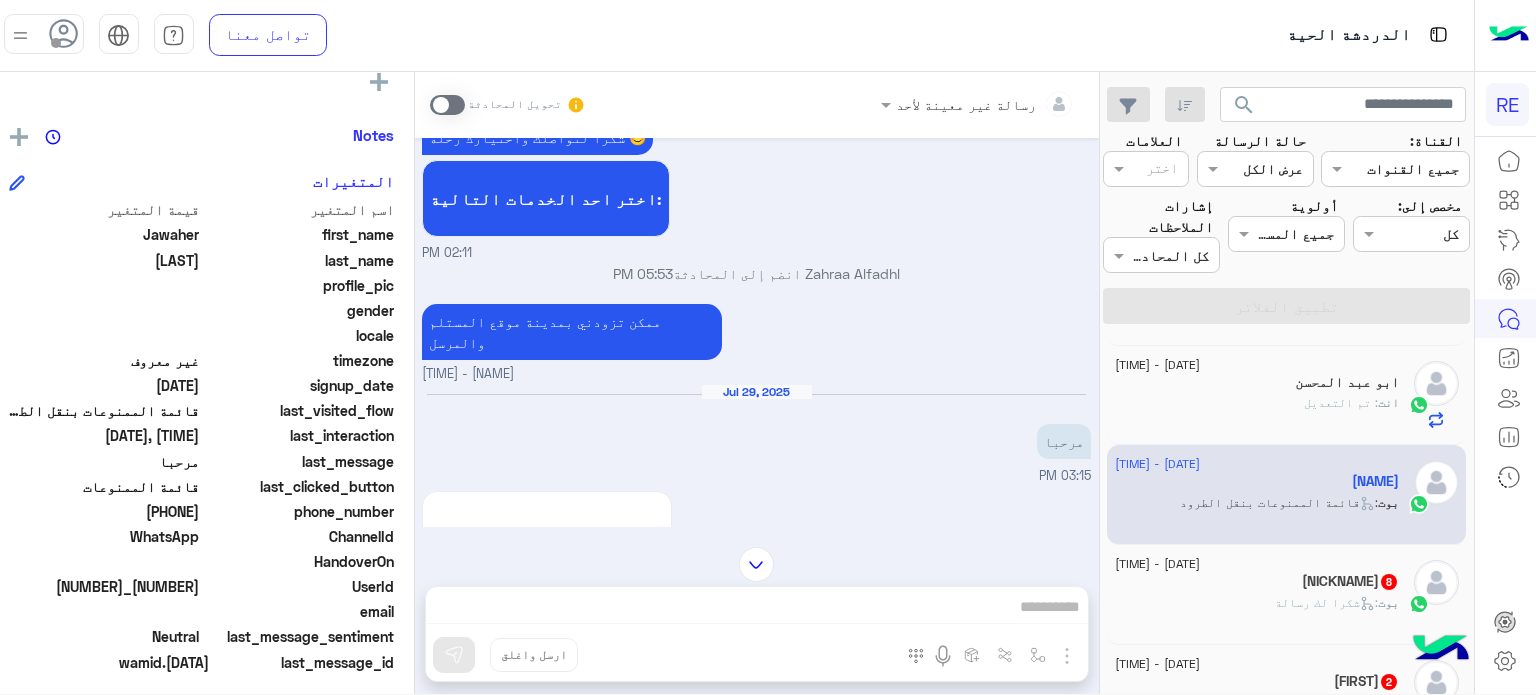 scroll, scrollTop: 534, scrollLeft: 0, axis: vertical 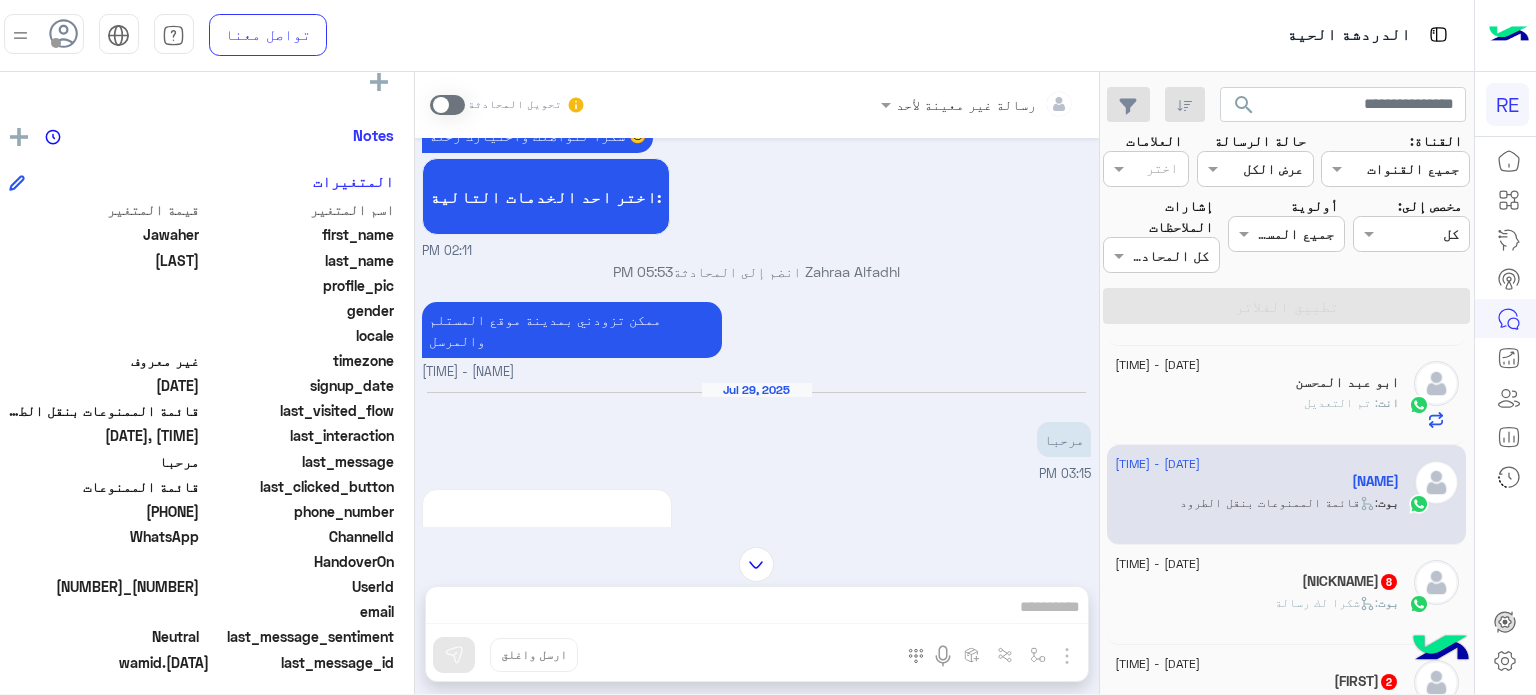 click at bounding box center [447, 105] 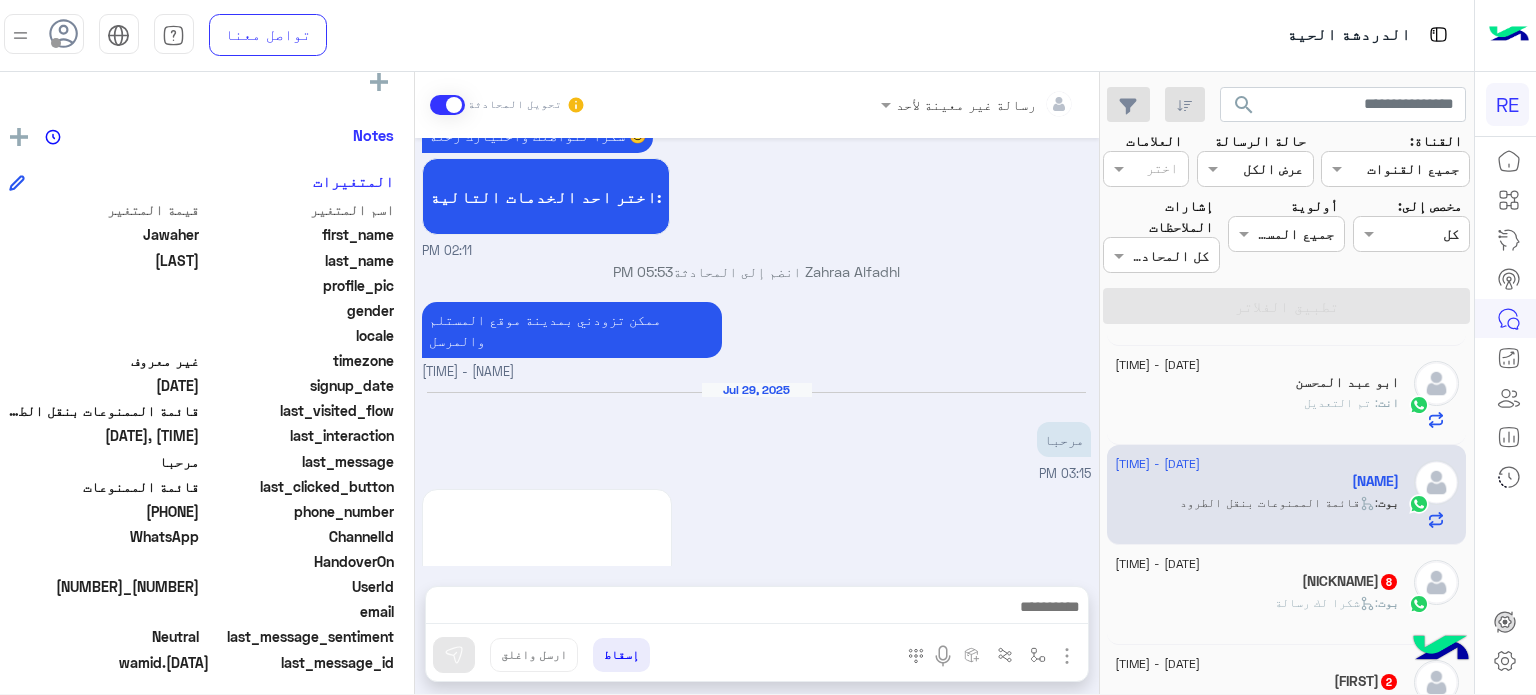 scroll, scrollTop: 2976, scrollLeft: 0, axis: vertical 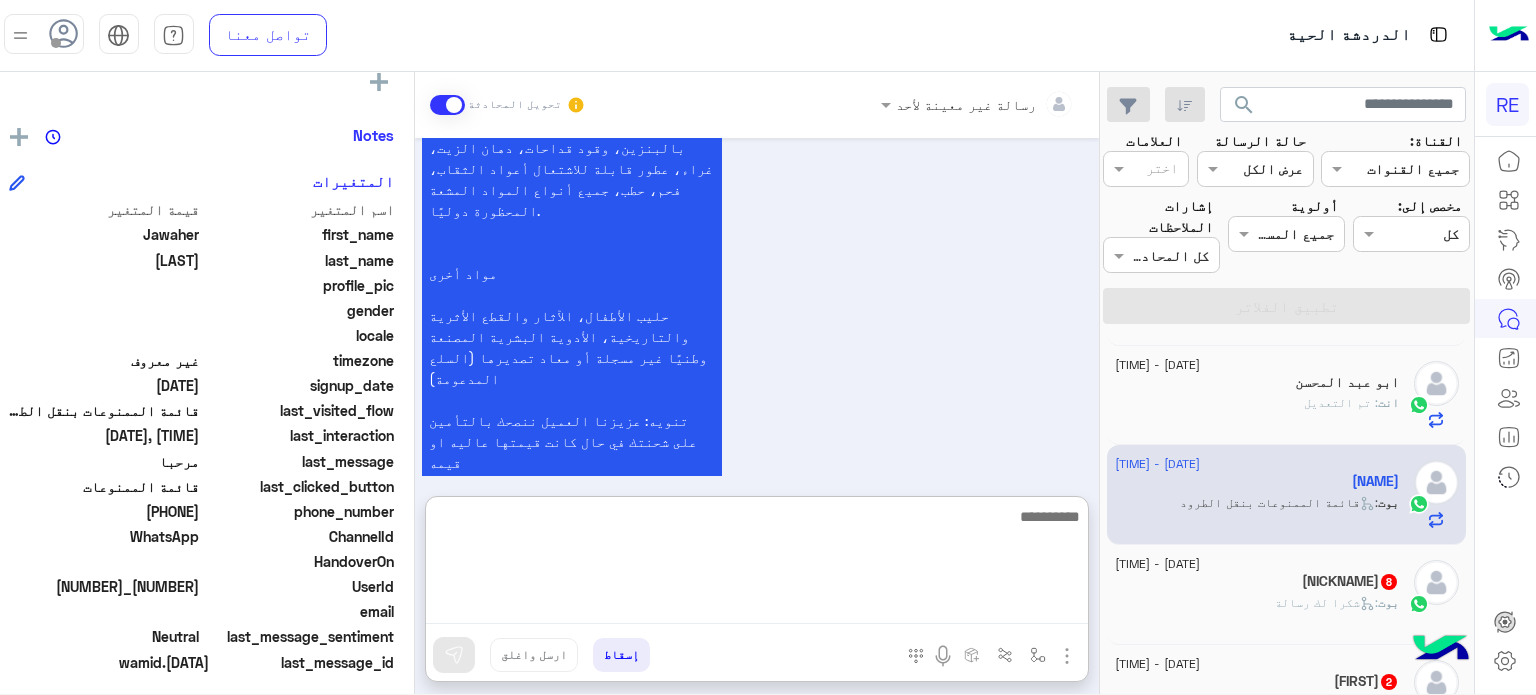 click at bounding box center (757, 564) 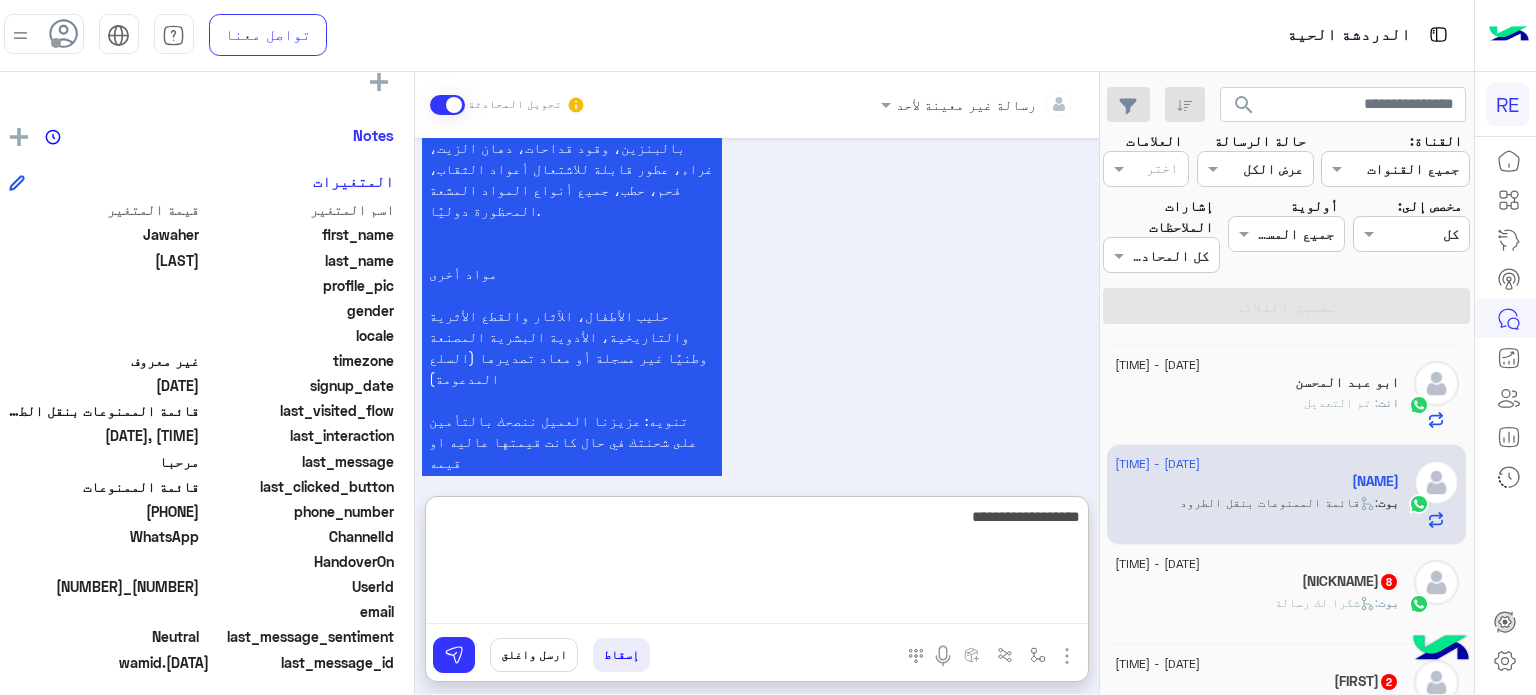 type on "**********" 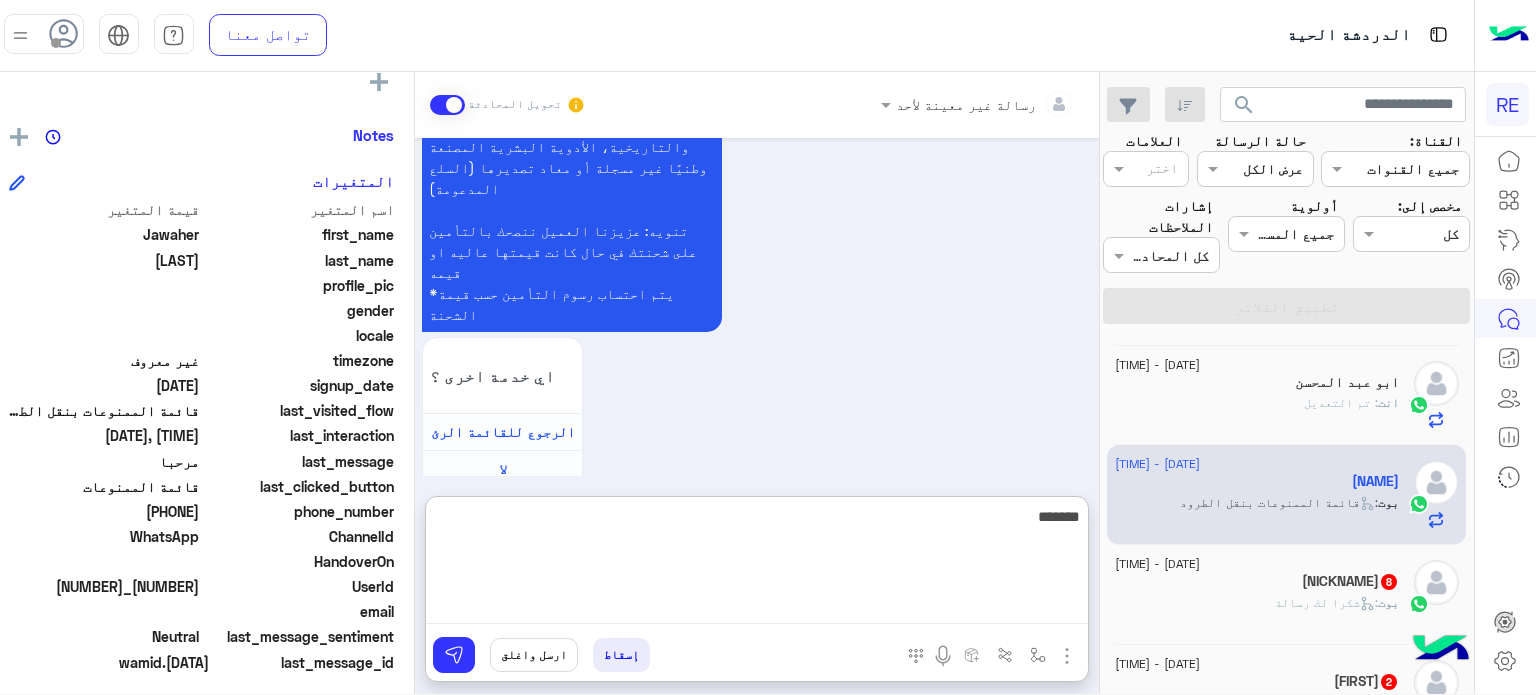 scroll, scrollTop: 3203, scrollLeft: 0, axis: vertical 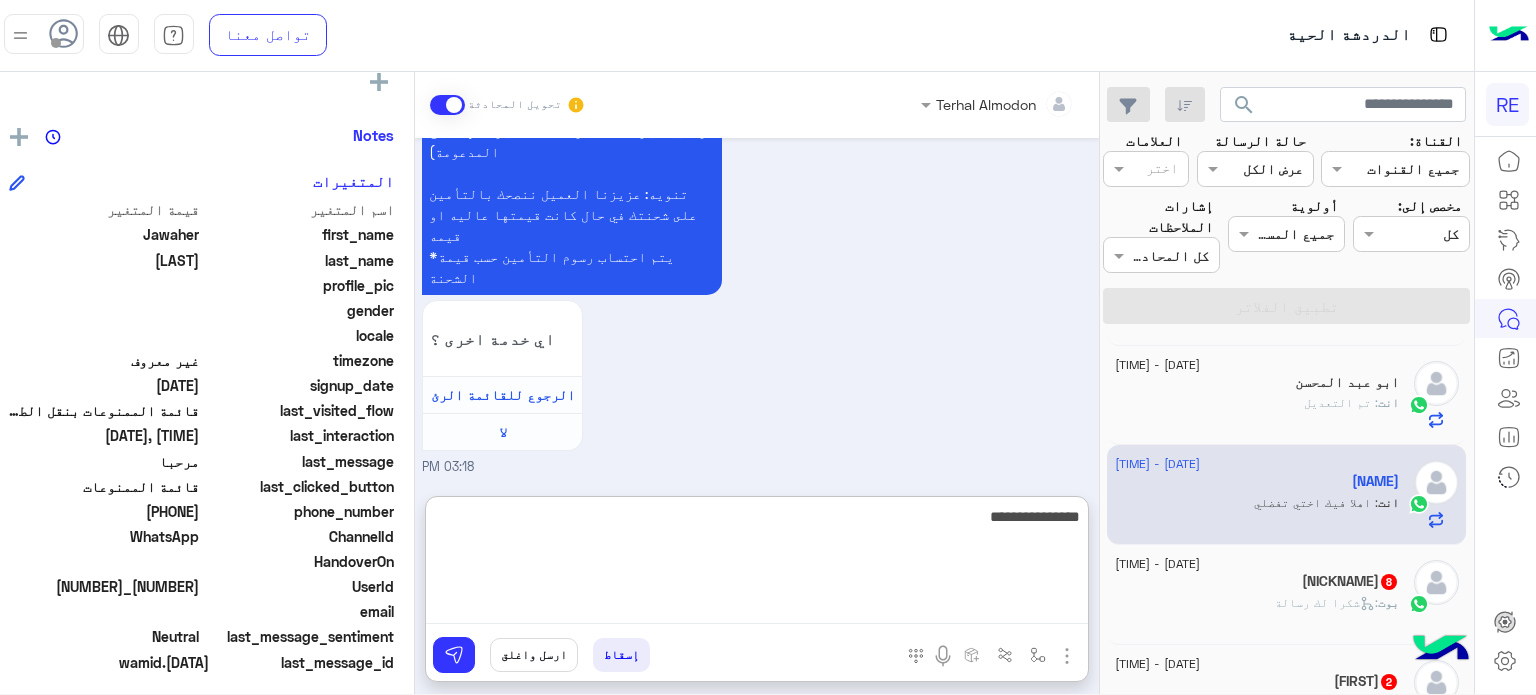 type on "**********" 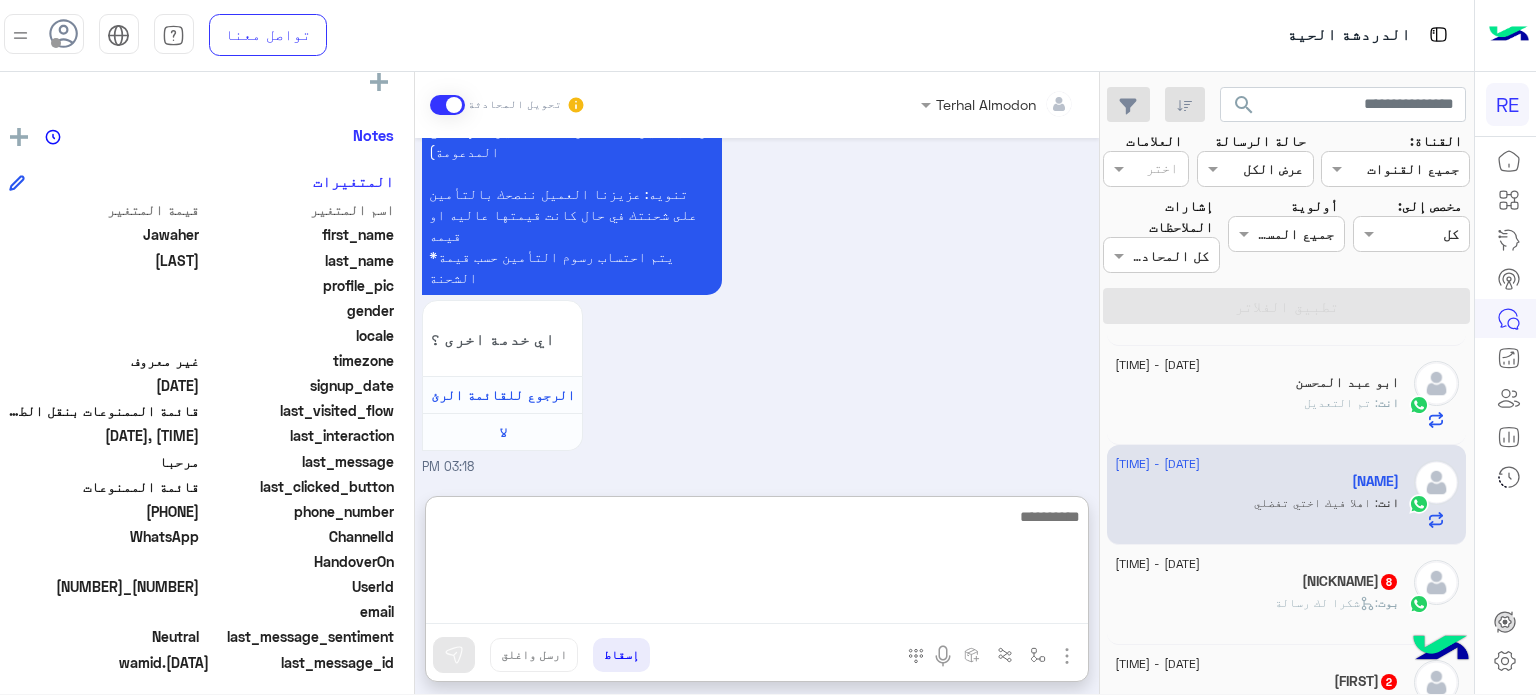 scroll, scrollTop: 3267, scrollLeft: 0, axis: vertical 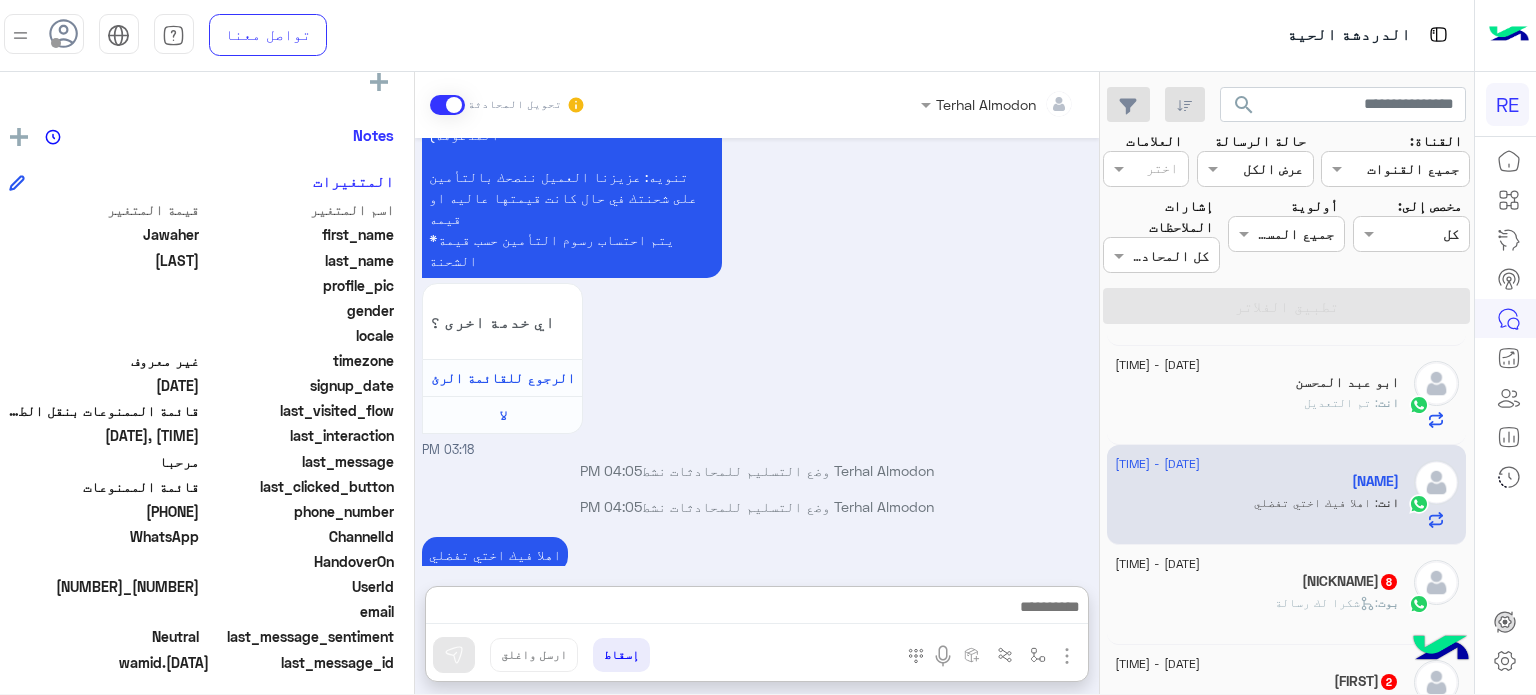 click on "ابو خالد  8" 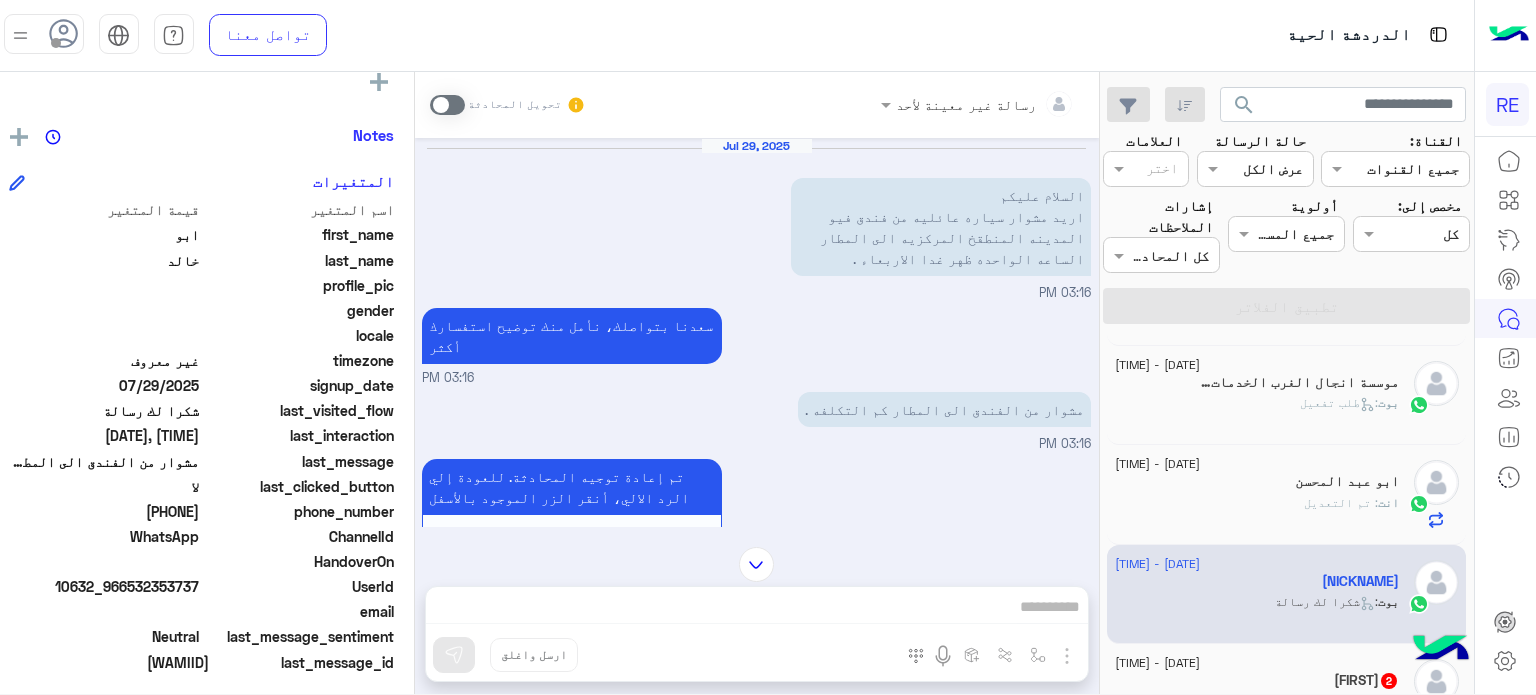 scroll, scrollTop: 0, scrollLeft: 0, axis: both 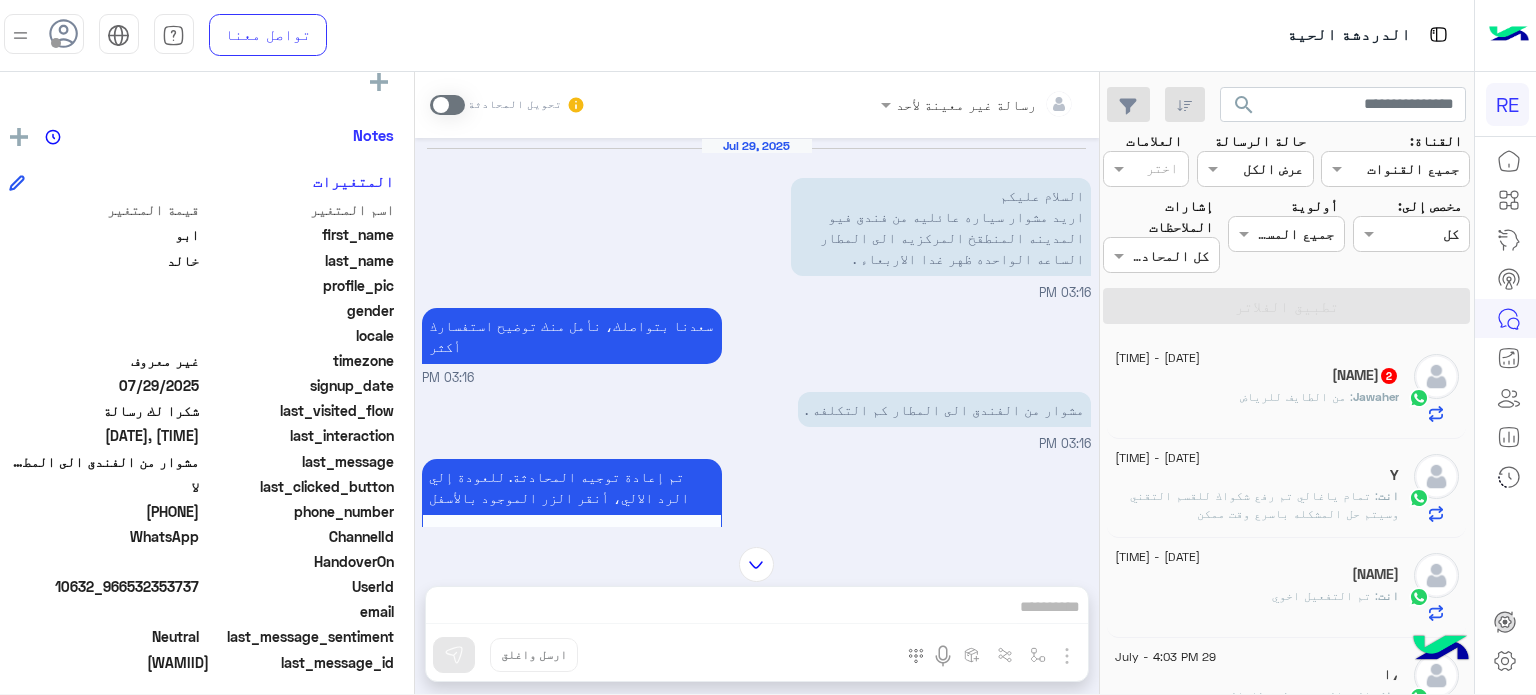 click on ": من الطايف للرياض" 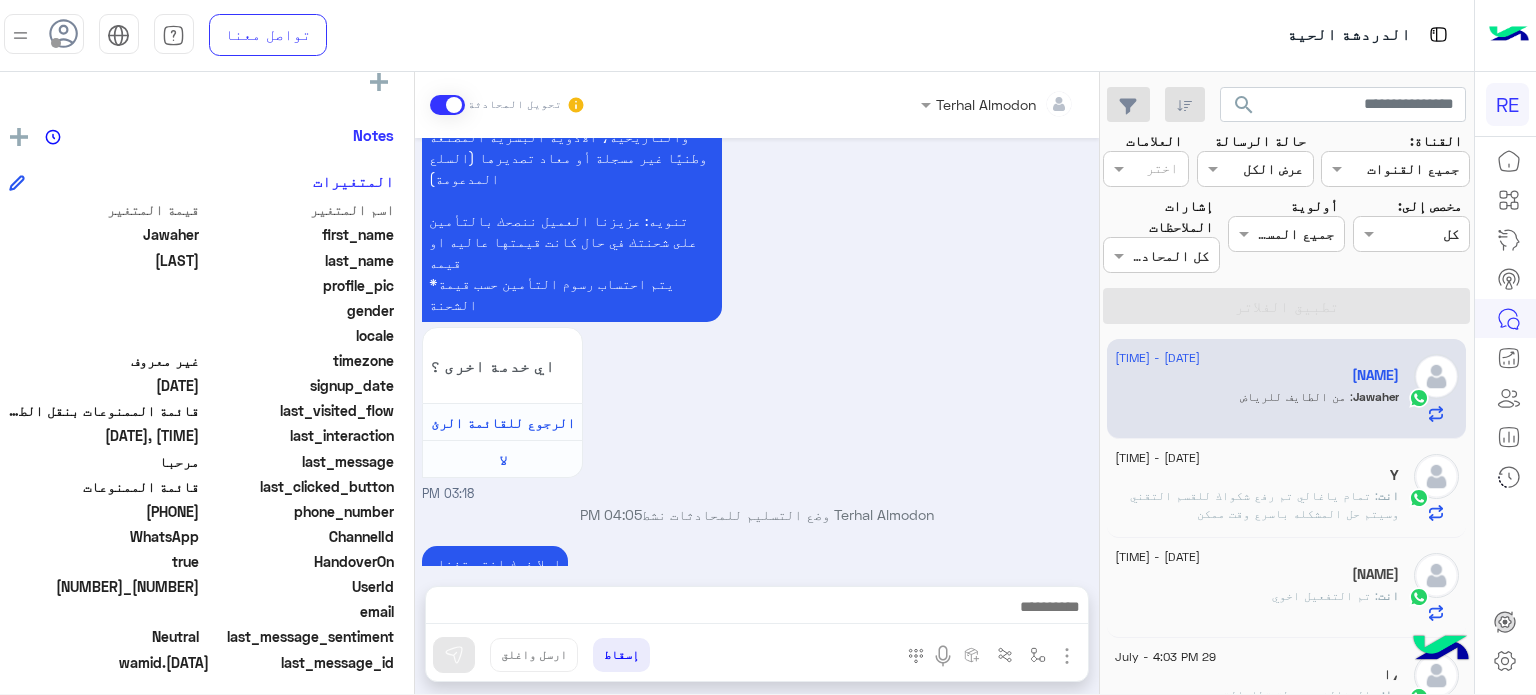 scroll, scrollTop: 4241, scrollLeft: 0, axis: vertical 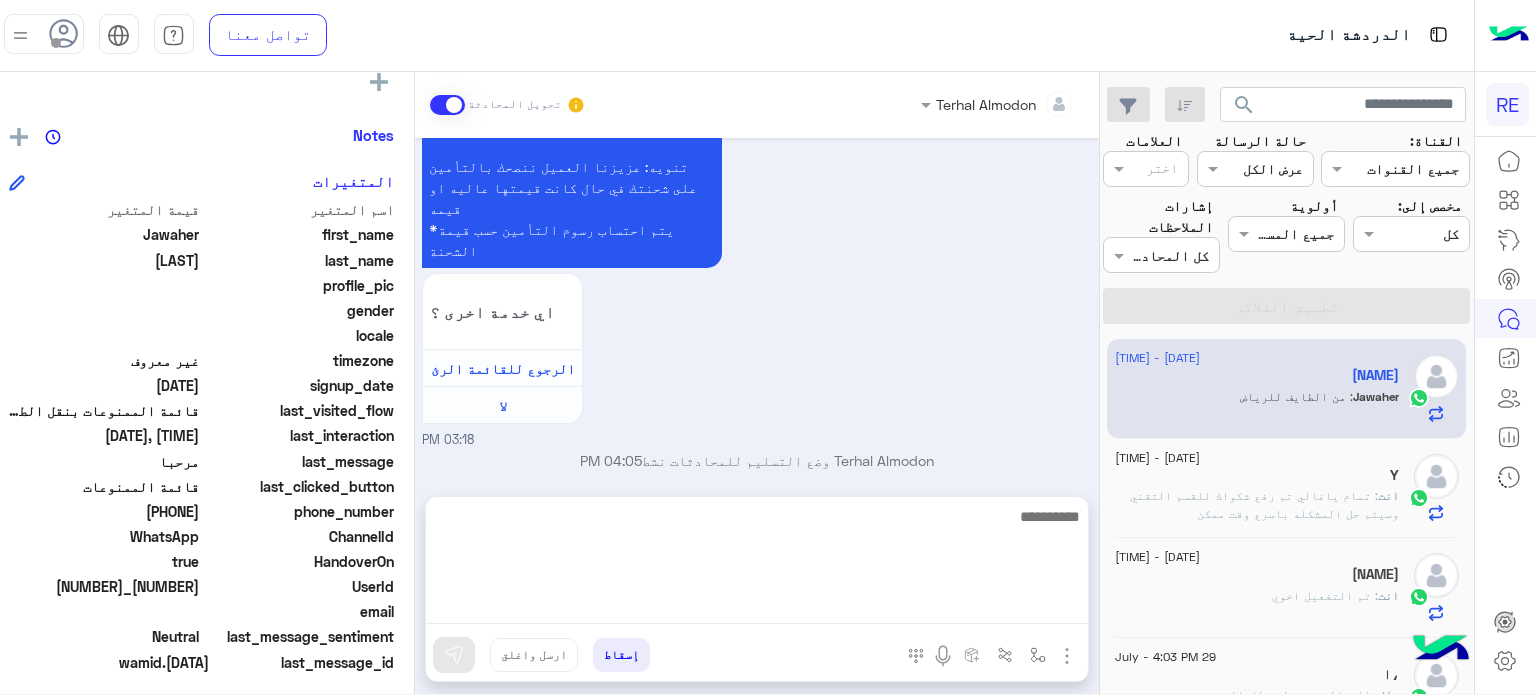 click at bounding box center (757, 564) 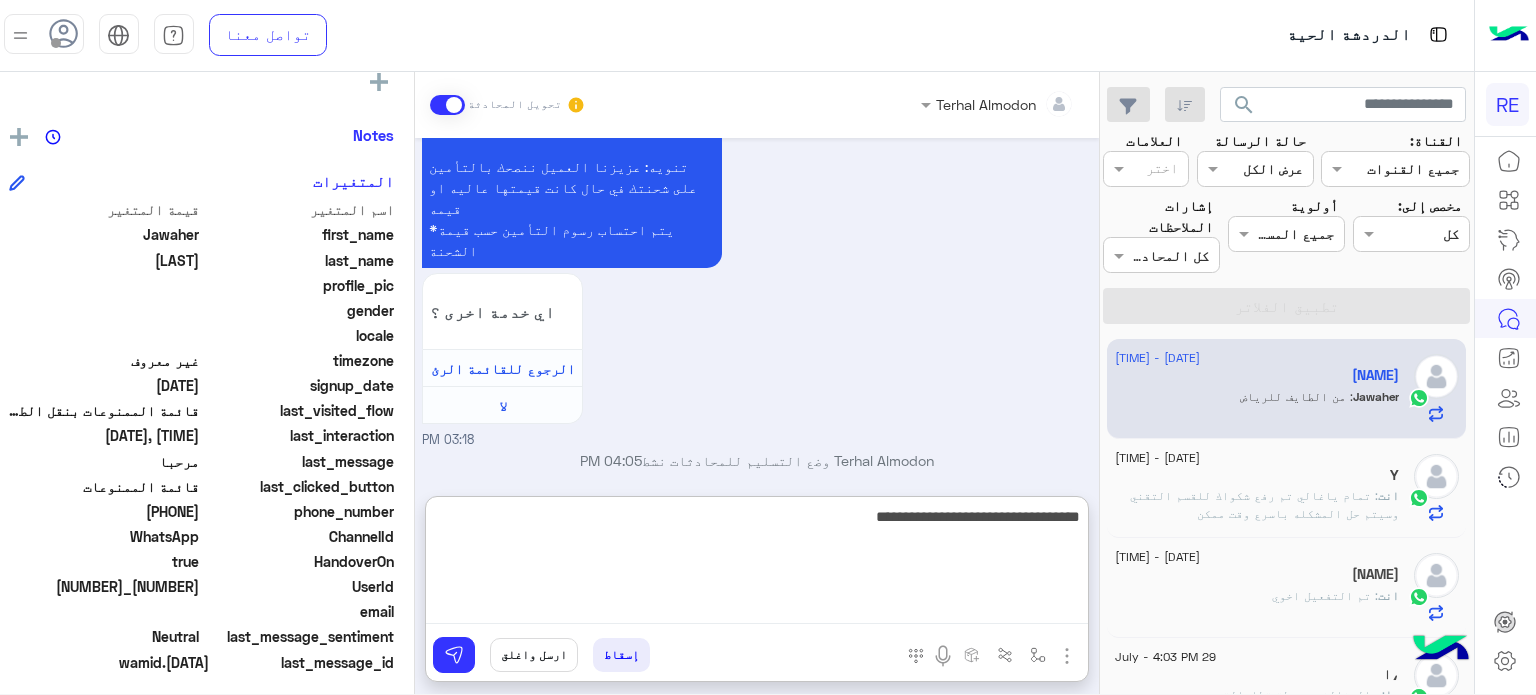 type on "**********" 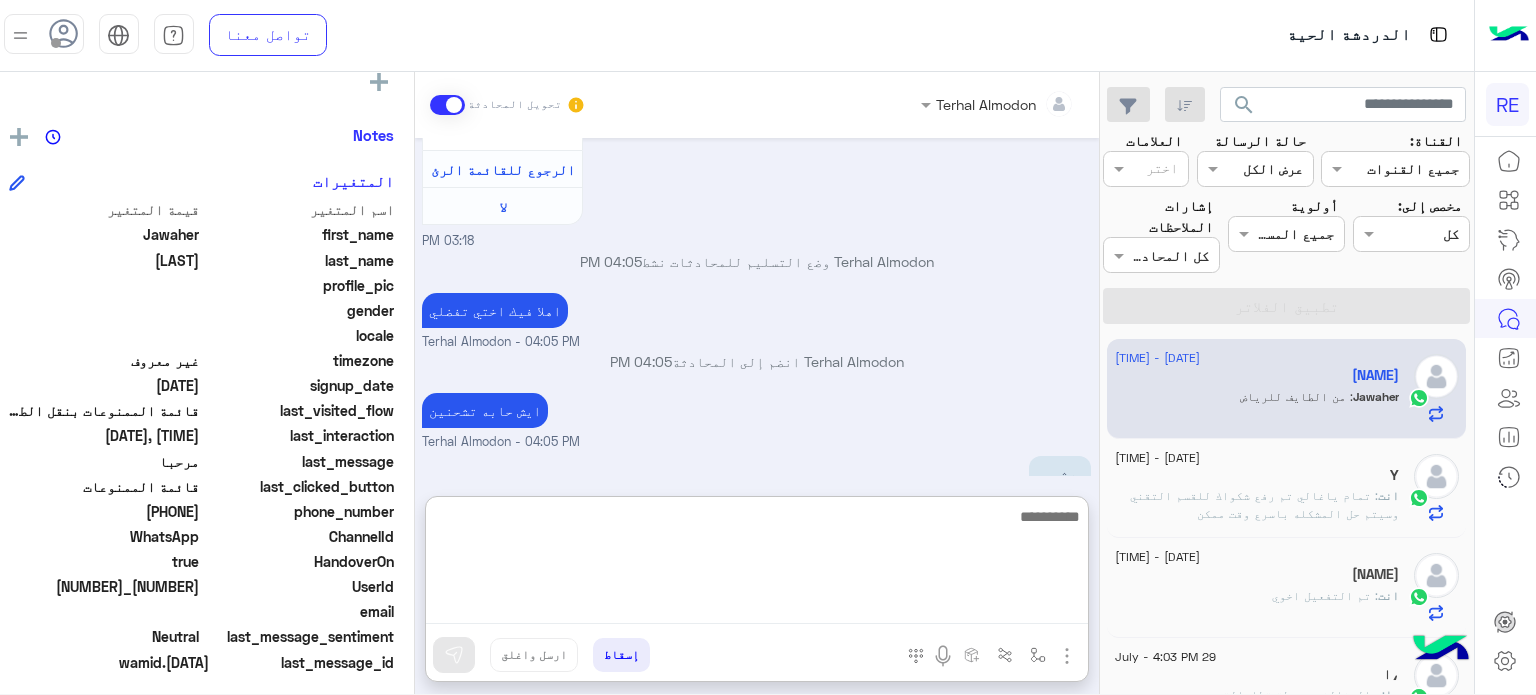 scroll, scrollTop: 4396, scrollLeft: 0, axis: vertical 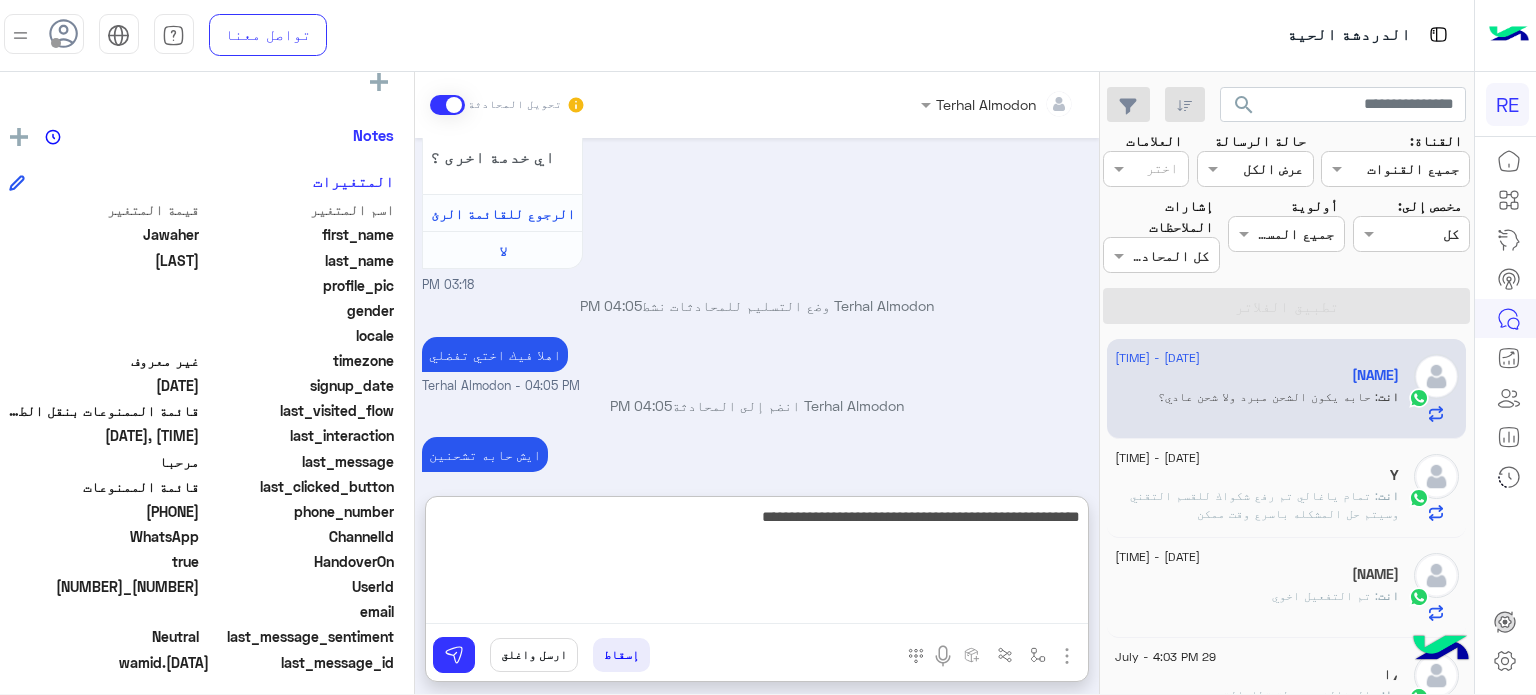 type on "**********" 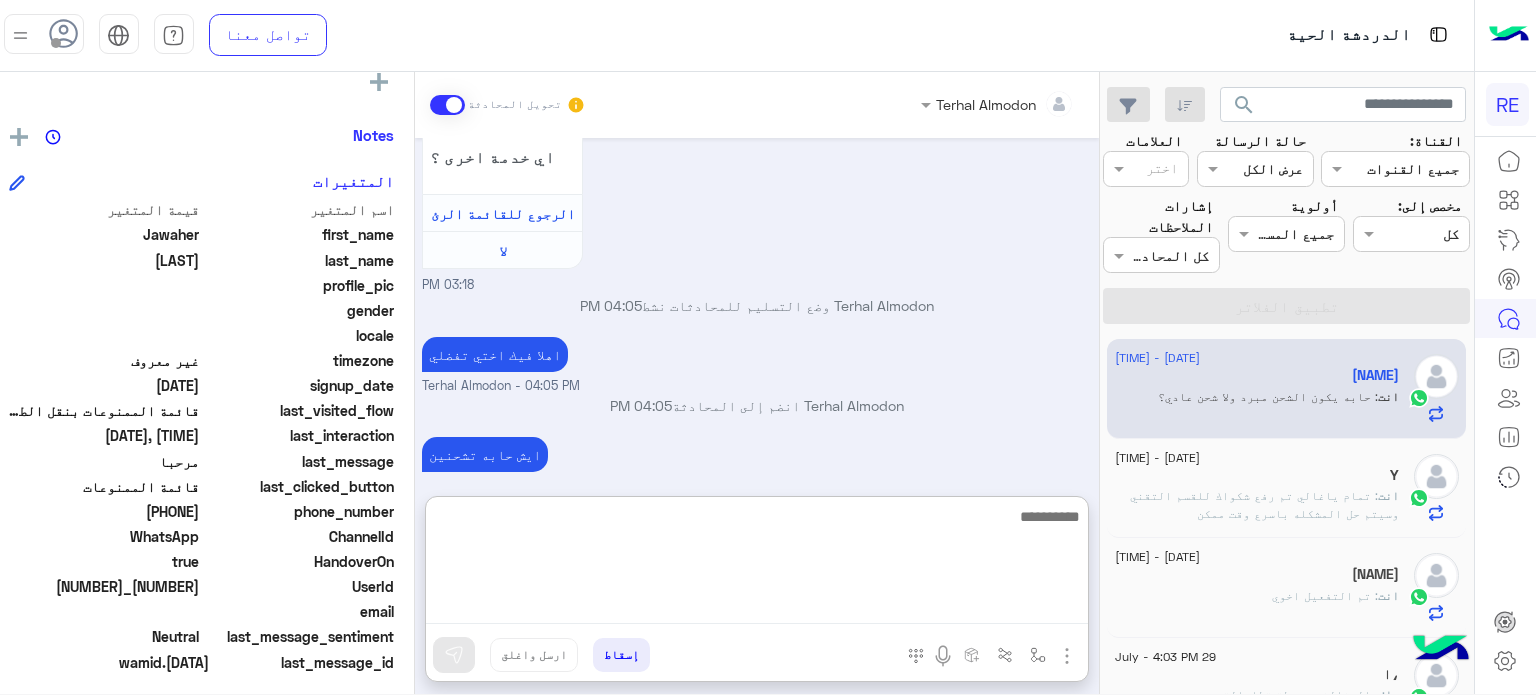 scroll, scrollTop: 4480, scrollLeft: 0, axis: vertical 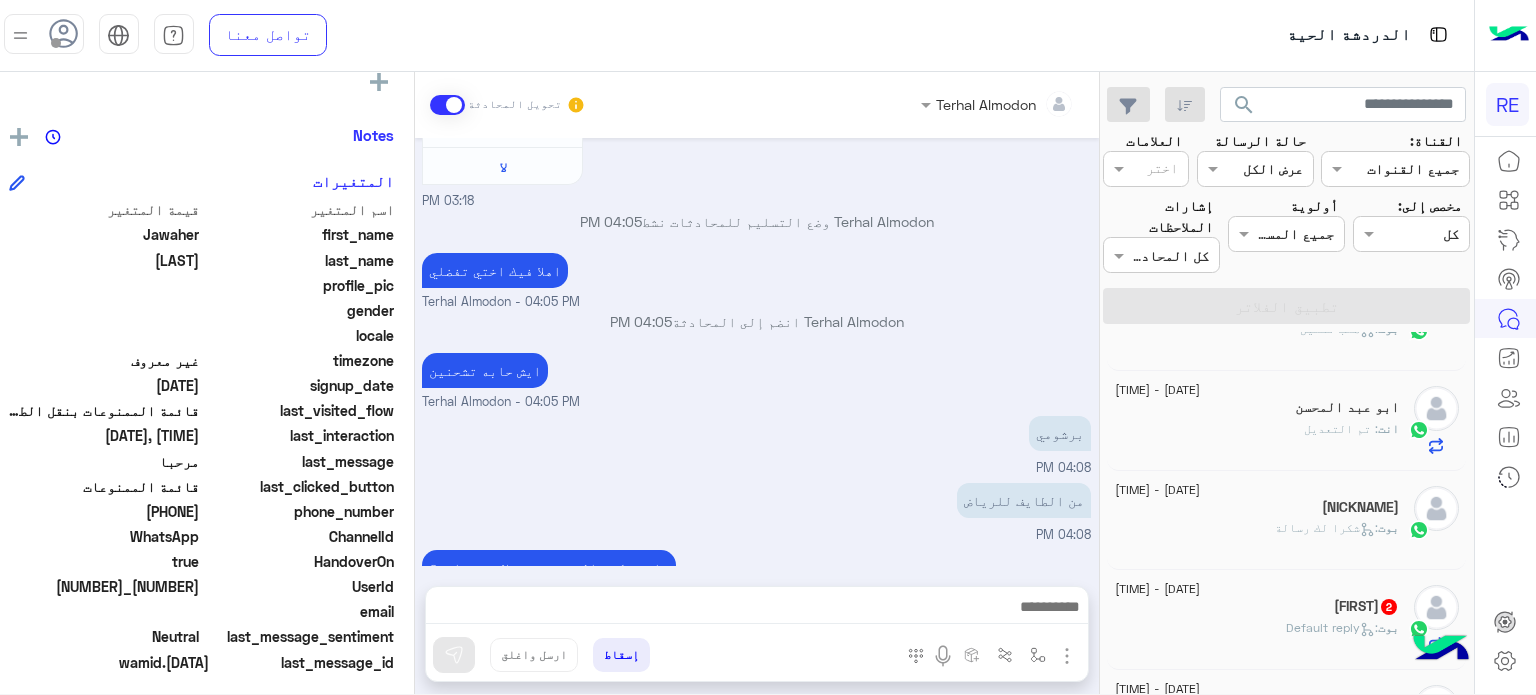 click on "[NAME] 2" 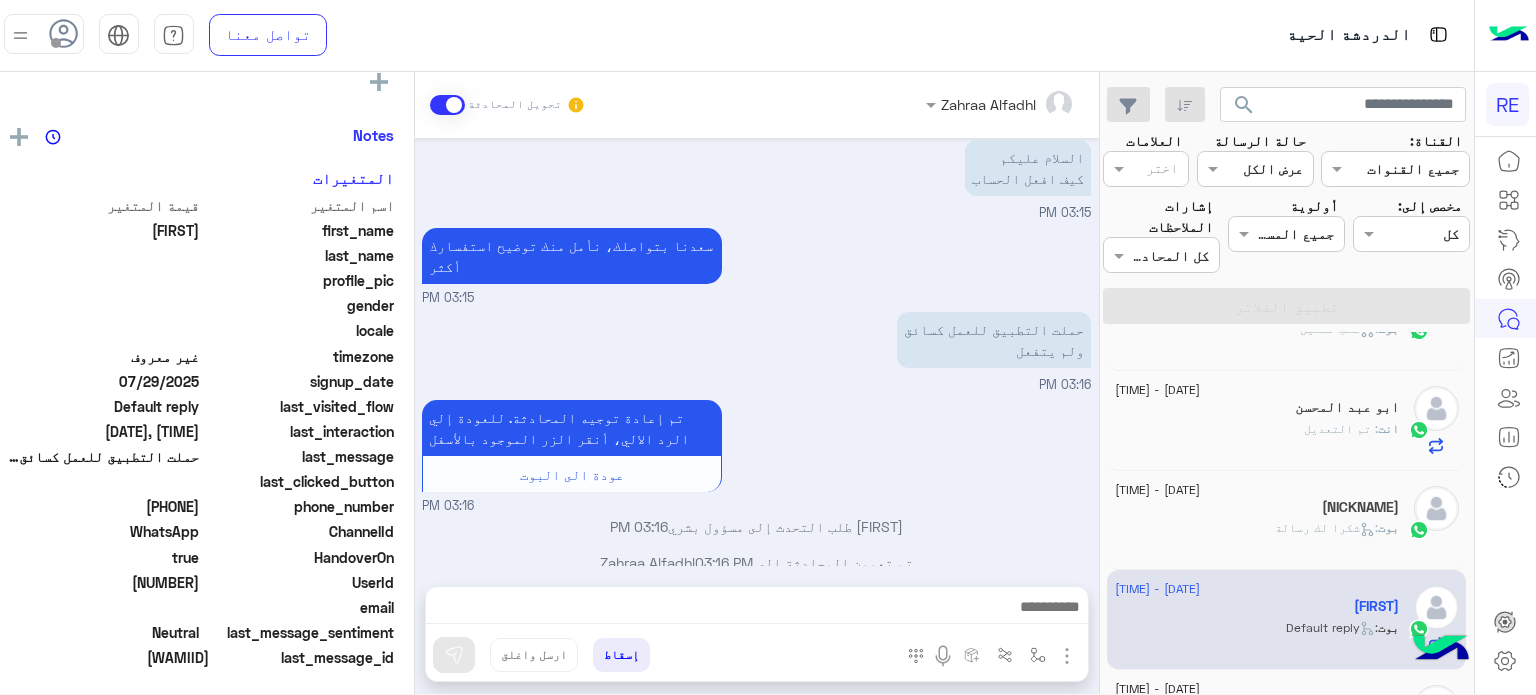 scroll, scrollTop: 0, scrollLeft: 0, axis: both 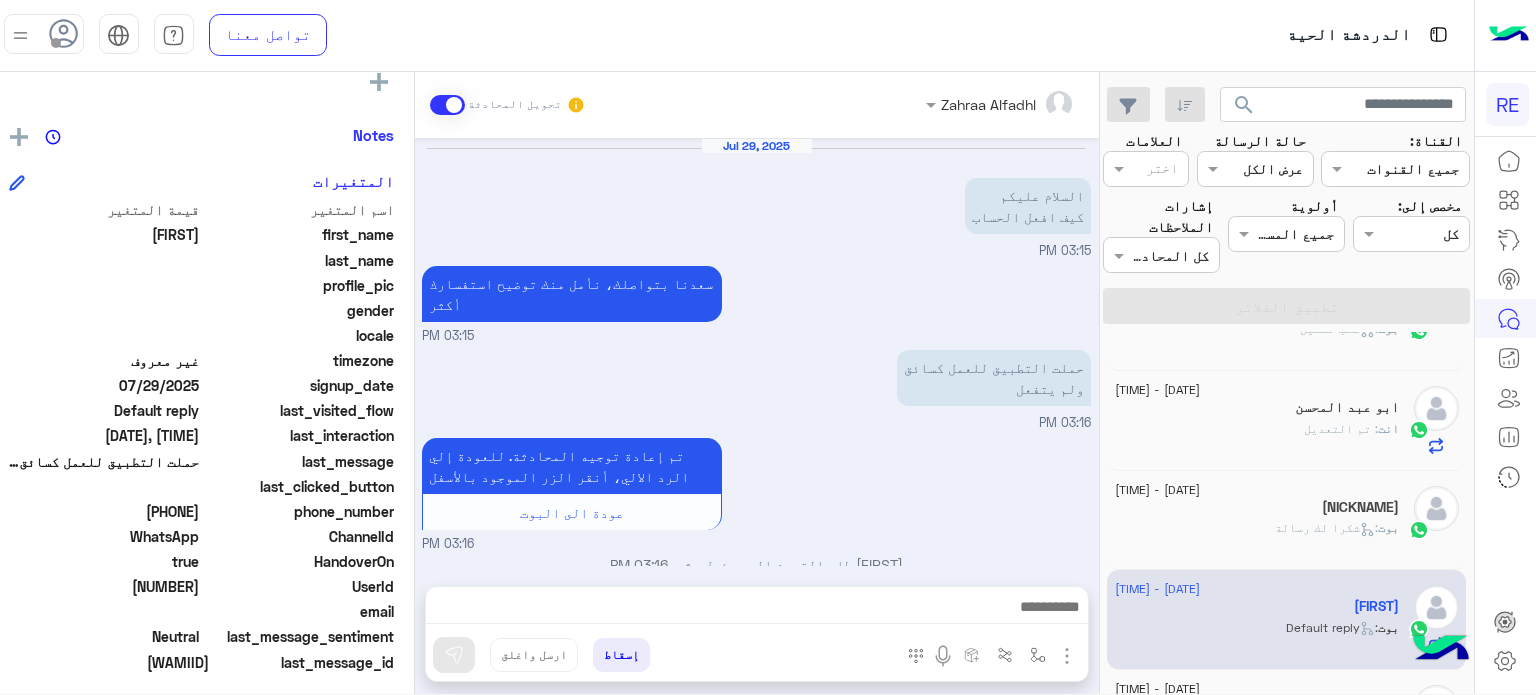 click on "[NICKNAME]" 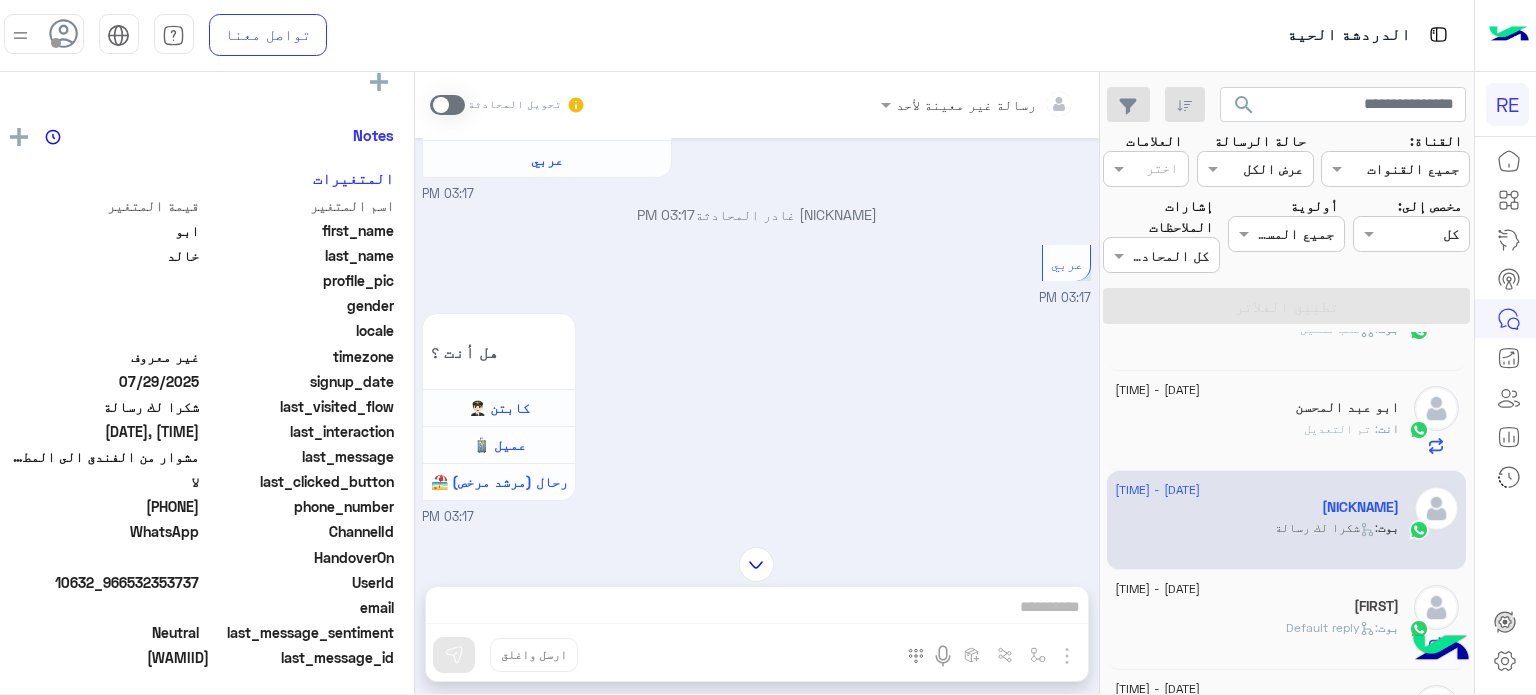 scroll, scrollTop: 0, scrollLeft: 0, axis: both 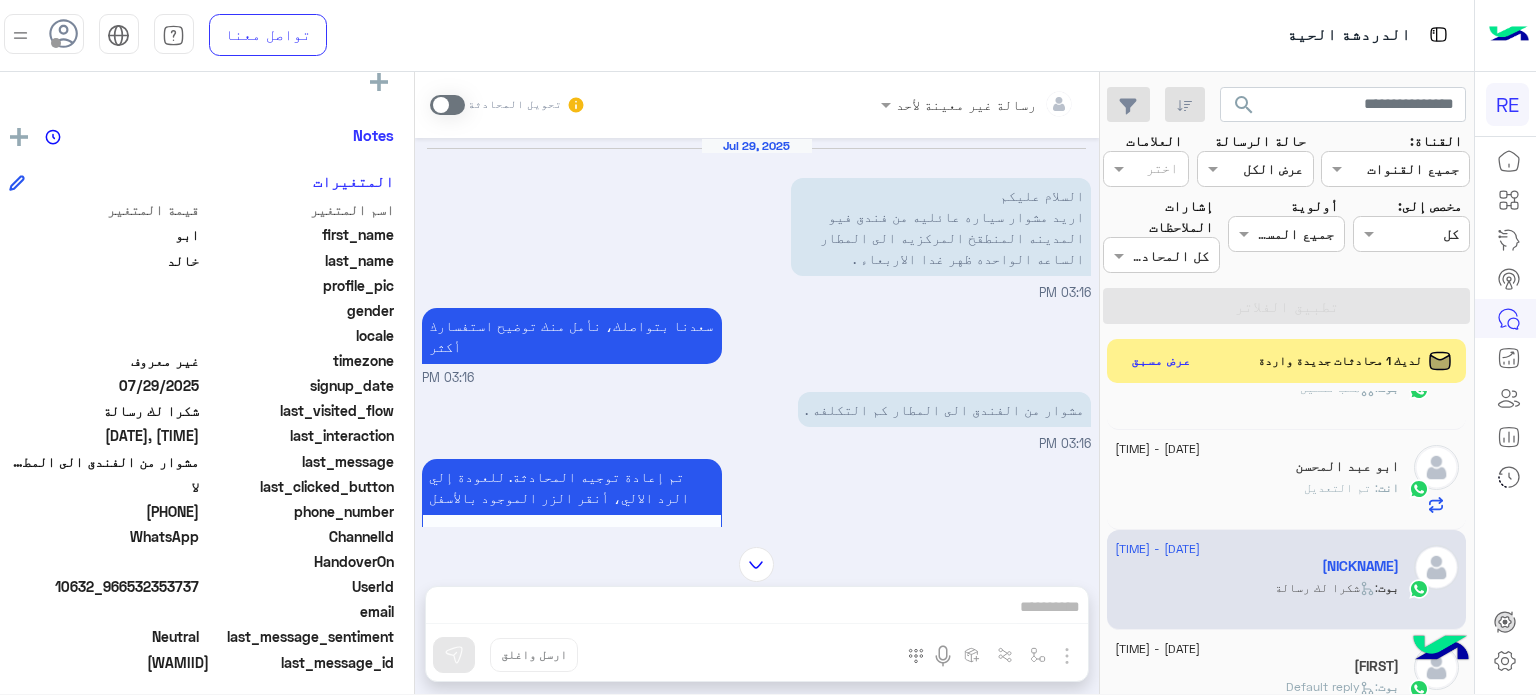 click at bounding box center [447, 105] 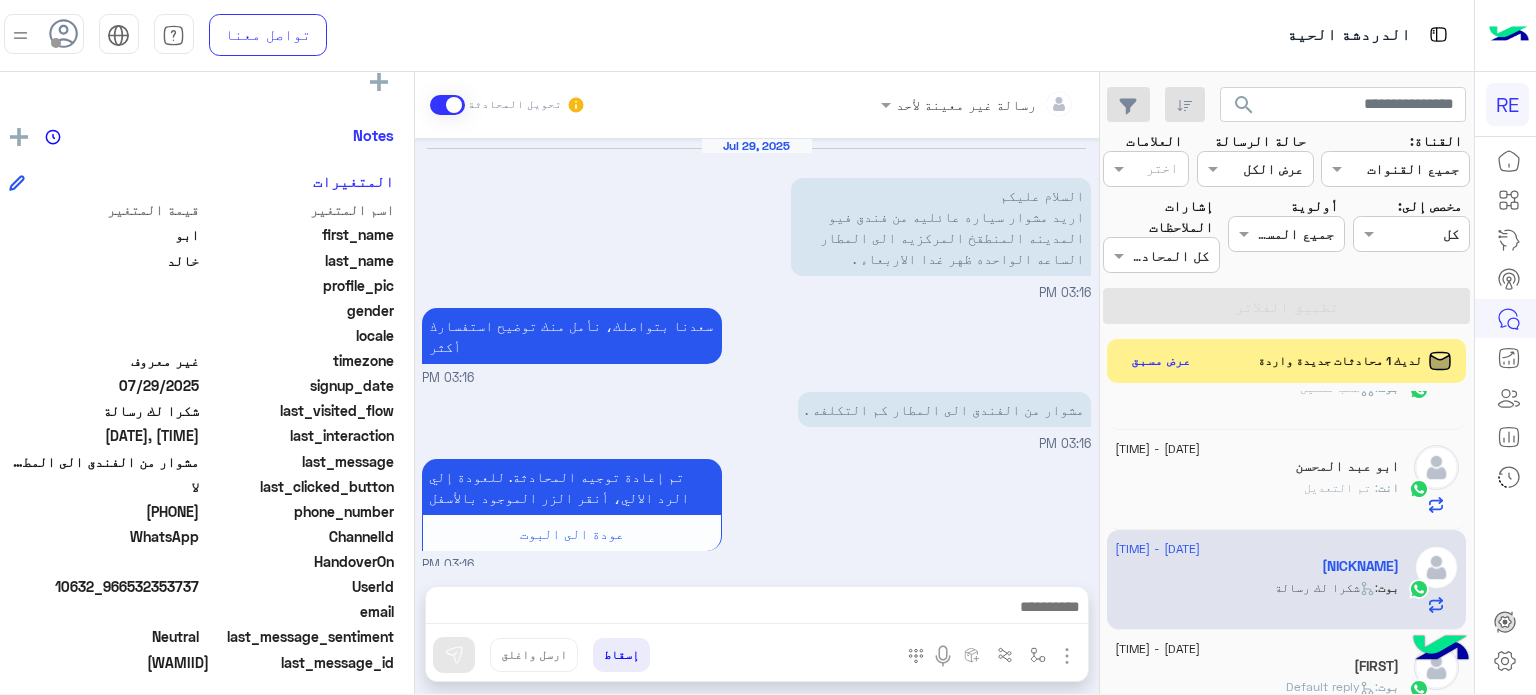 scroll, scrollTop: 2003, scrollLeft: 0, axis: vertical 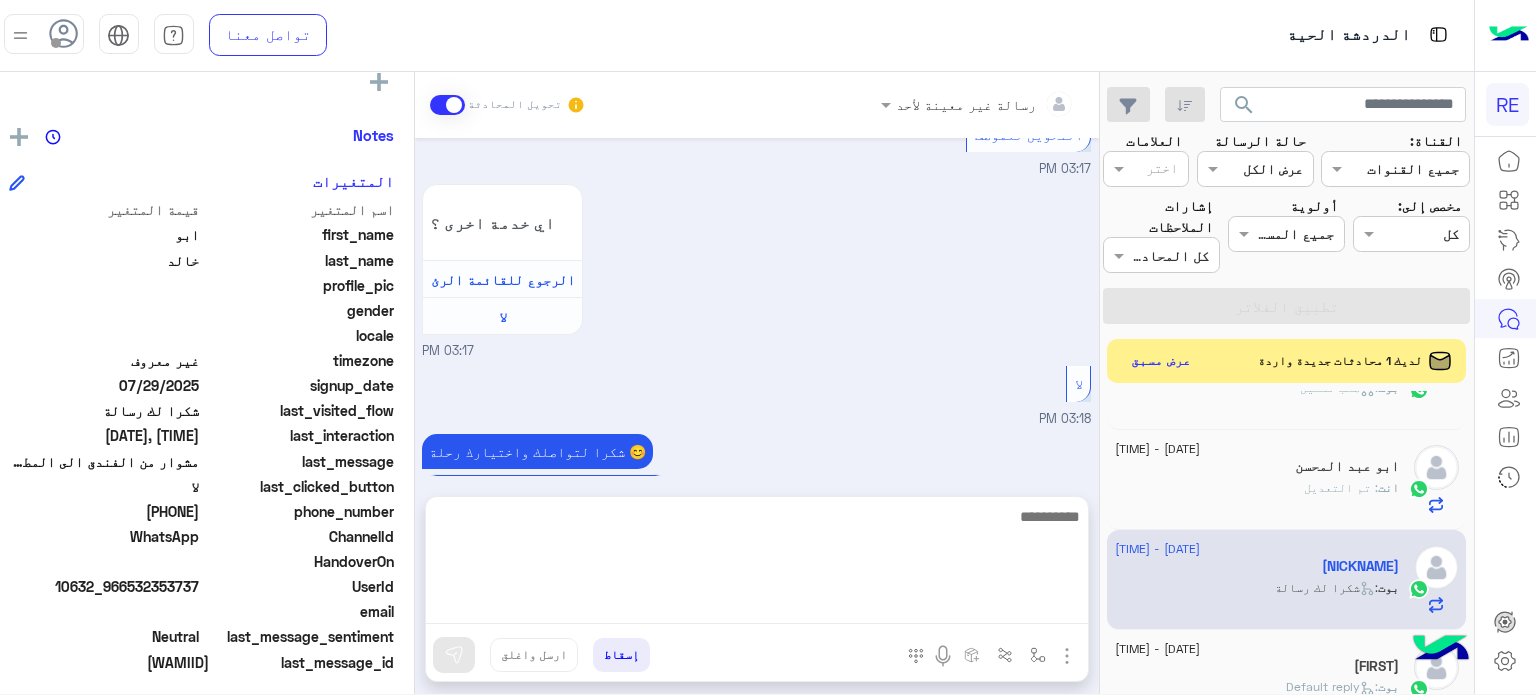 click at bounding box center (757, 564) 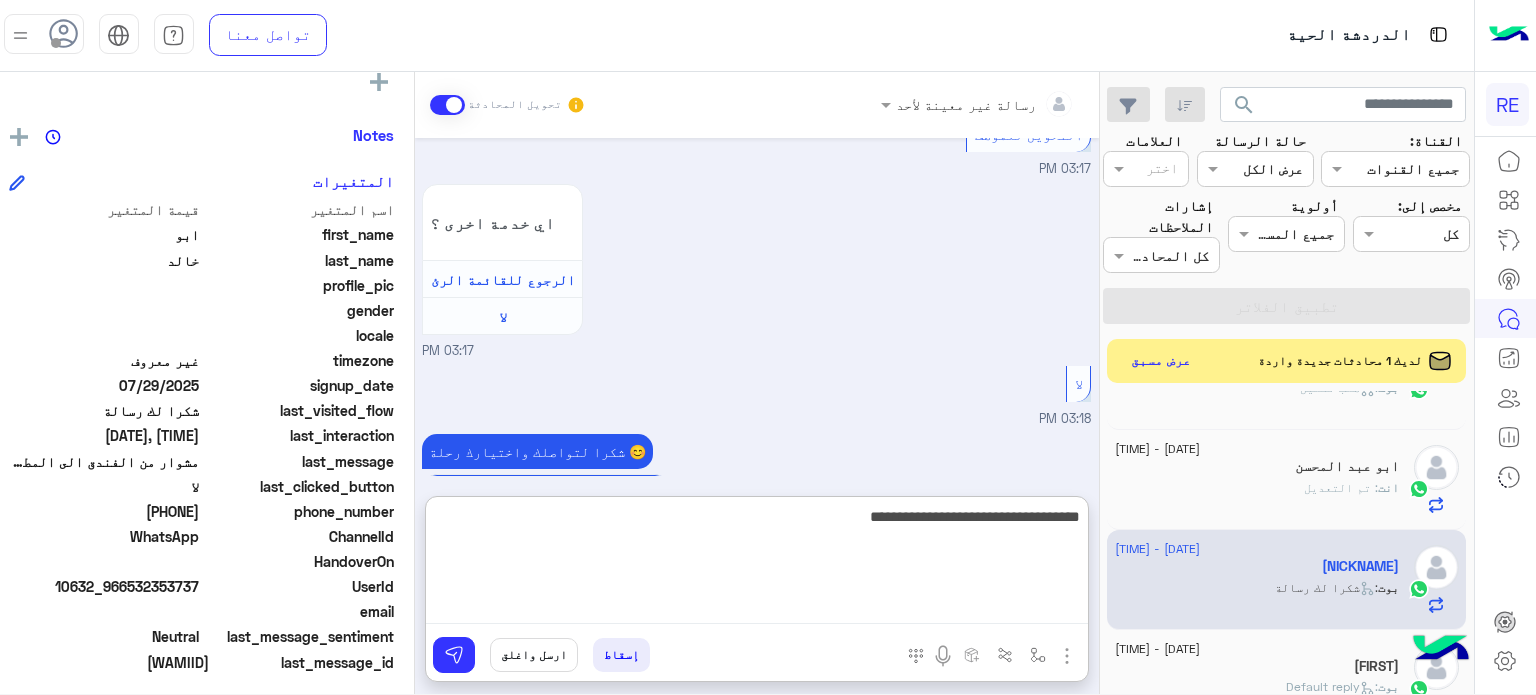 type on "**********" 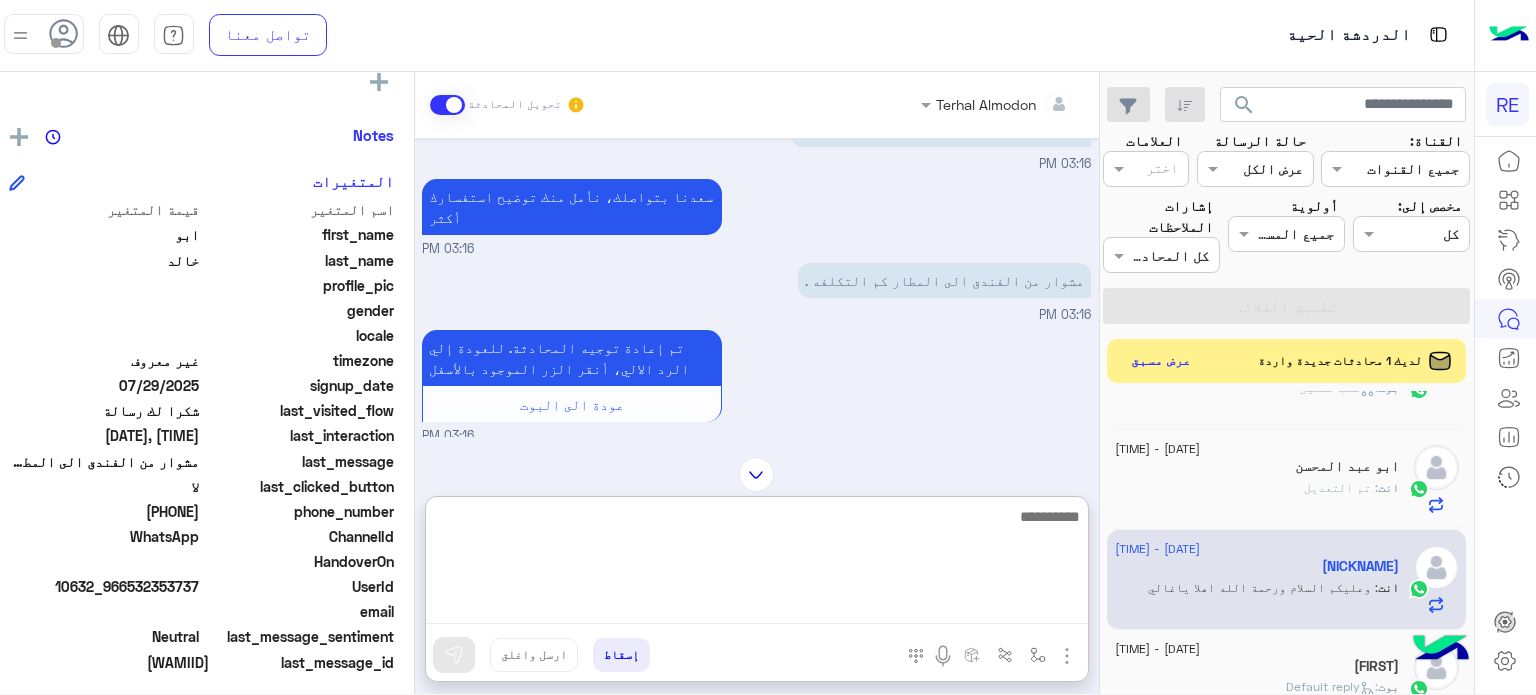 scroll, scrollTop: 0, scrollLeft: 0, axis: both 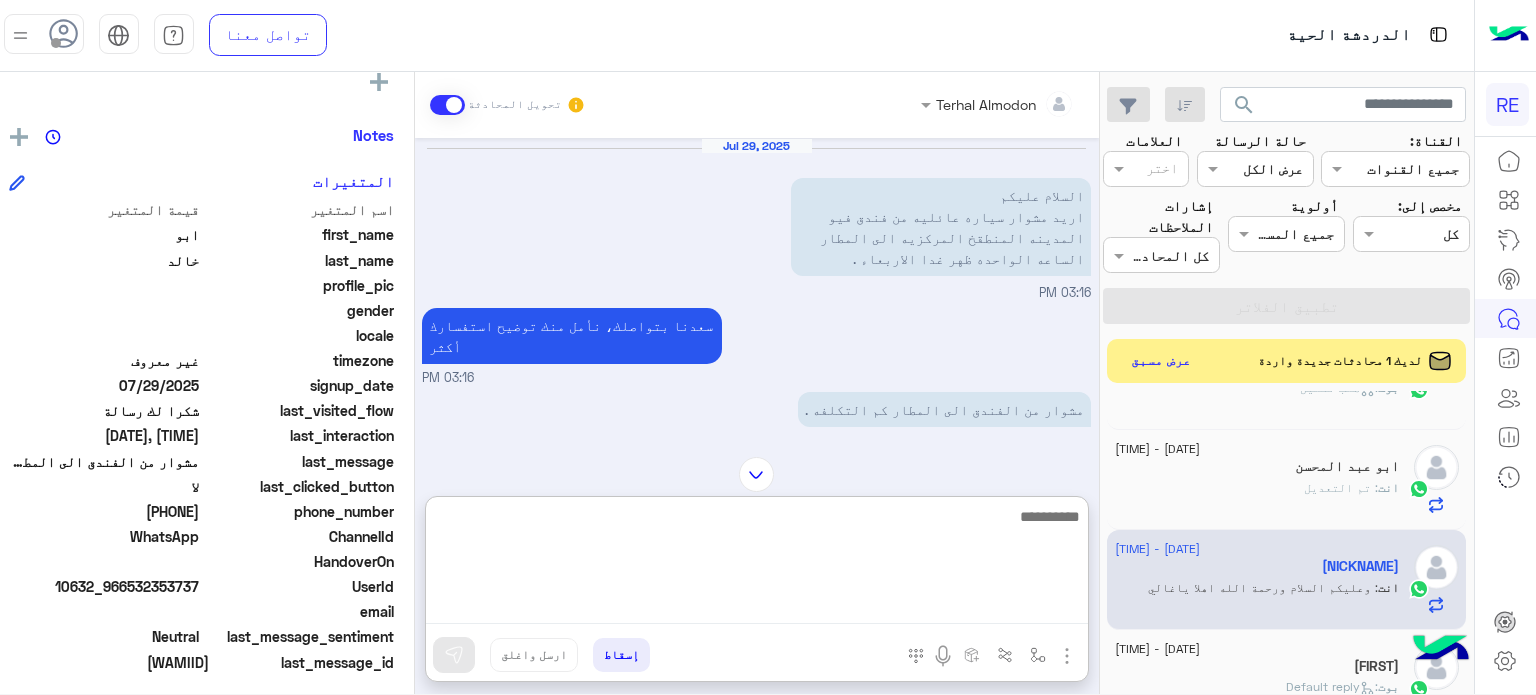 click at bounding box center [757, 564] 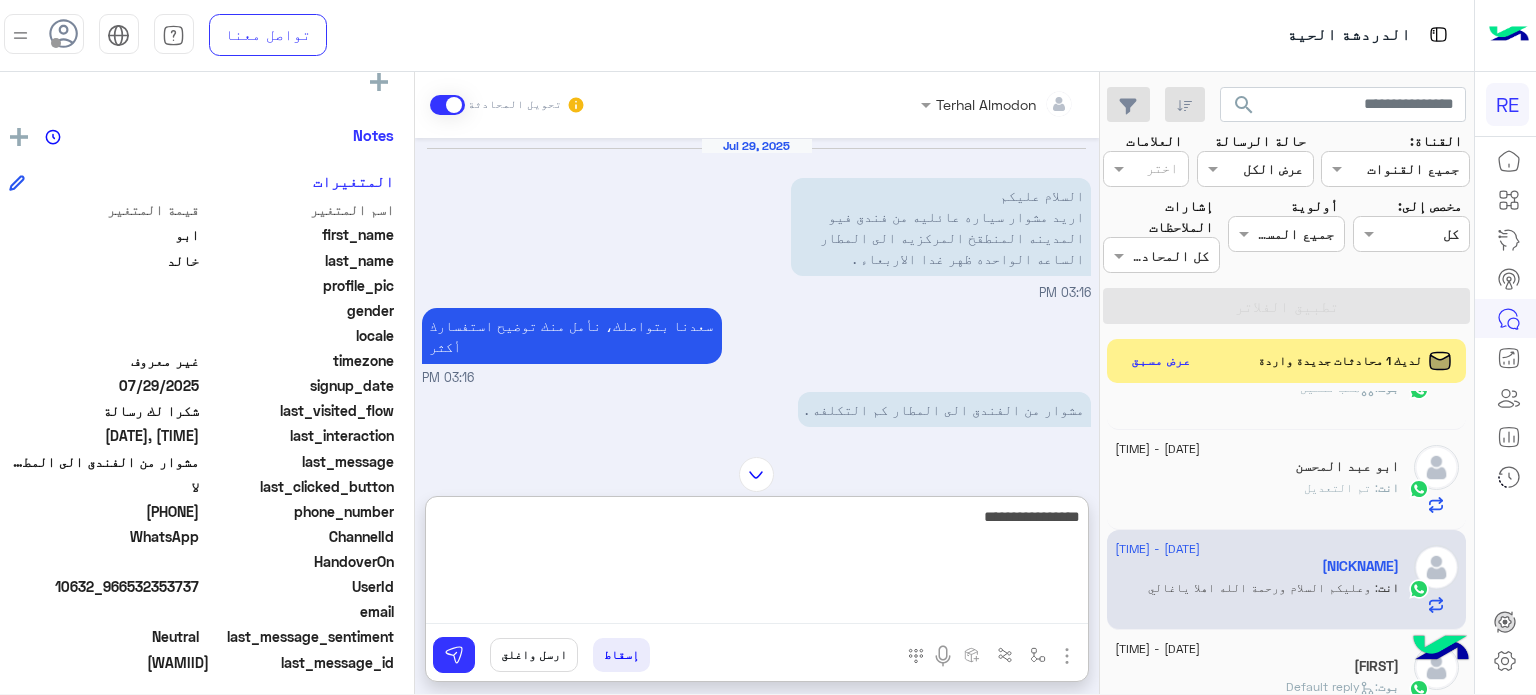 type on "**********" 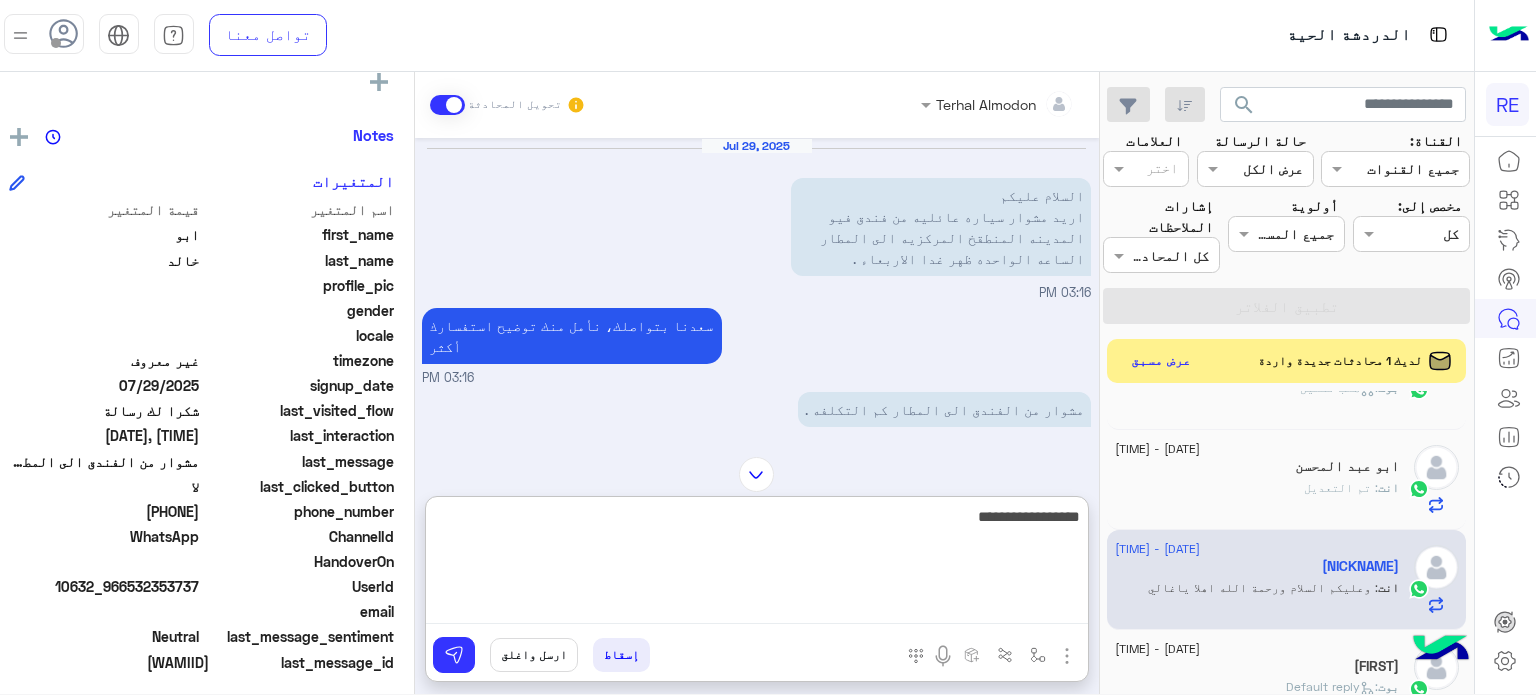 type 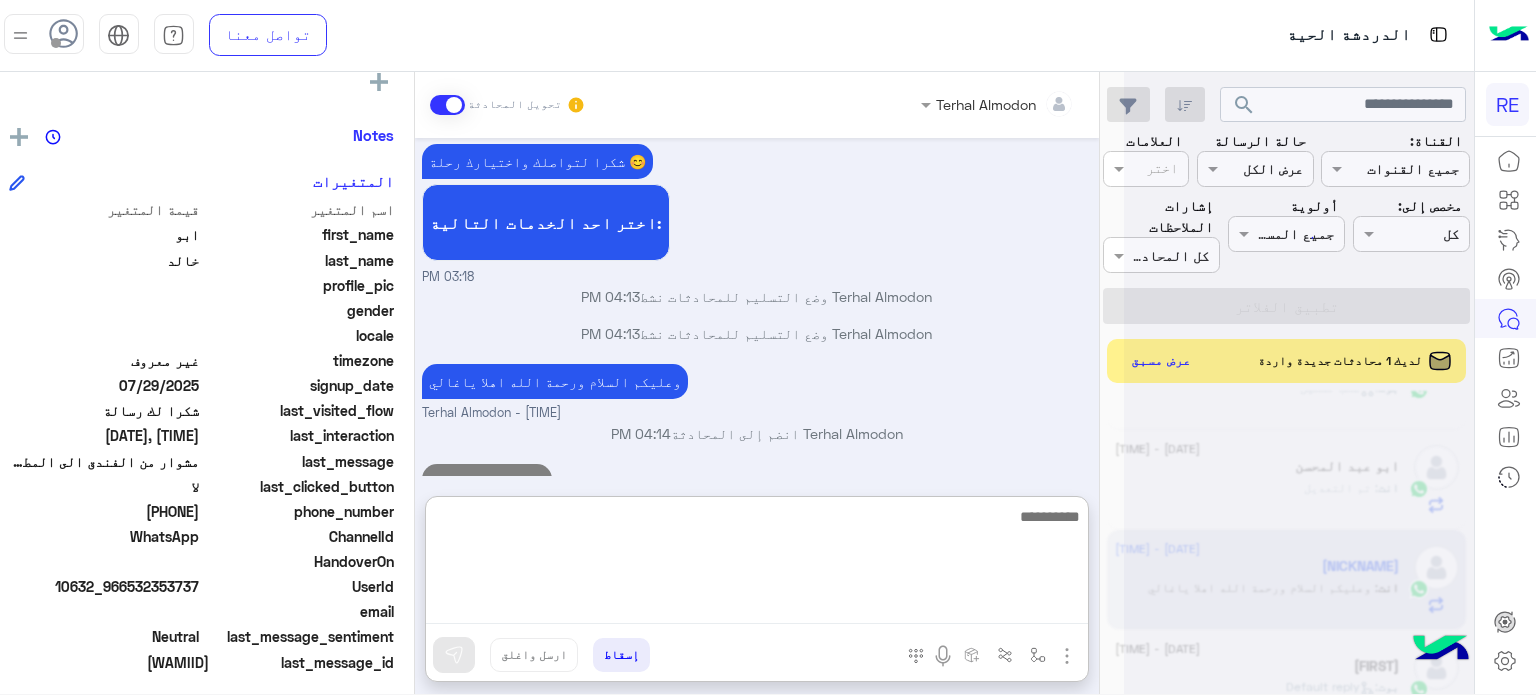 scroll, scrollTop: 2393, scrollLeft: 0, axis: vertical 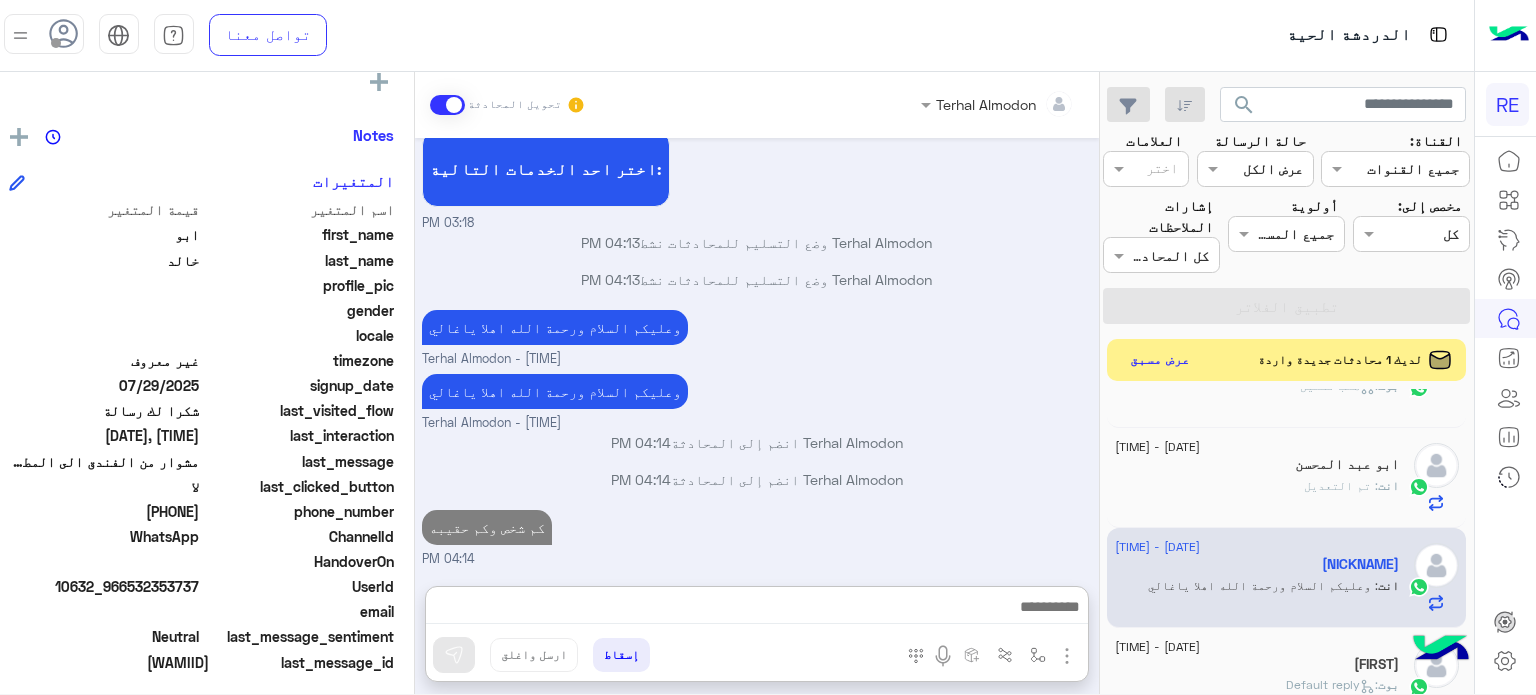 click on "عرض مسبق" 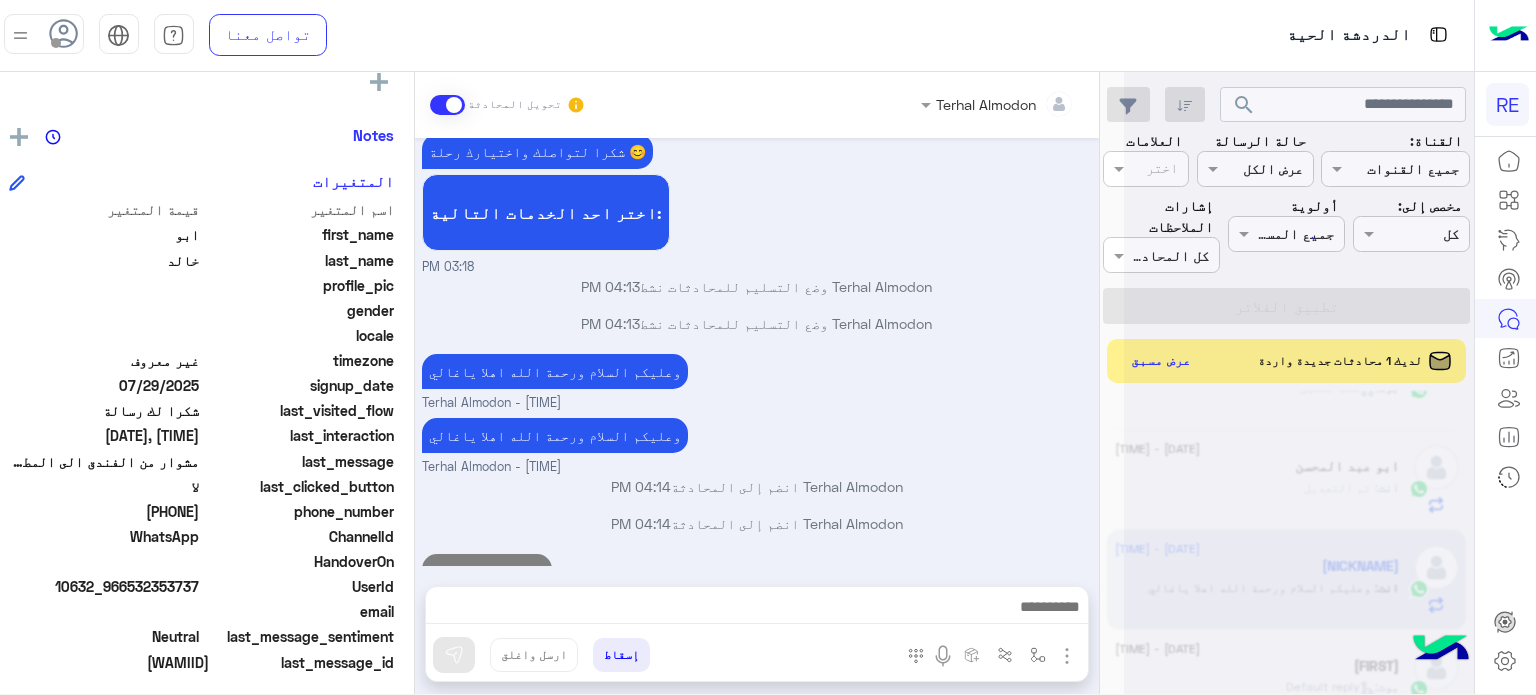 scroll, scrollTop: 0, scrollLeft: 0, axis: both 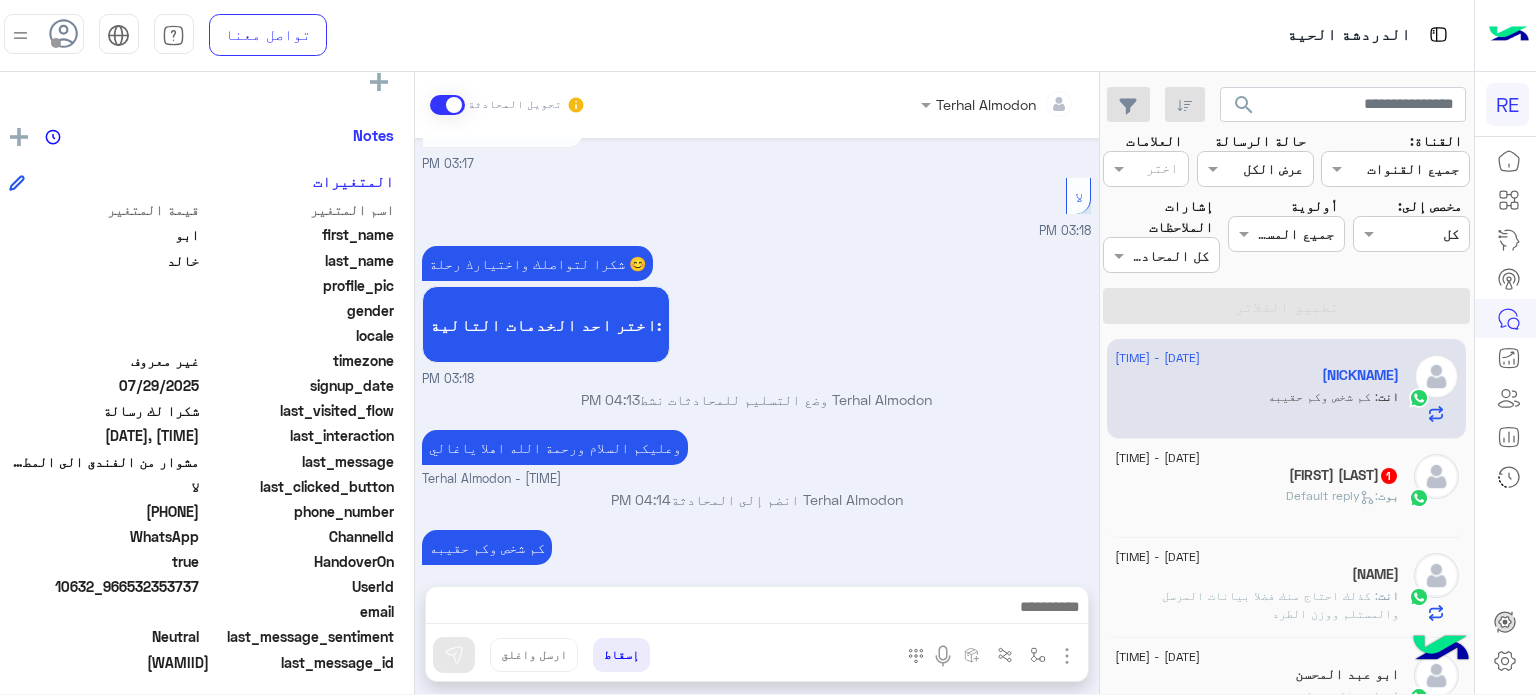 click on "بوت :   Default reply" 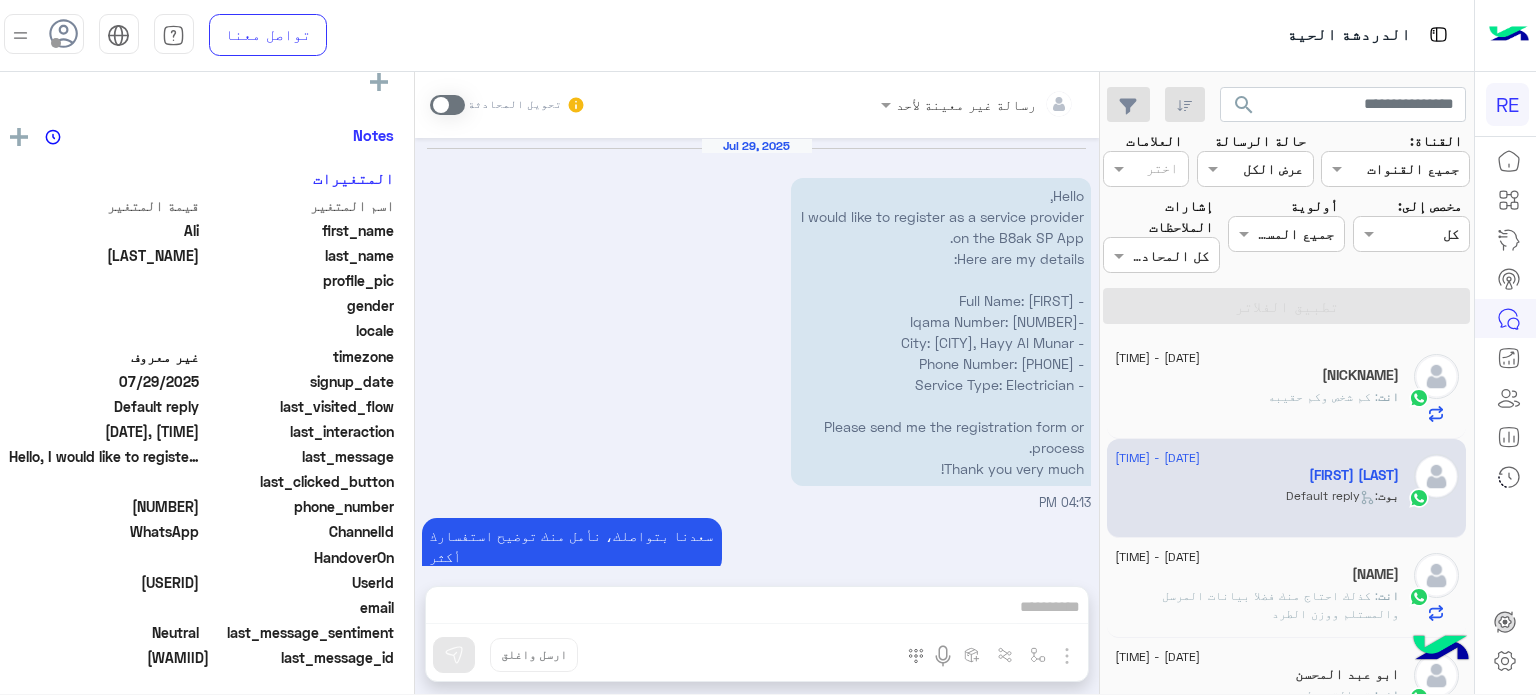 scroll, scrollTop: 9, scrollLeft: 0, axis: vertical 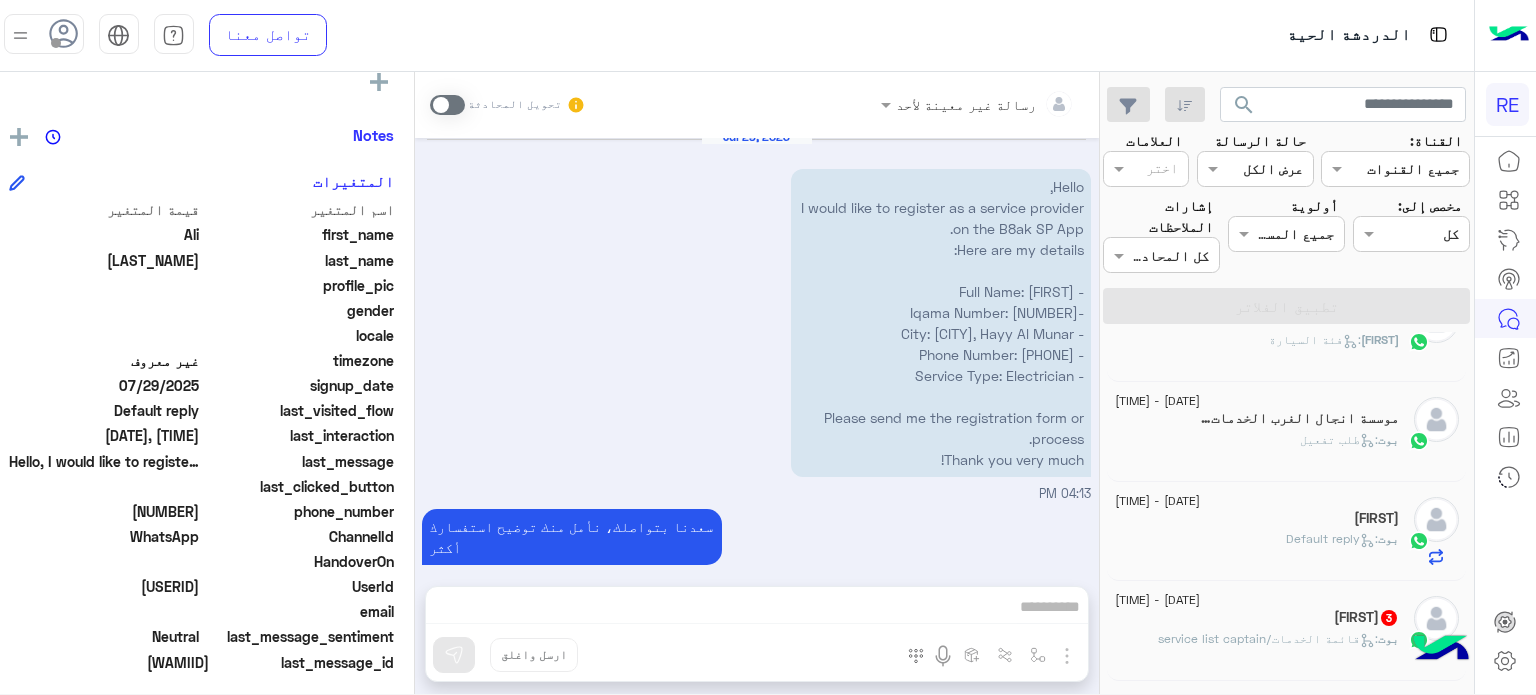 click on ":   قائمة الخدمات/service list captain" 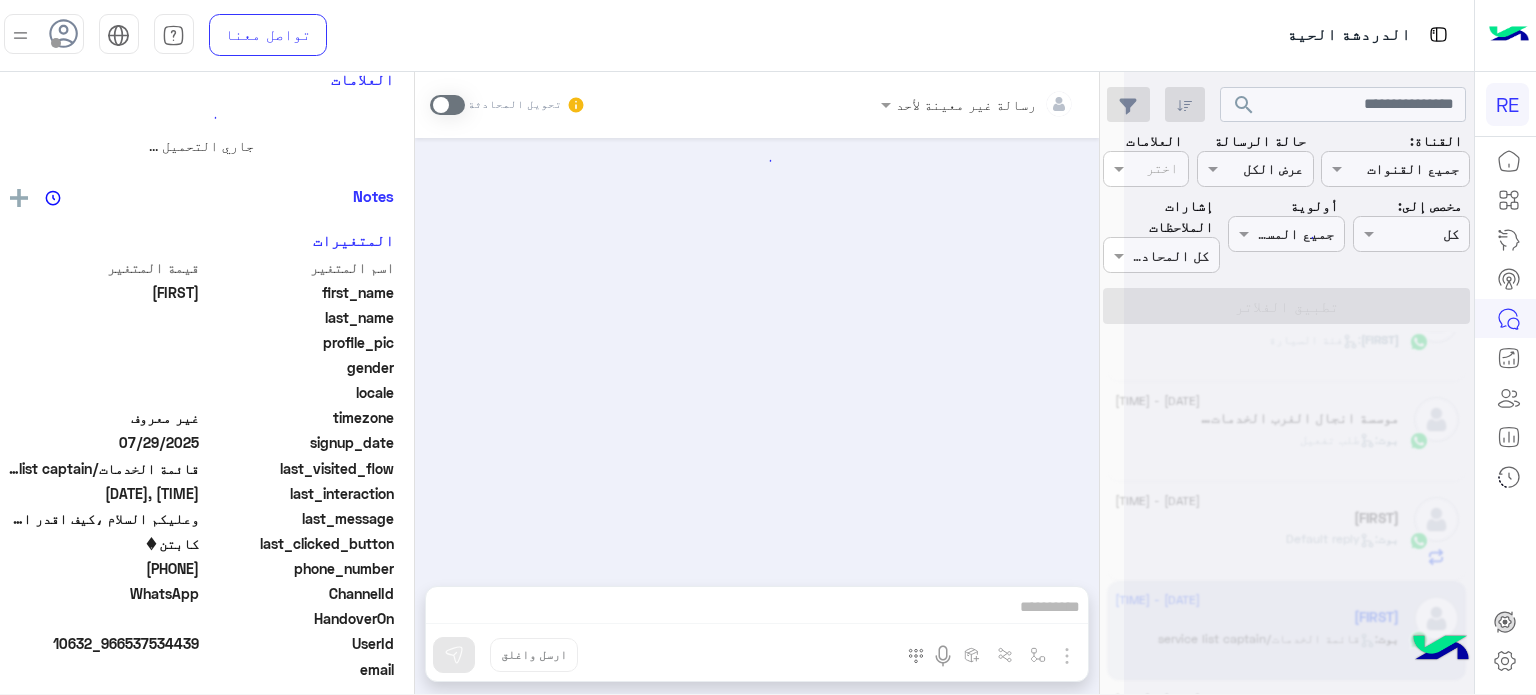 scroll, scrollTop: 0, scrollLeft: 0, axis: both 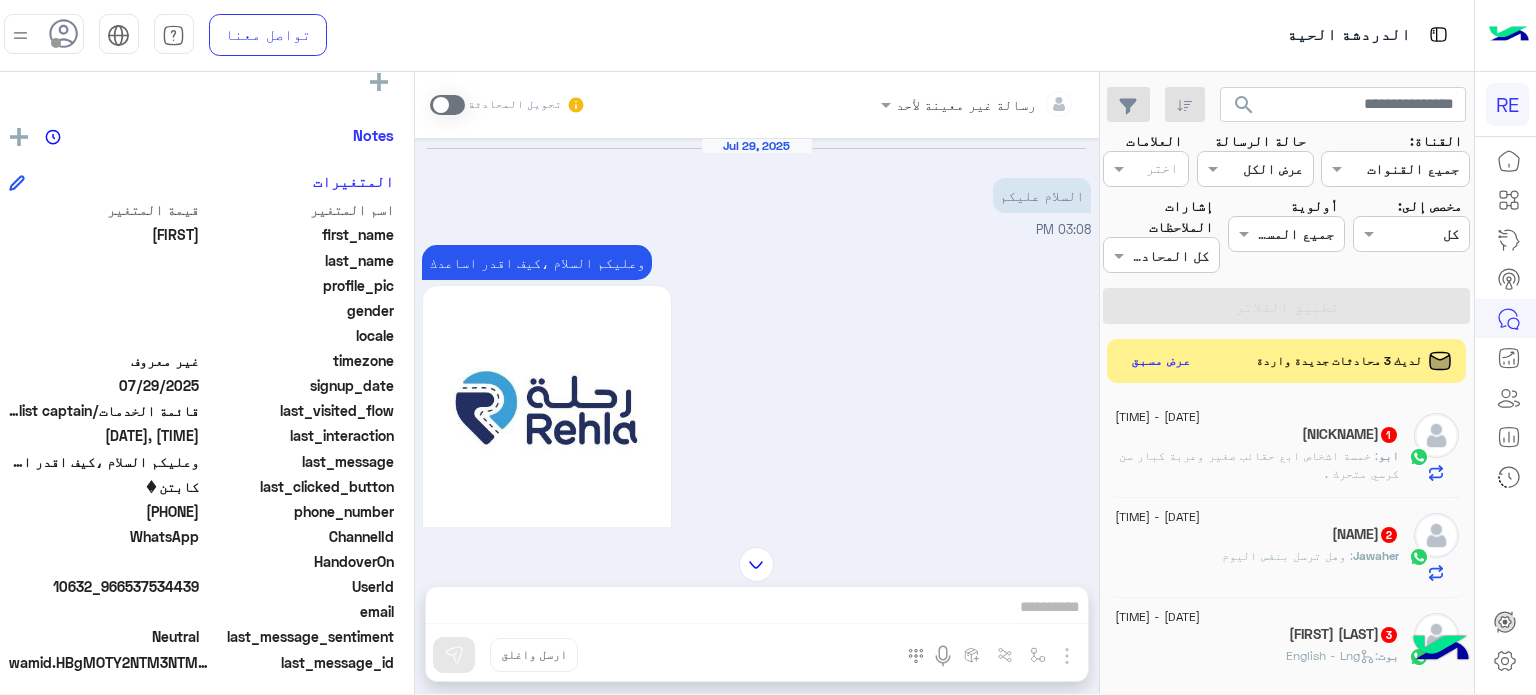 click on "[FIRST] : وهل ترسل بنفس اليوم" 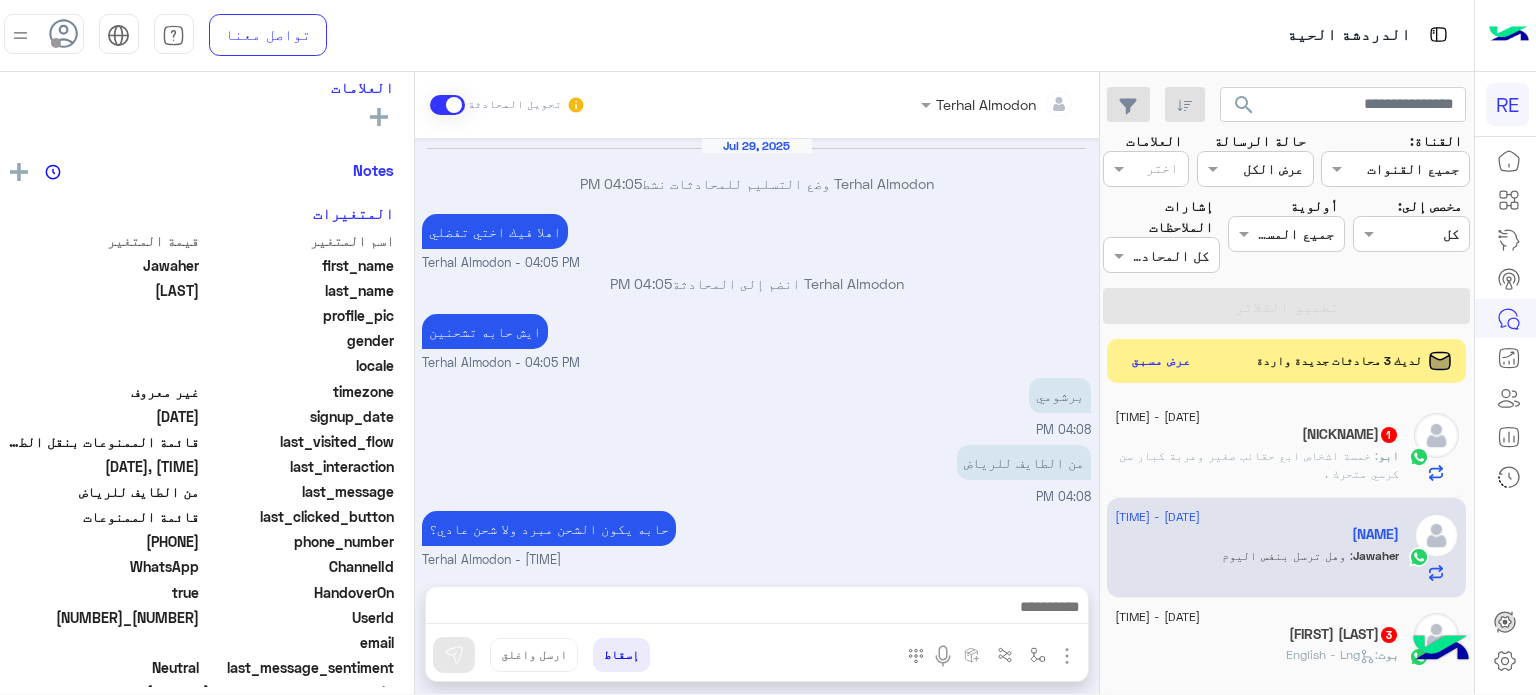 scroll, scrollTop: 372, scrollLeft: 0, axis: vertical 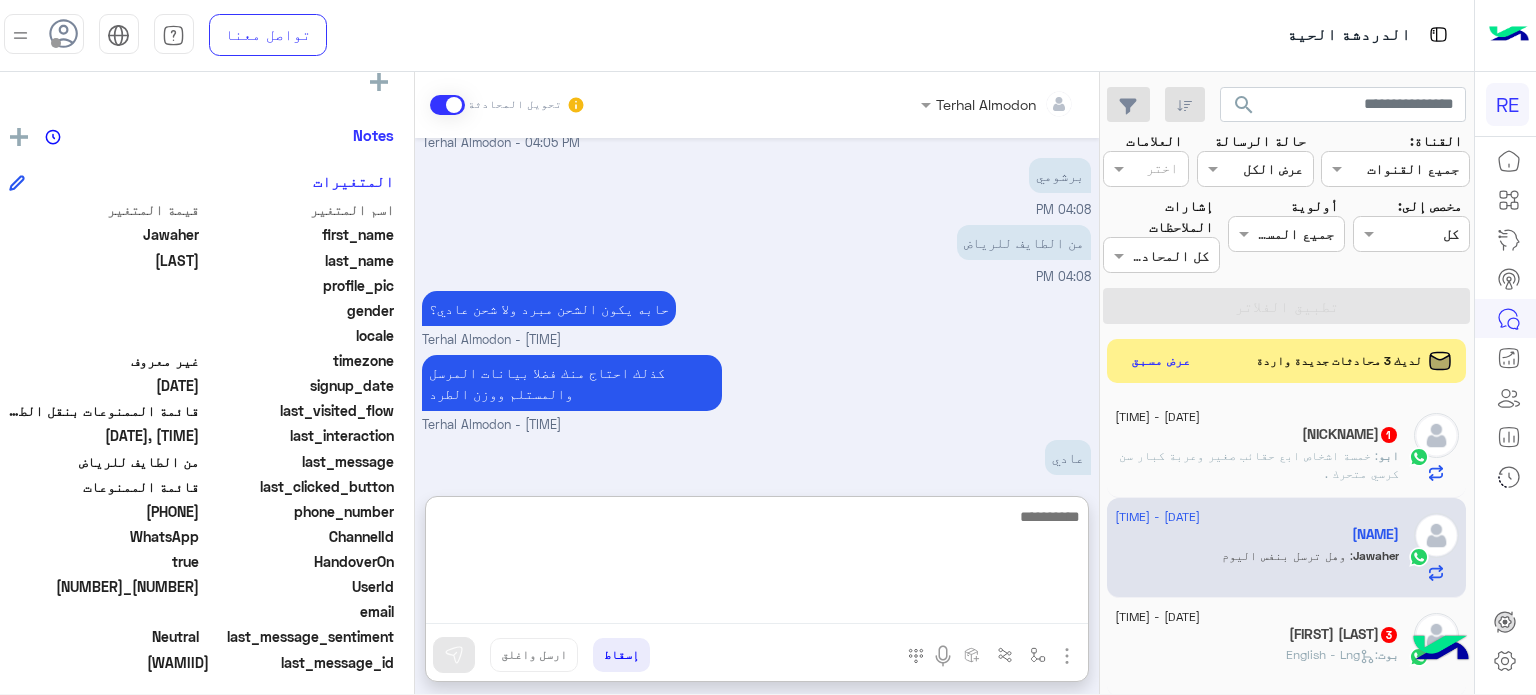 click at bounding box center (757, 564) 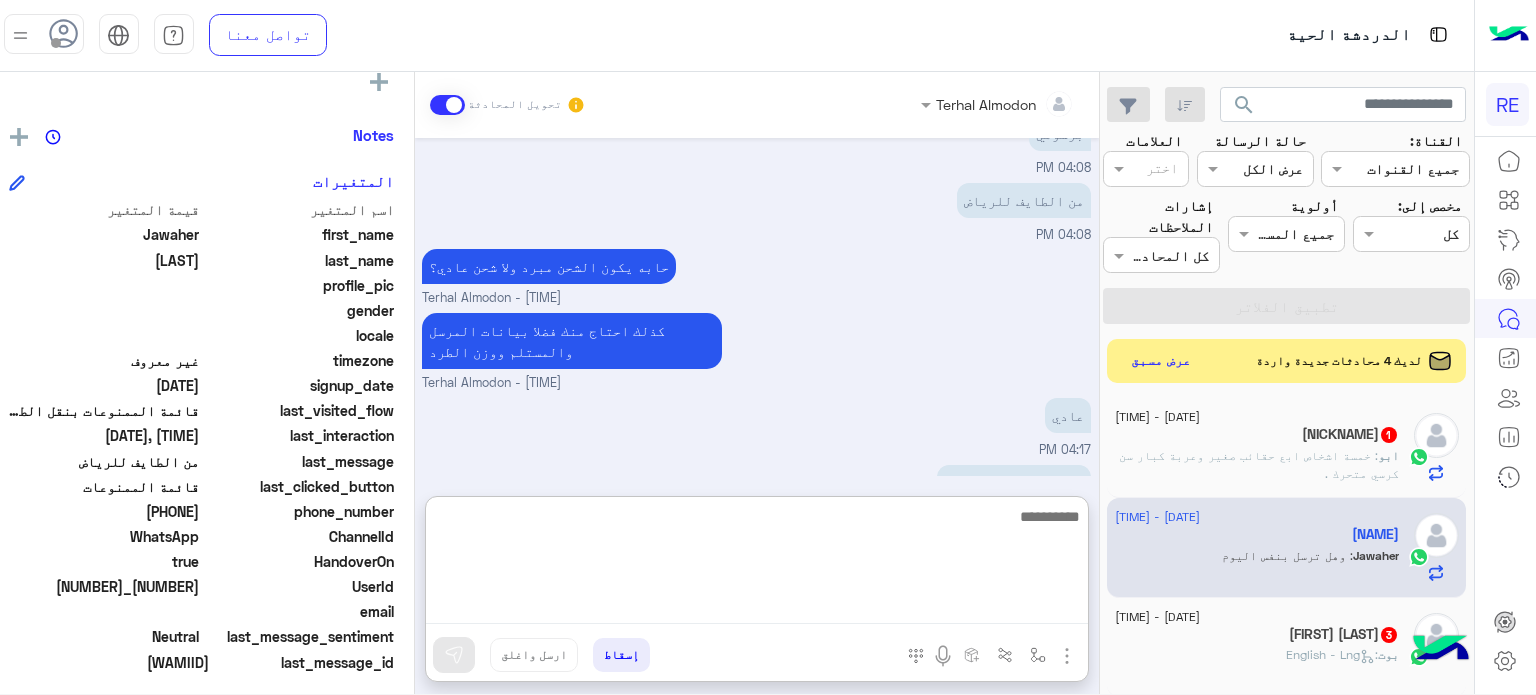 scroll, scrollTop: 311, scrollLeft: 0, axis: vertical 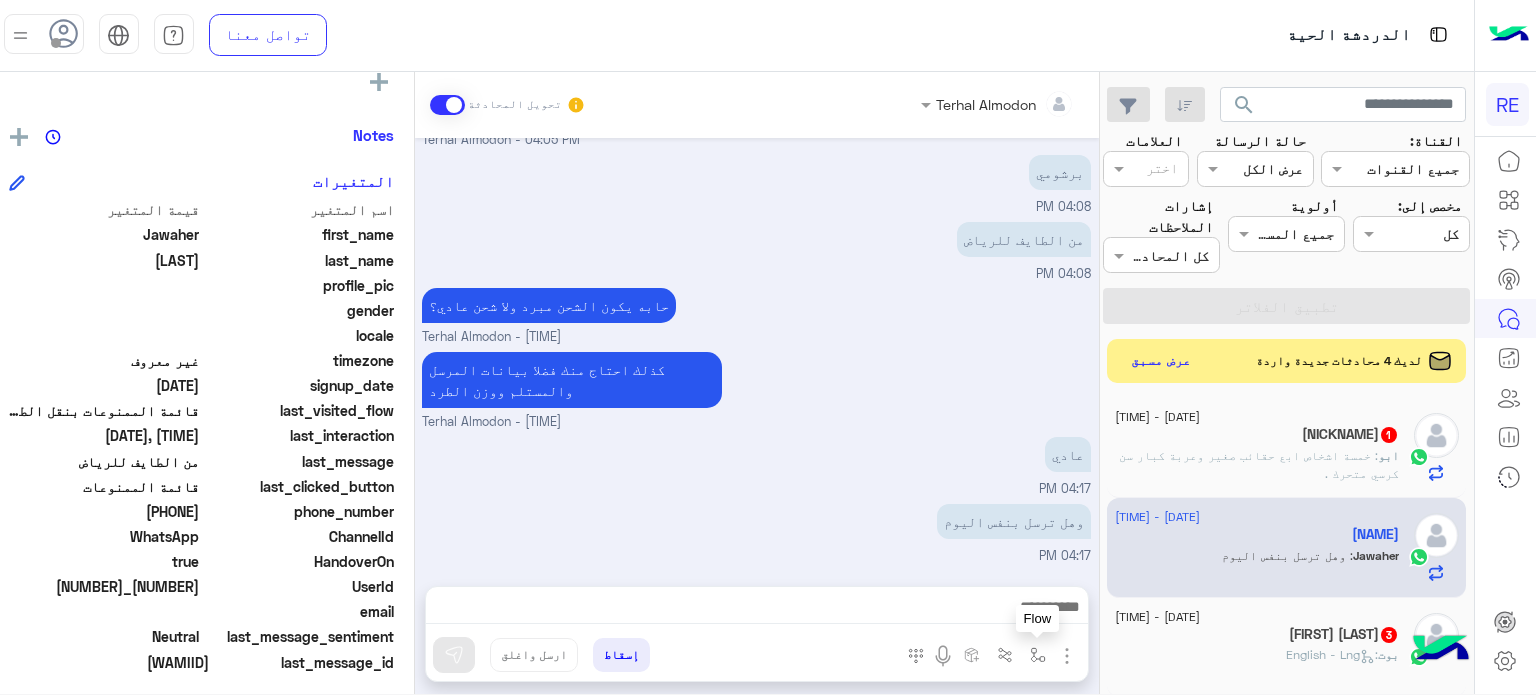 click at bounding box center (1038, 655) 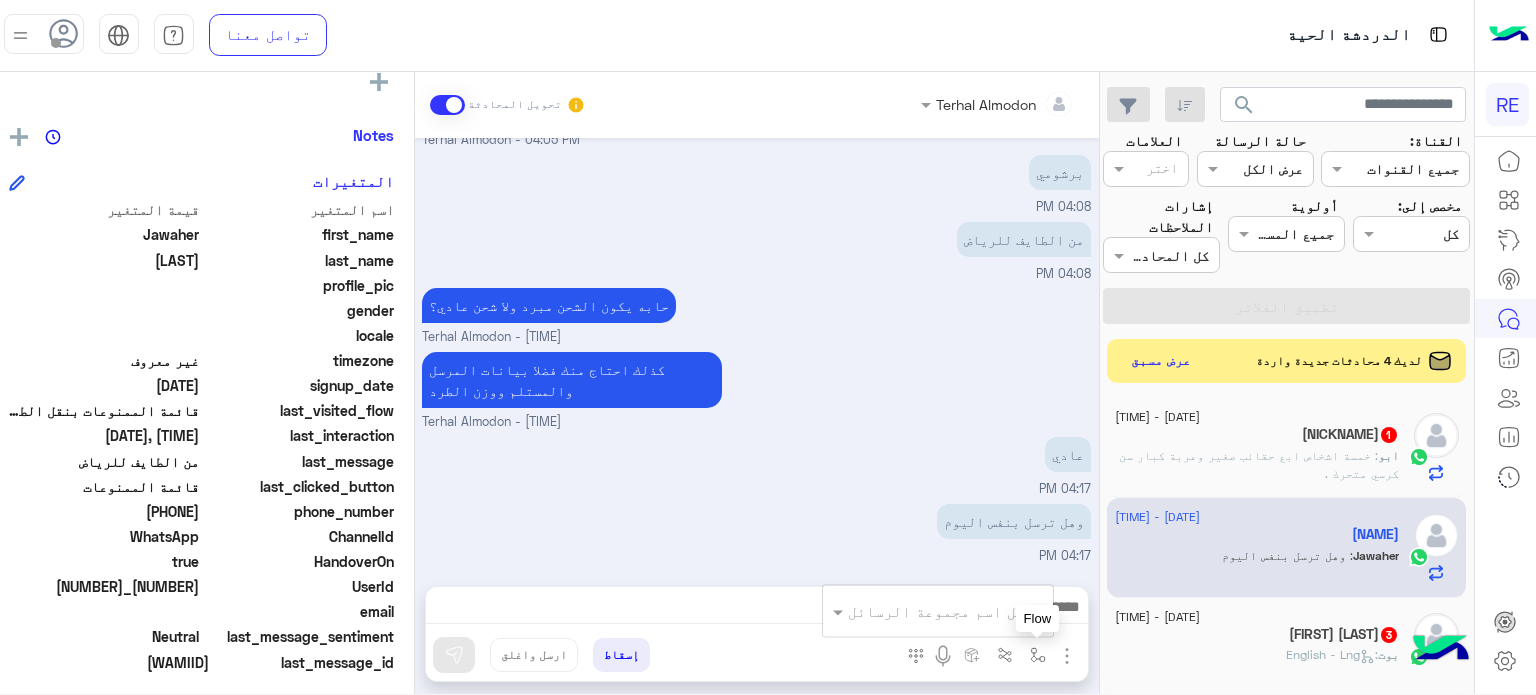 scroll, scrollTop: 220, scrollLeft: 0, axis: vertical 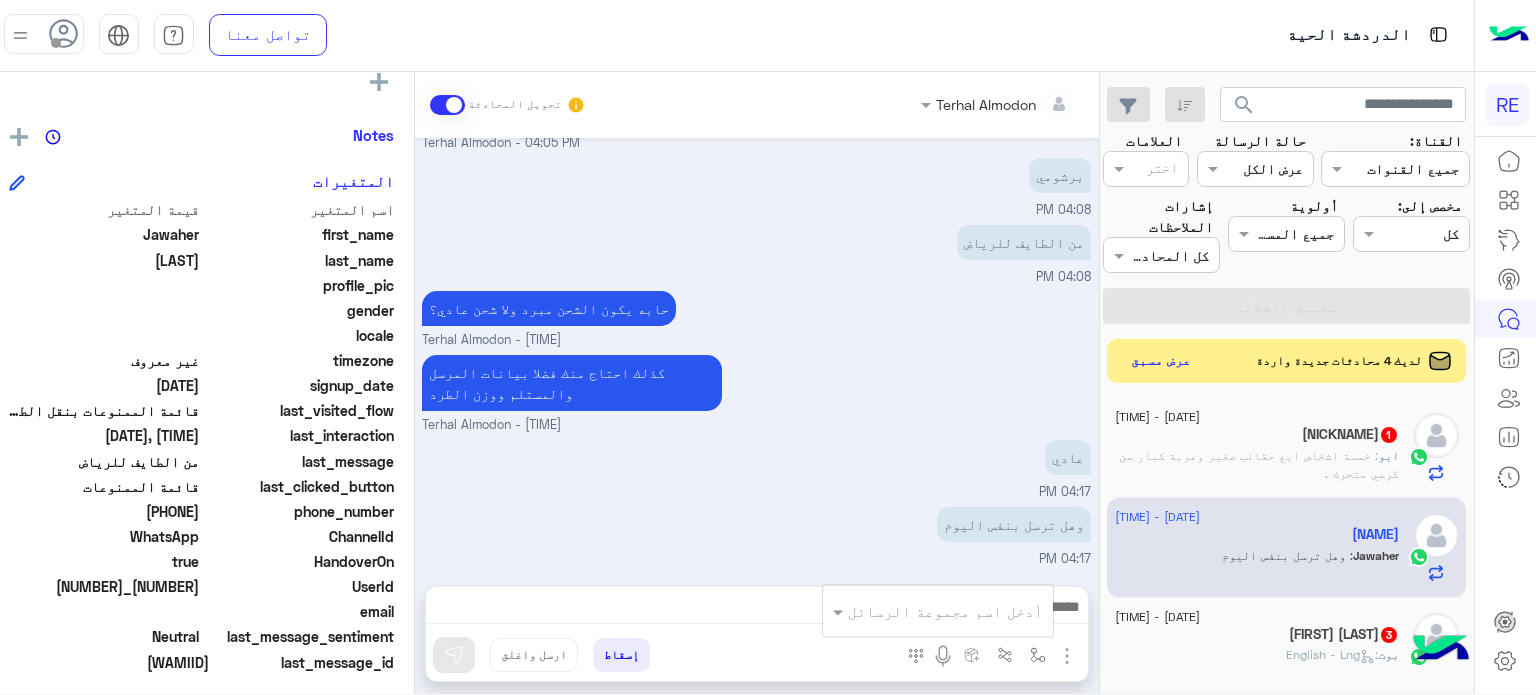 click at bounding box center [966, 611] 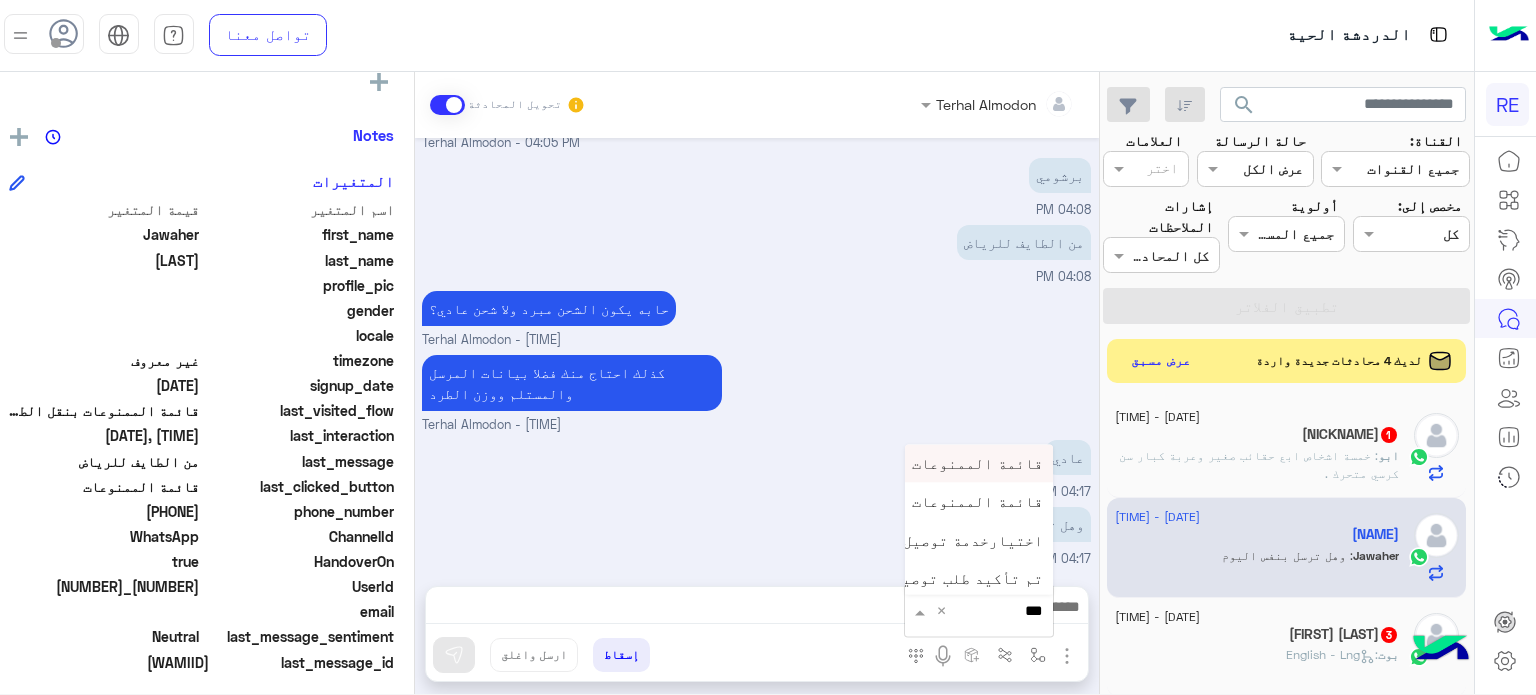 type on "****" 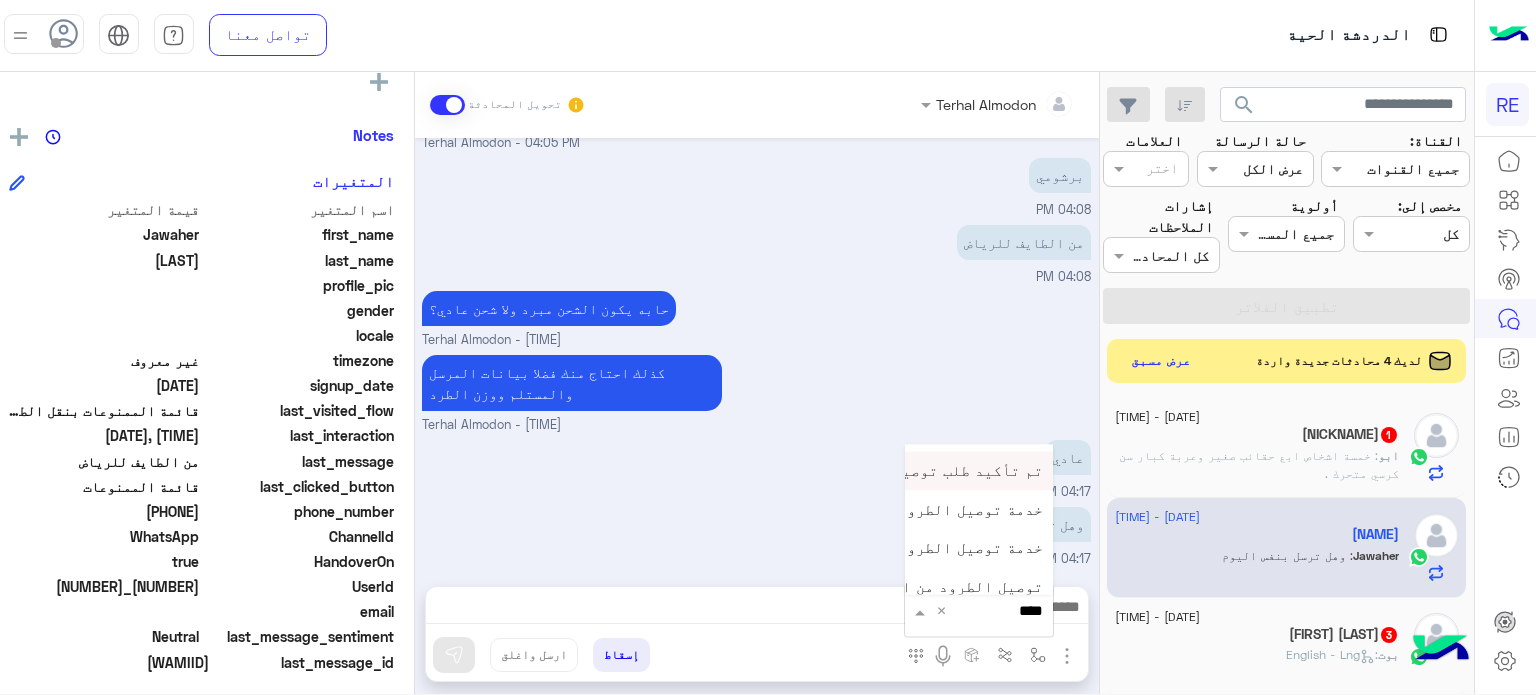 scroll, scrollTop: 119, scrollLeft: 0, axis: vertical 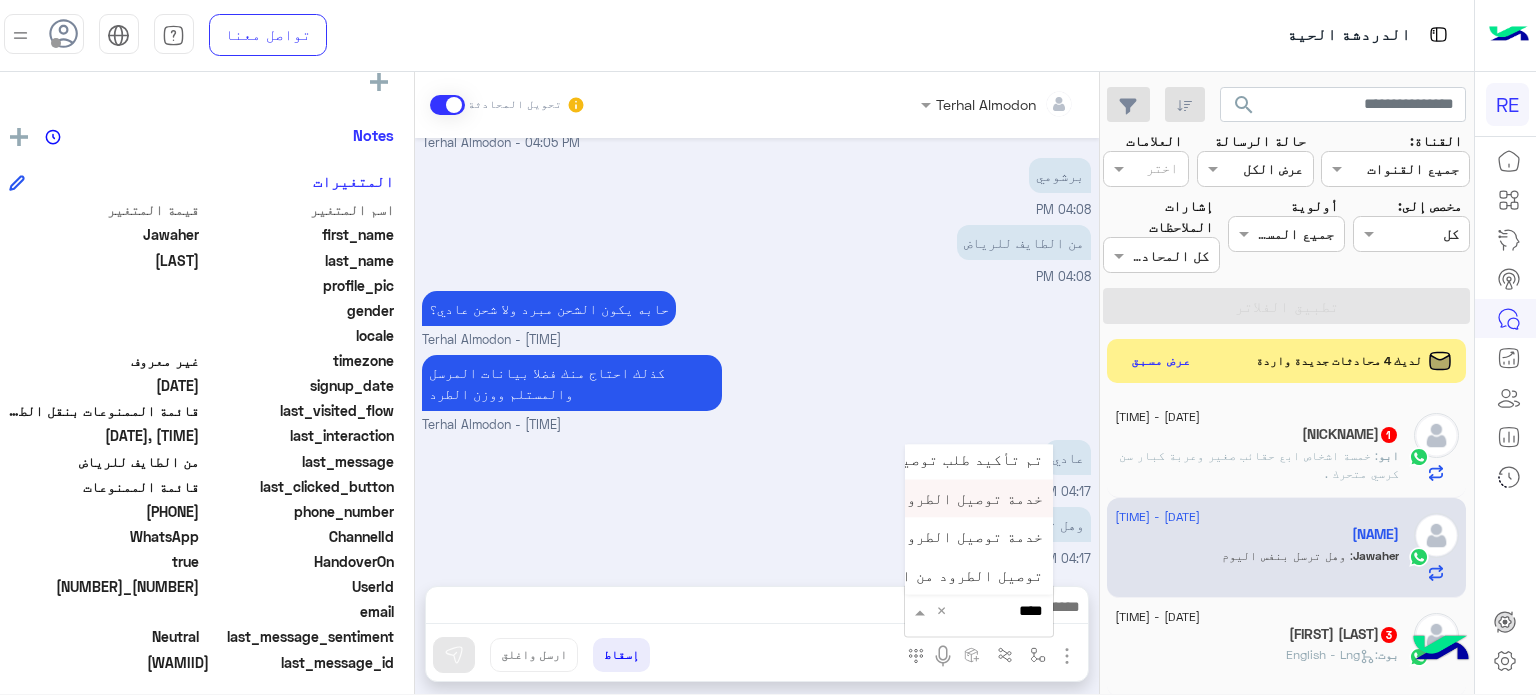 type 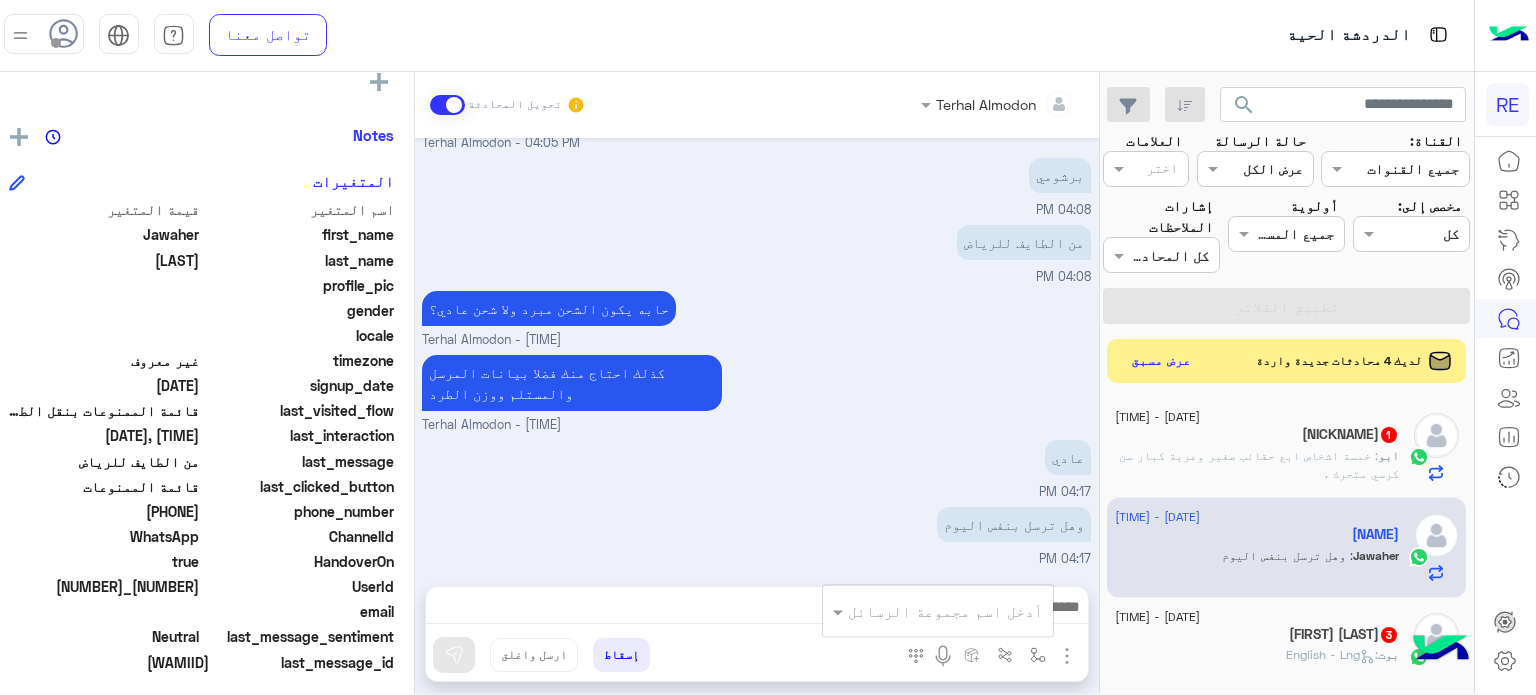 click on "عادي   [TIME]" at bounding box center [756, 468] 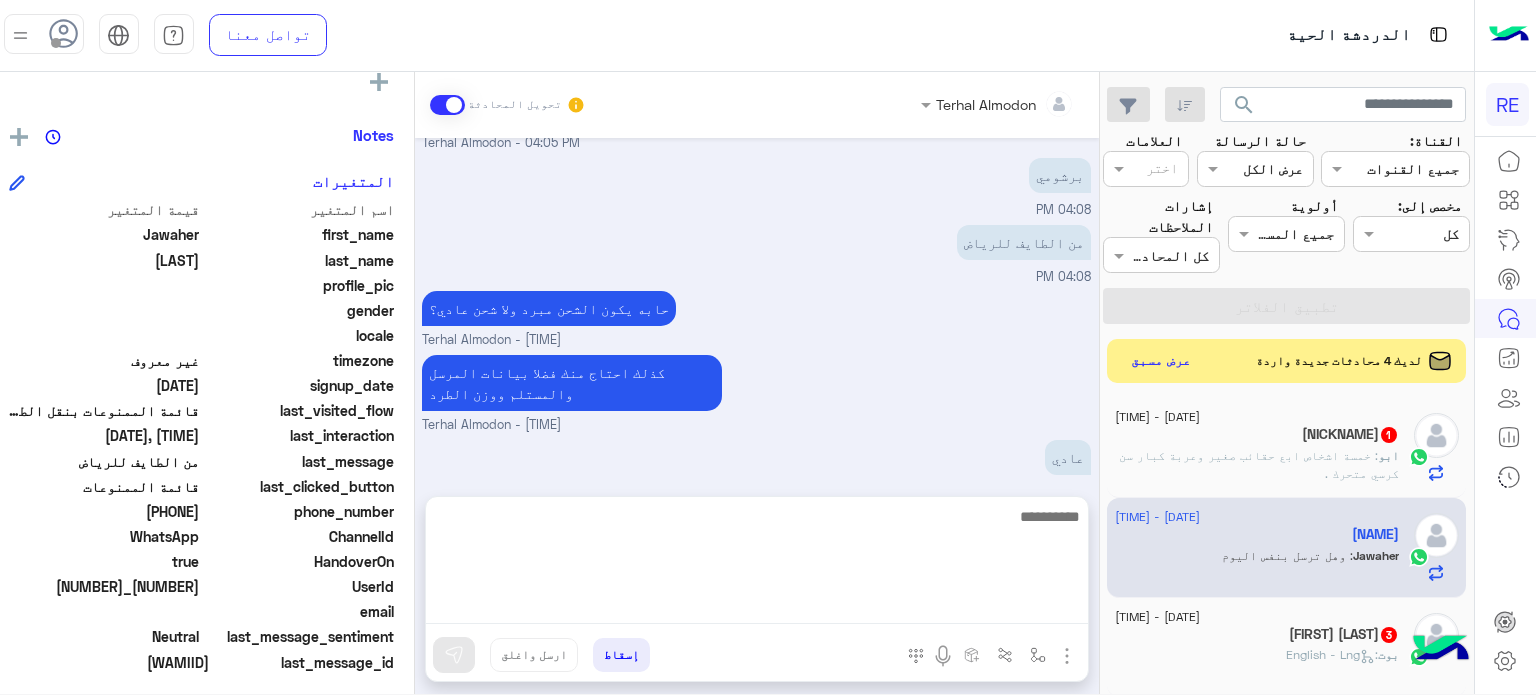 click at bounding box center [757, 564] 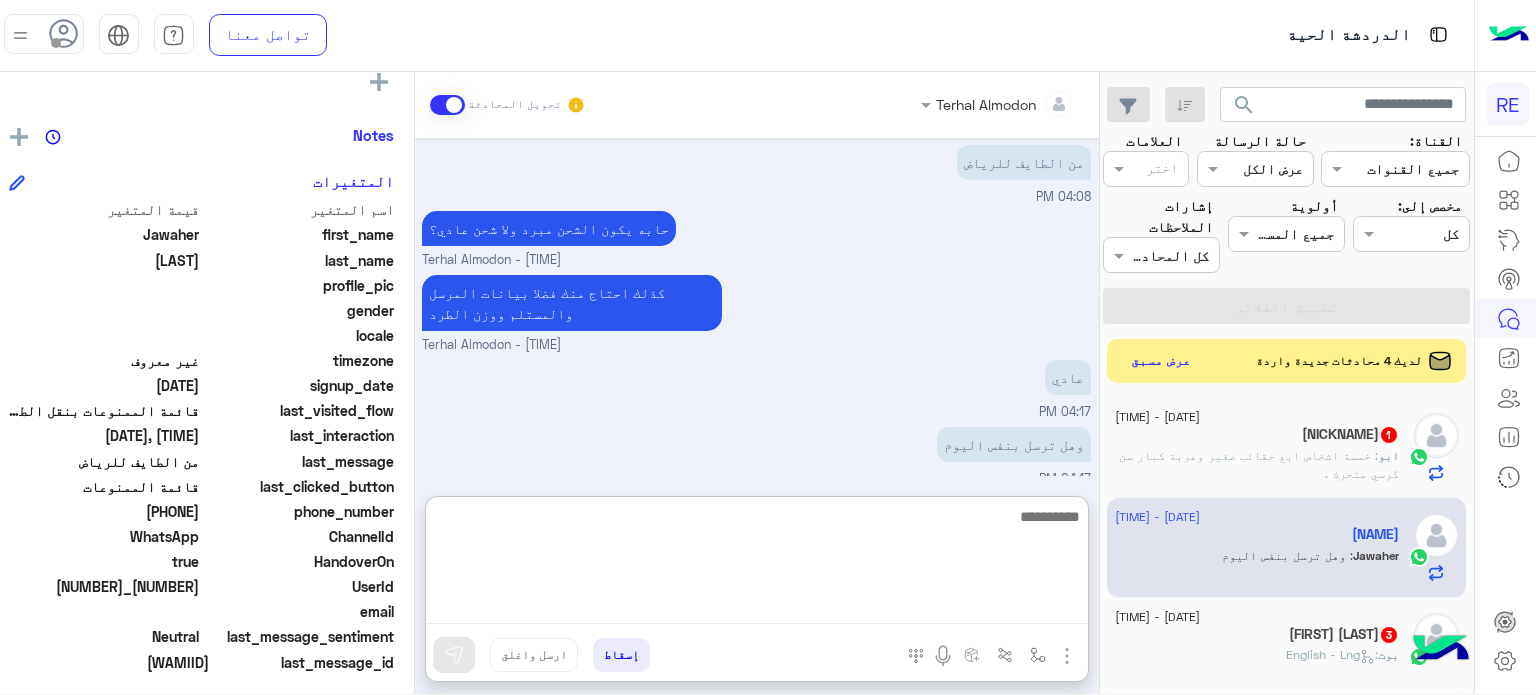 scroll, scrollTop: 311, scrollLeft: 0, axis: vertical 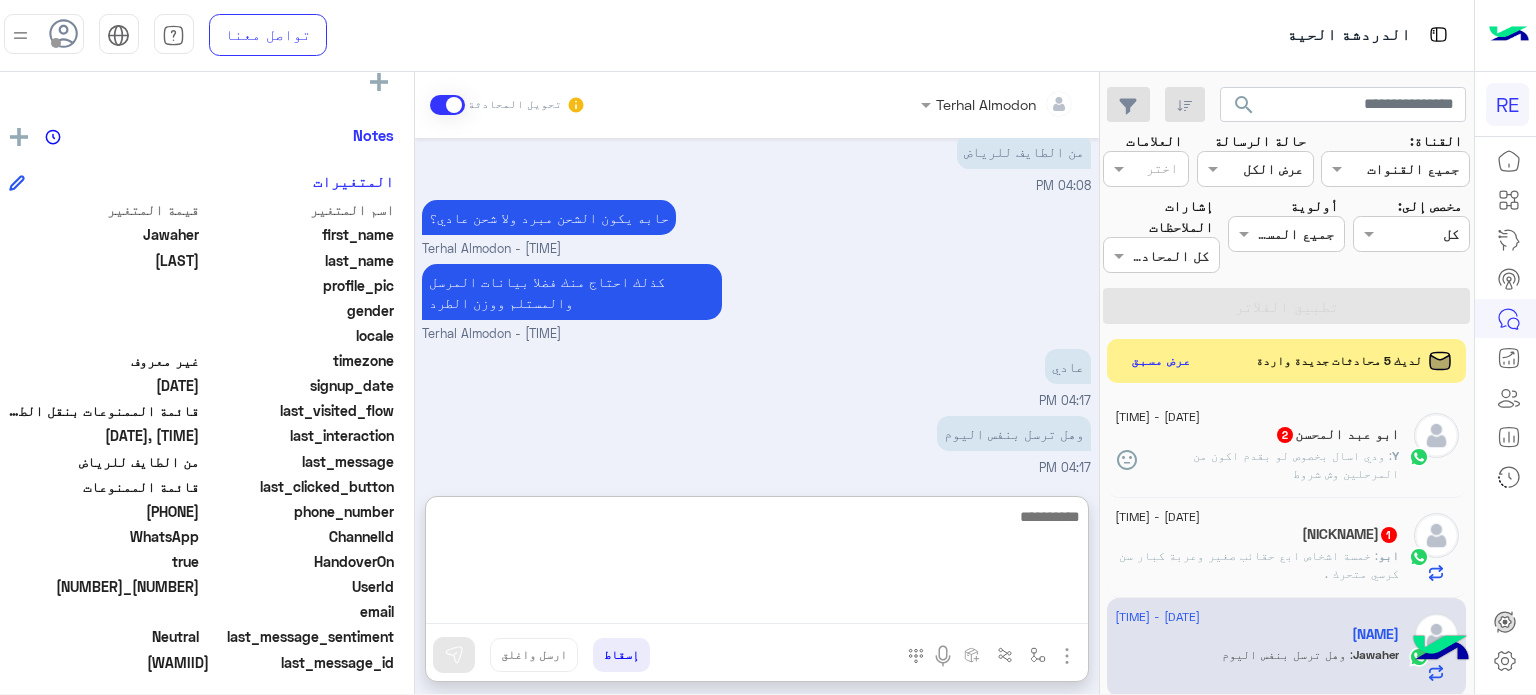 paste on "**********" 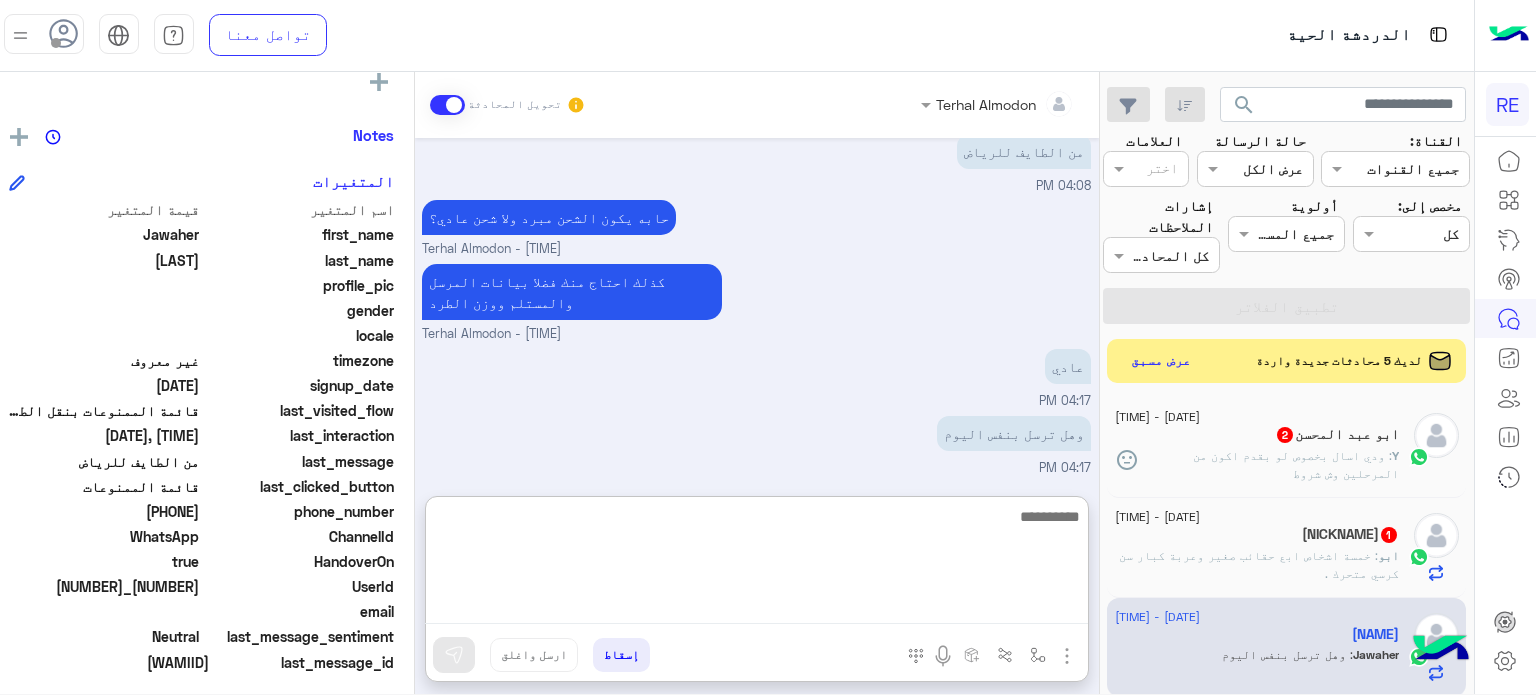 scroll, scrollTop: 0, scrollLeft: 0, axis: both 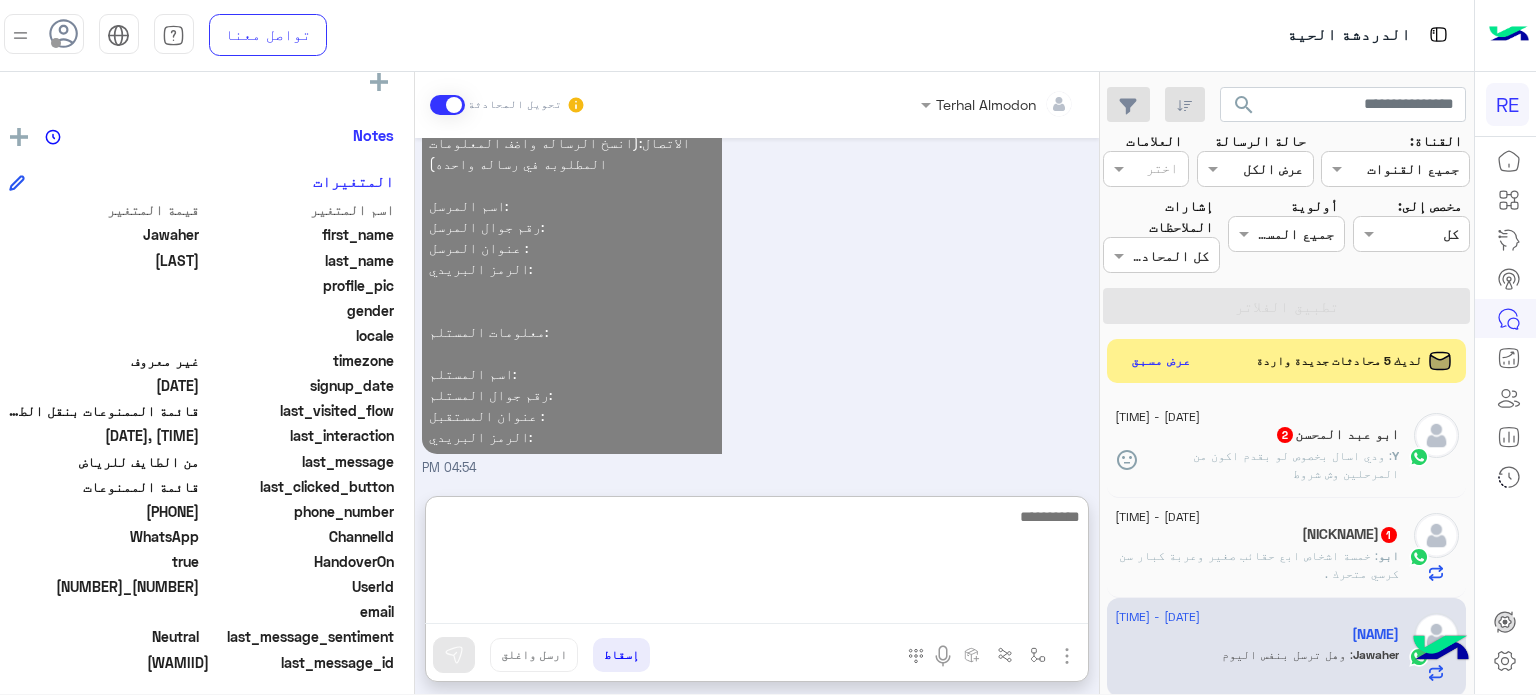 click on "[NICKNAME] 1" 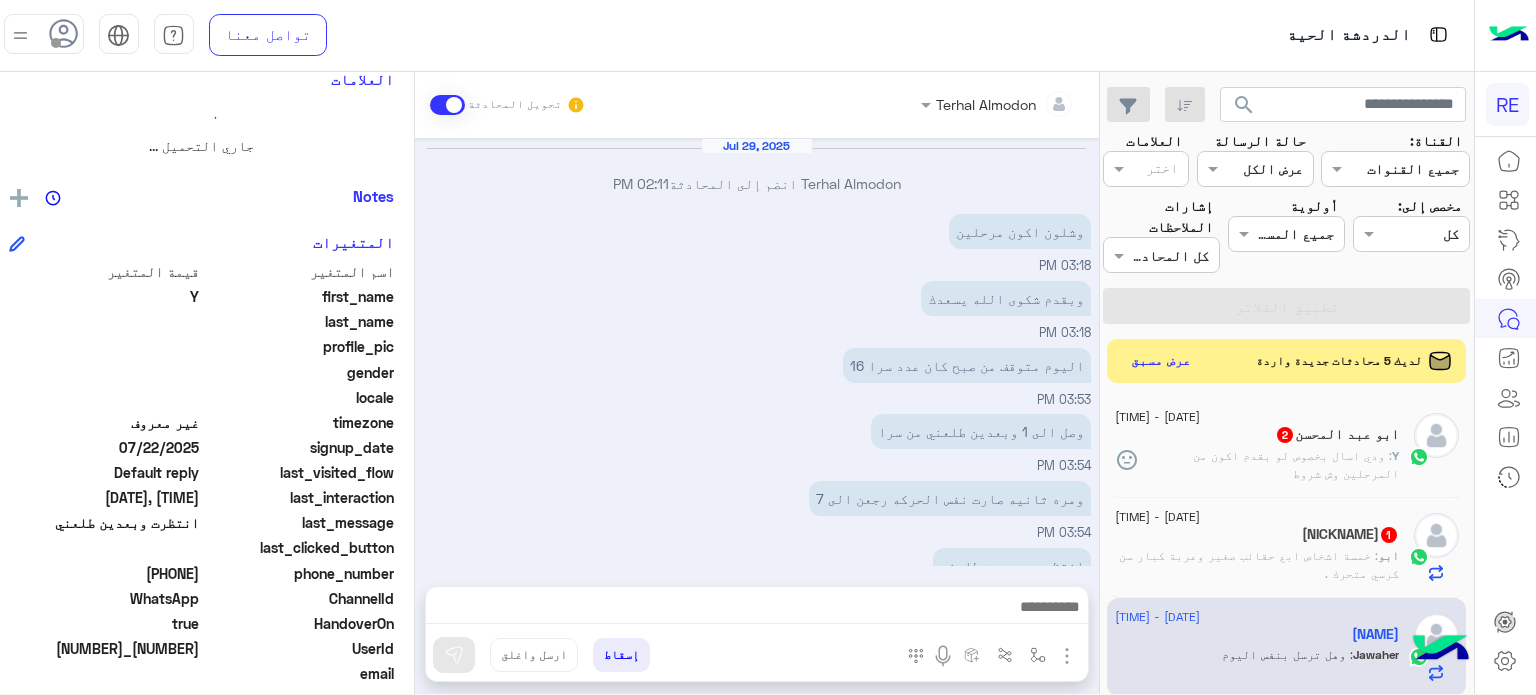 scroll, scrollTop: 372, scrollLeft: 0, axis: vertical 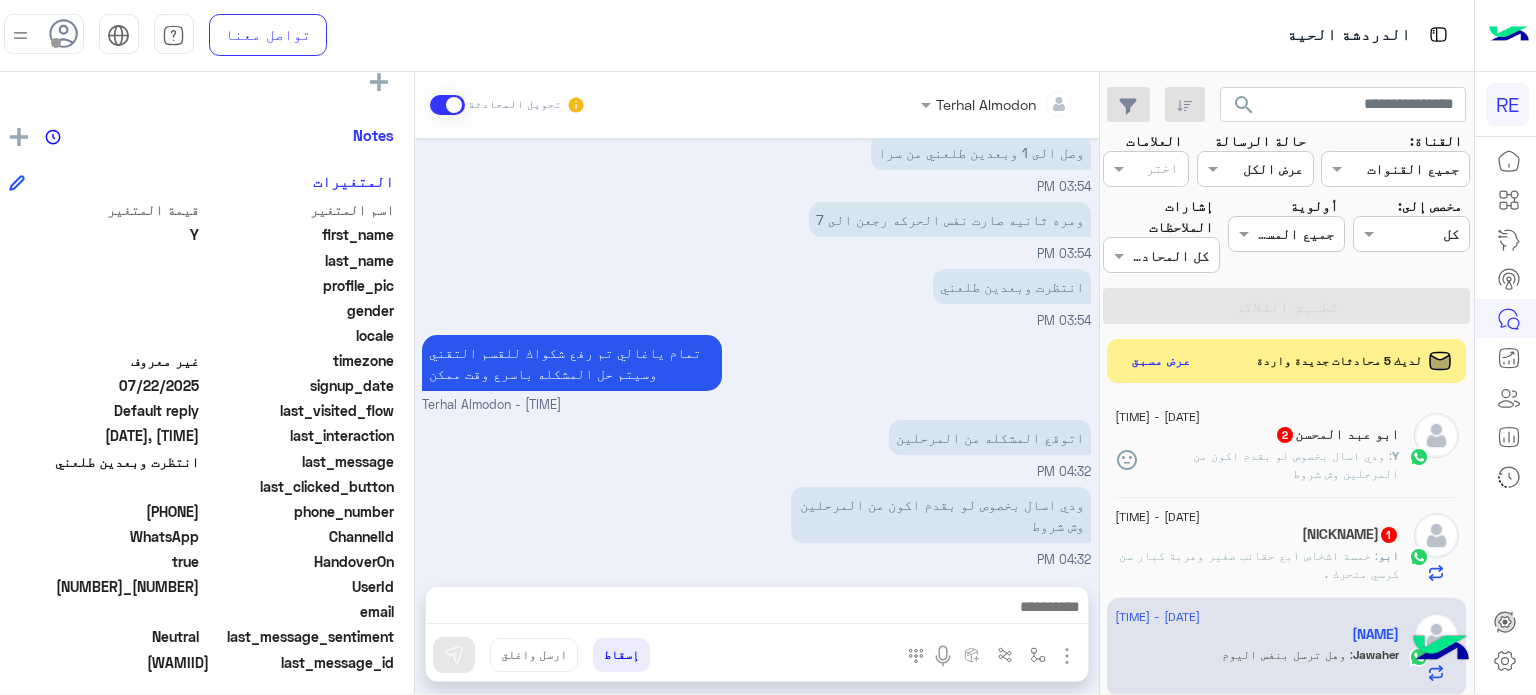 click on "[NICKNAME] 1" 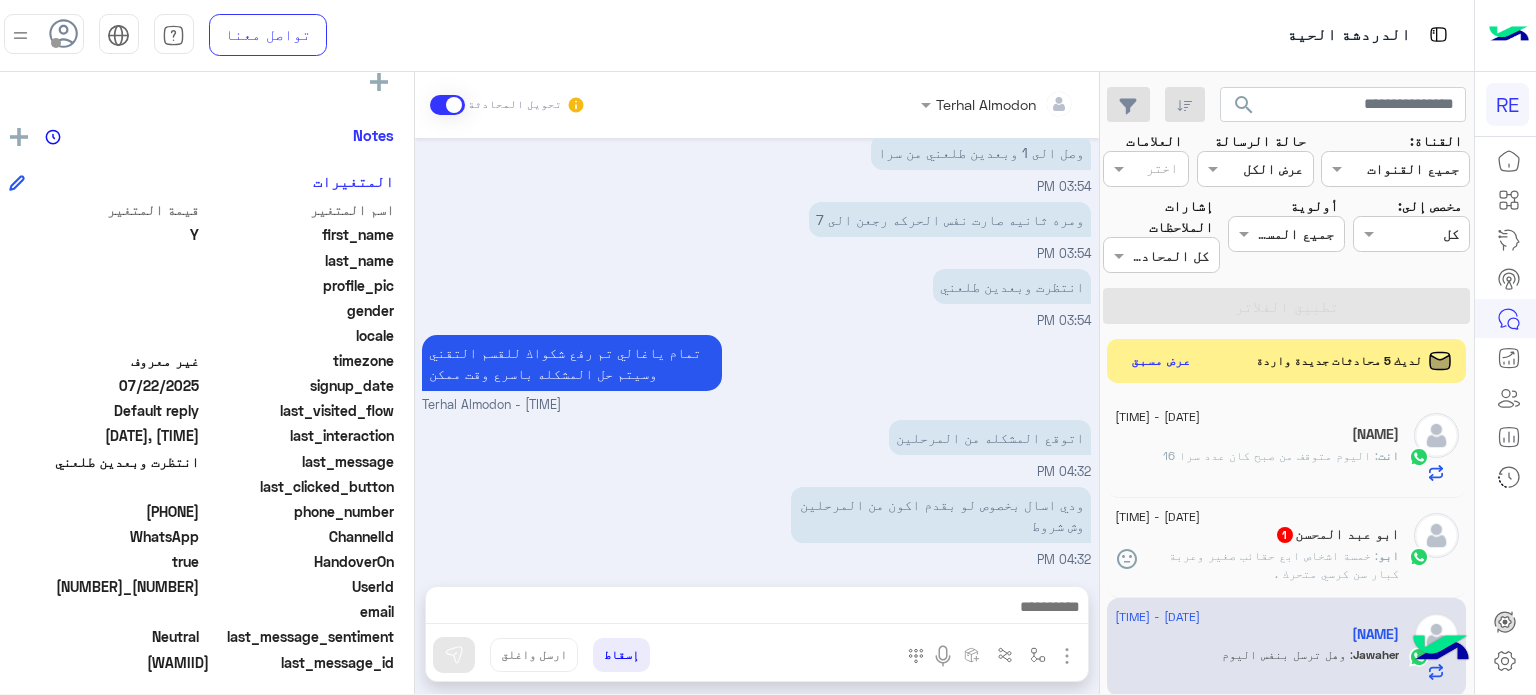 click on ": خمسة اشخاص ابع حقائب صغير وعربة كبار سن كرسي متحرك ." 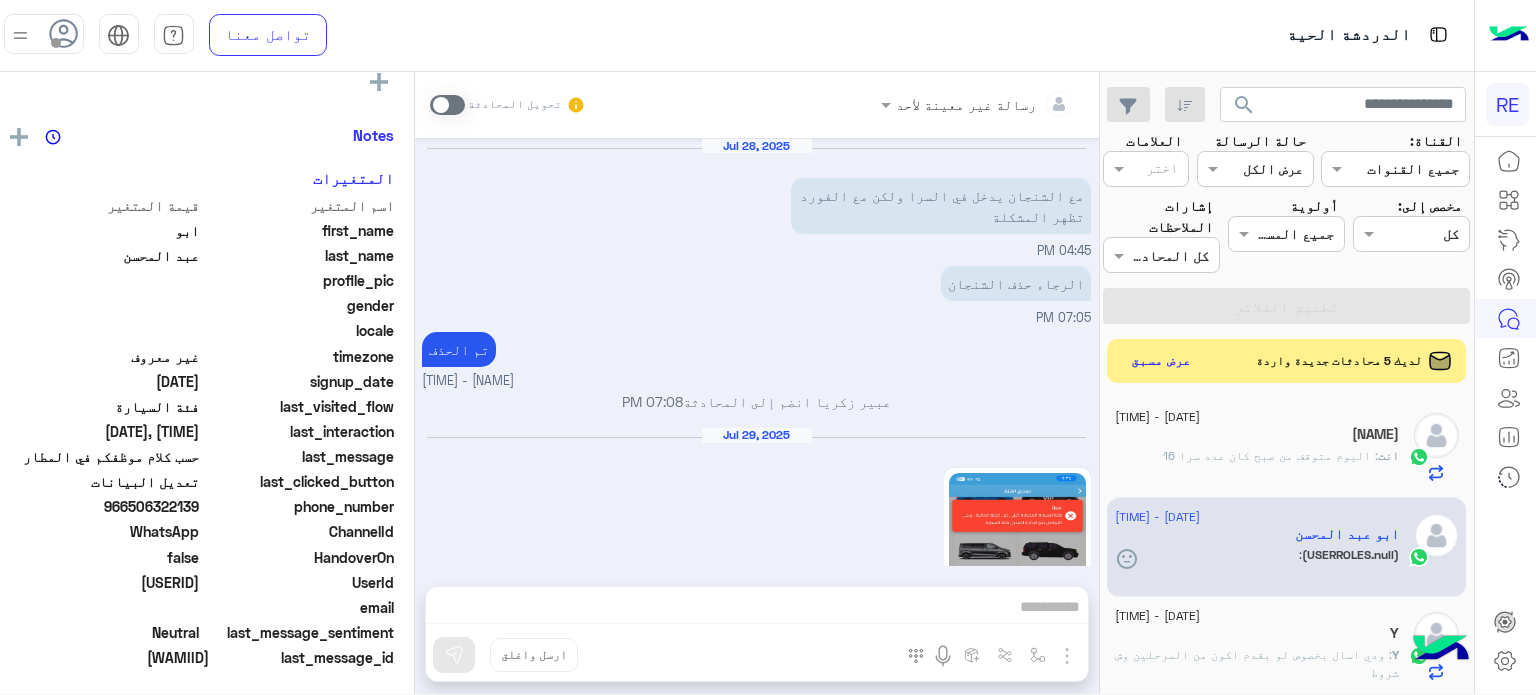 scroll, scrollTop: 838, scrollLeft: 0, axis: vertical 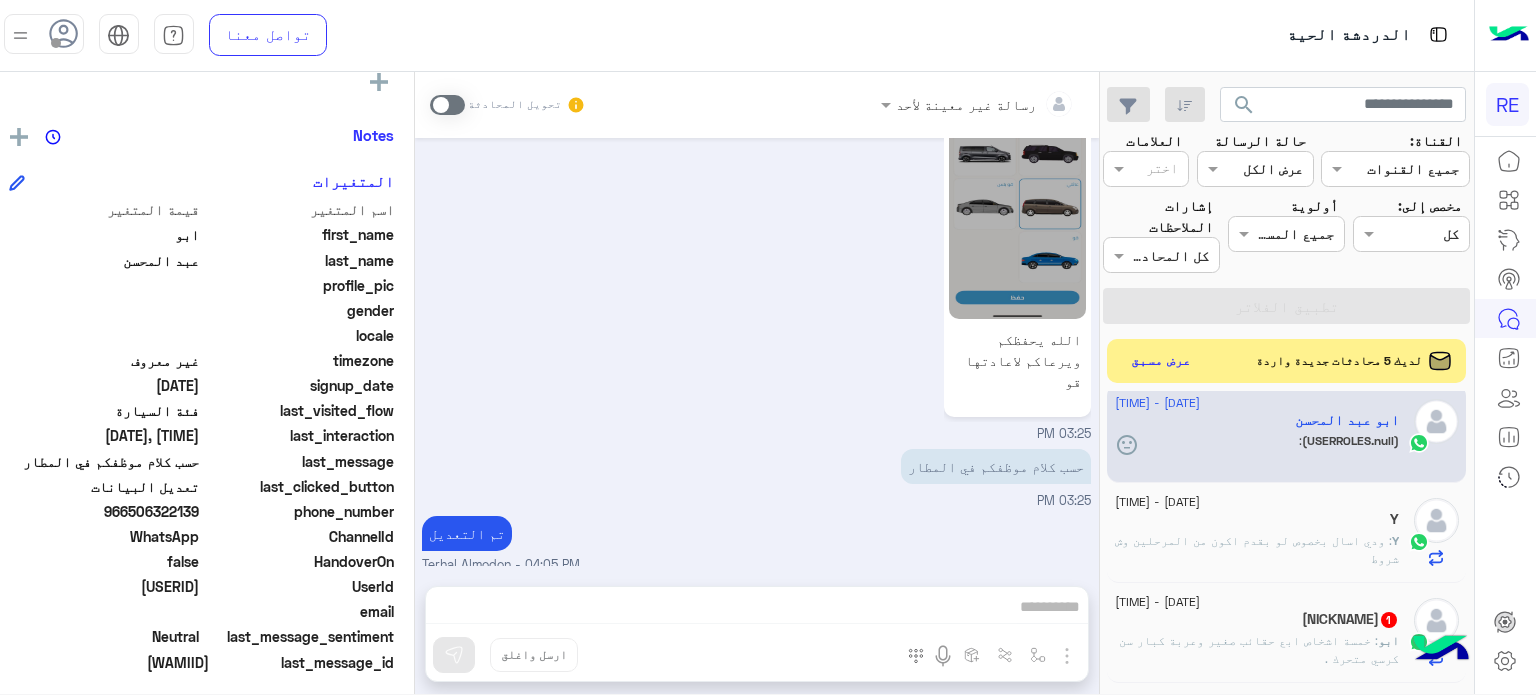 click on "Y : ودي اسال بخصوص لو بقدم اكون من المرحلين وش شروط" 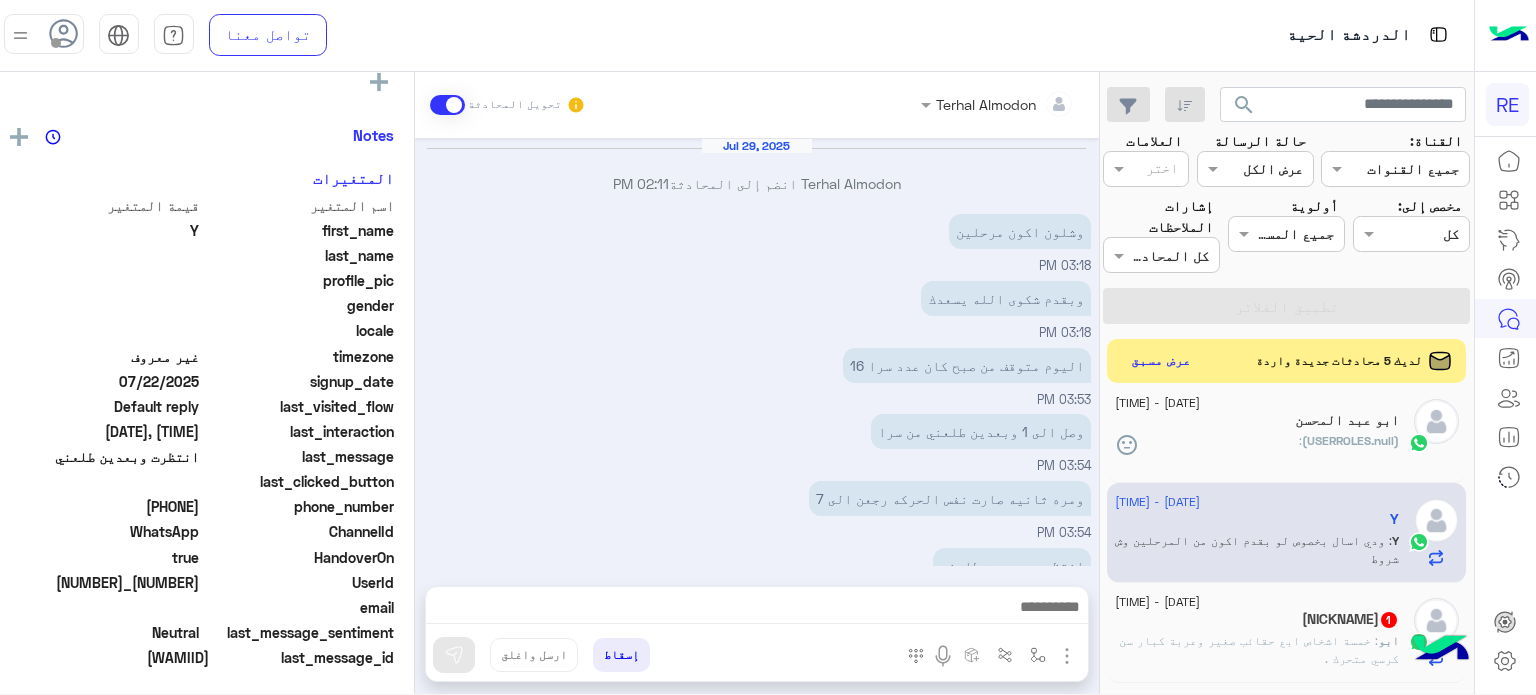 scroll, scrollTop: 279, scrollLeft: 0, axis: vertical 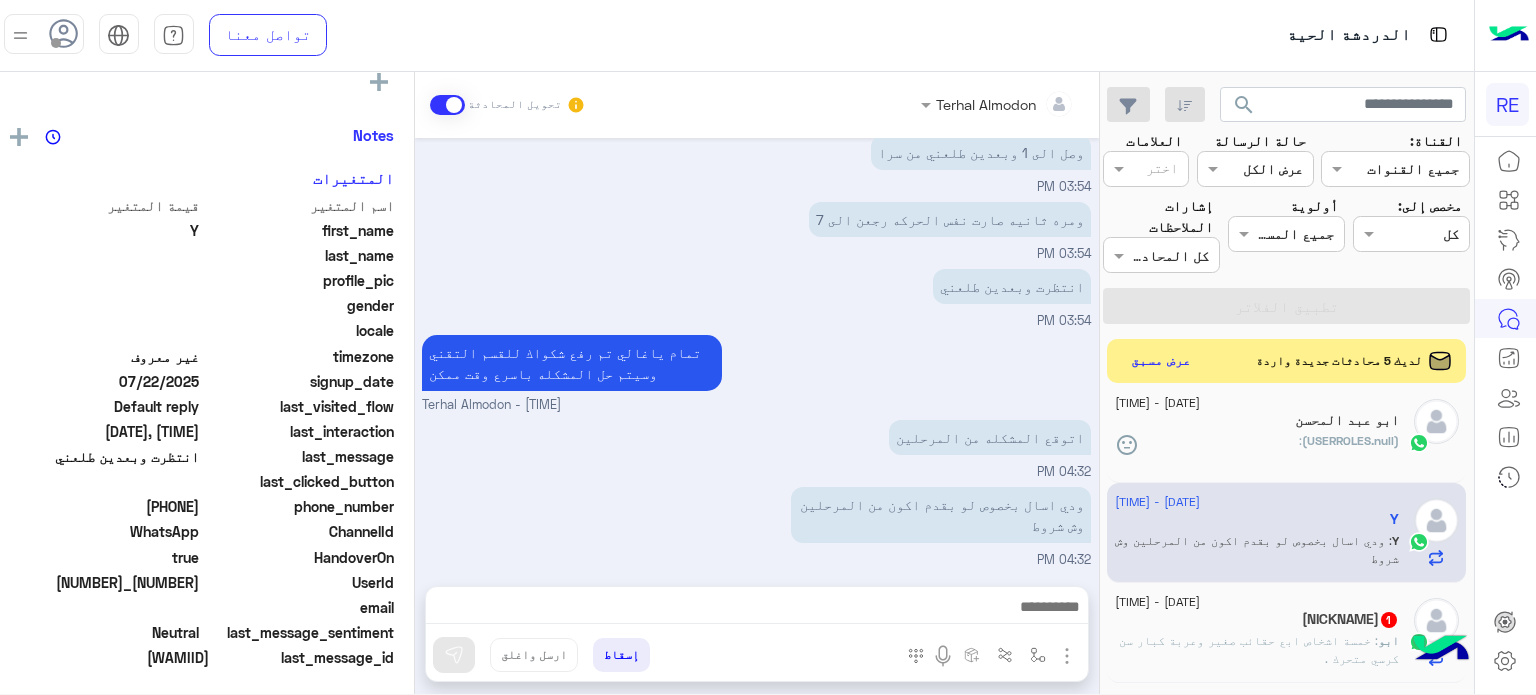click on ": خمسة اشخاص ابع حقائب صغير وعربة كبار سن كرسي متحرك ." 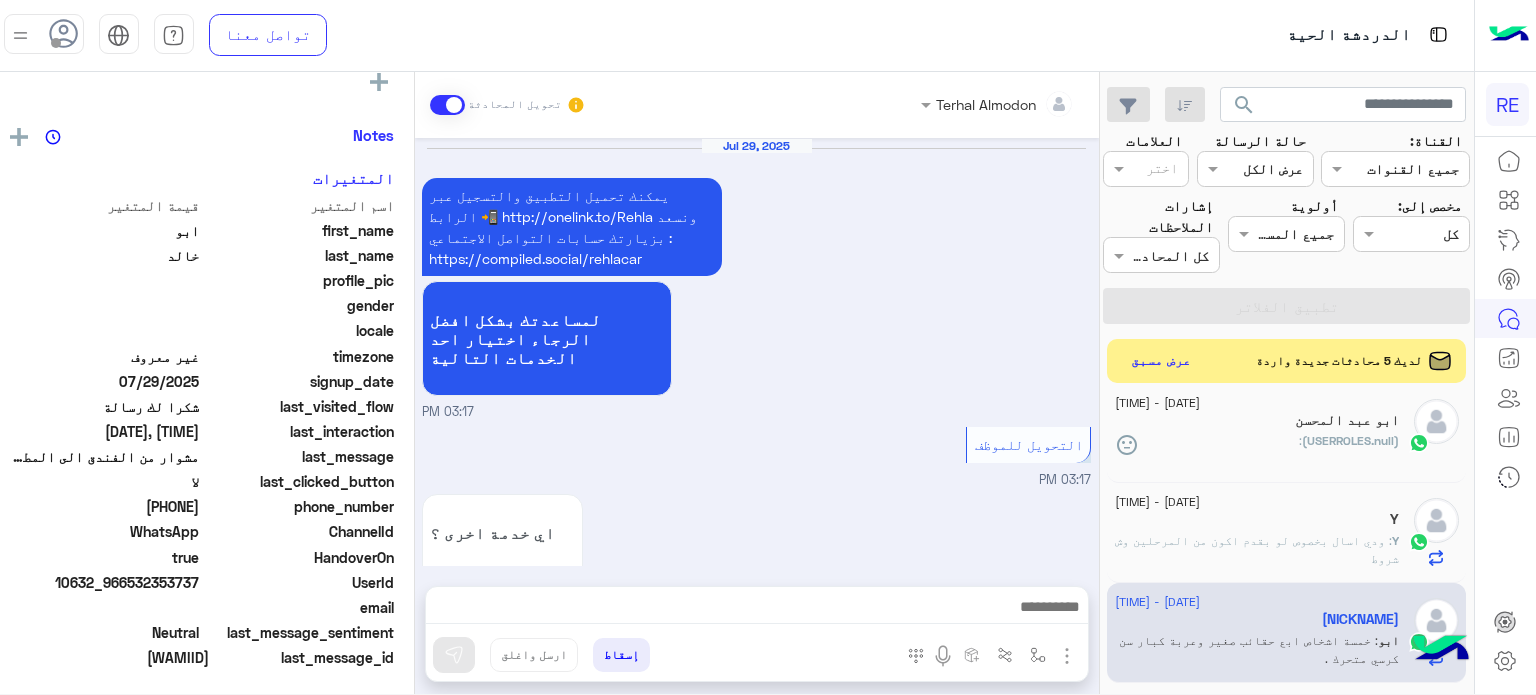 scroll, scrollTop: 586, scrollLeft: 0, axis: vertical 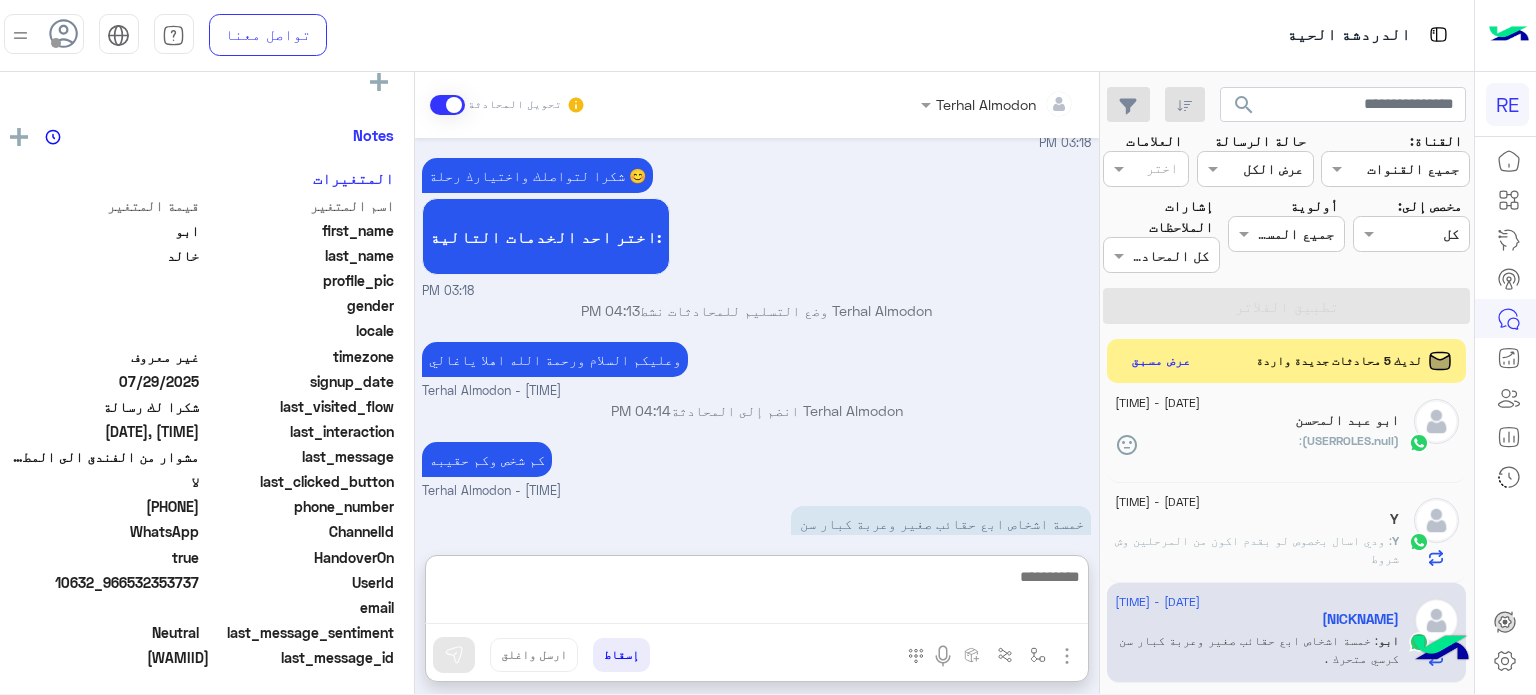 click at bounding box center [756, 594] 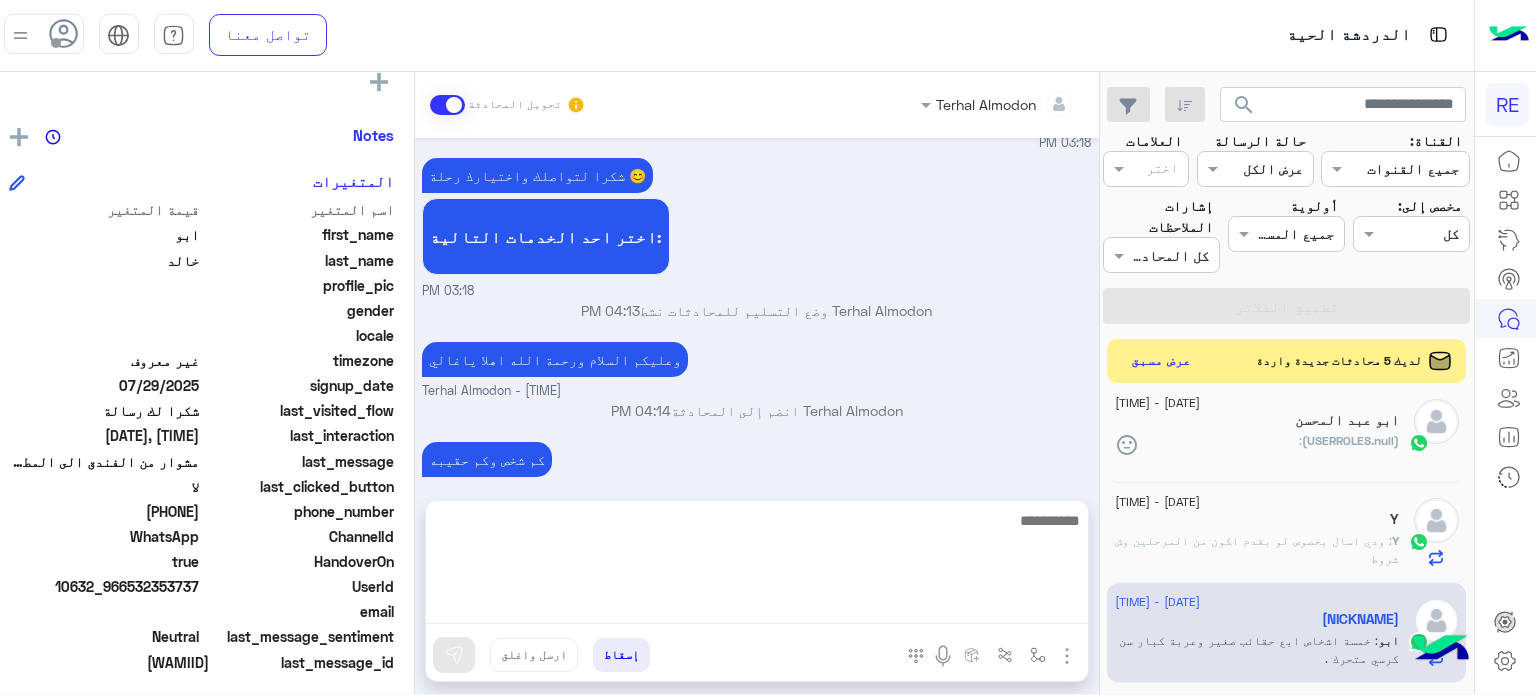 click on "وعليكم السلام ورحمة الله اهلا ياغالي  Terhal Almodon -  [TIME]" at bounding box center [756, 369] 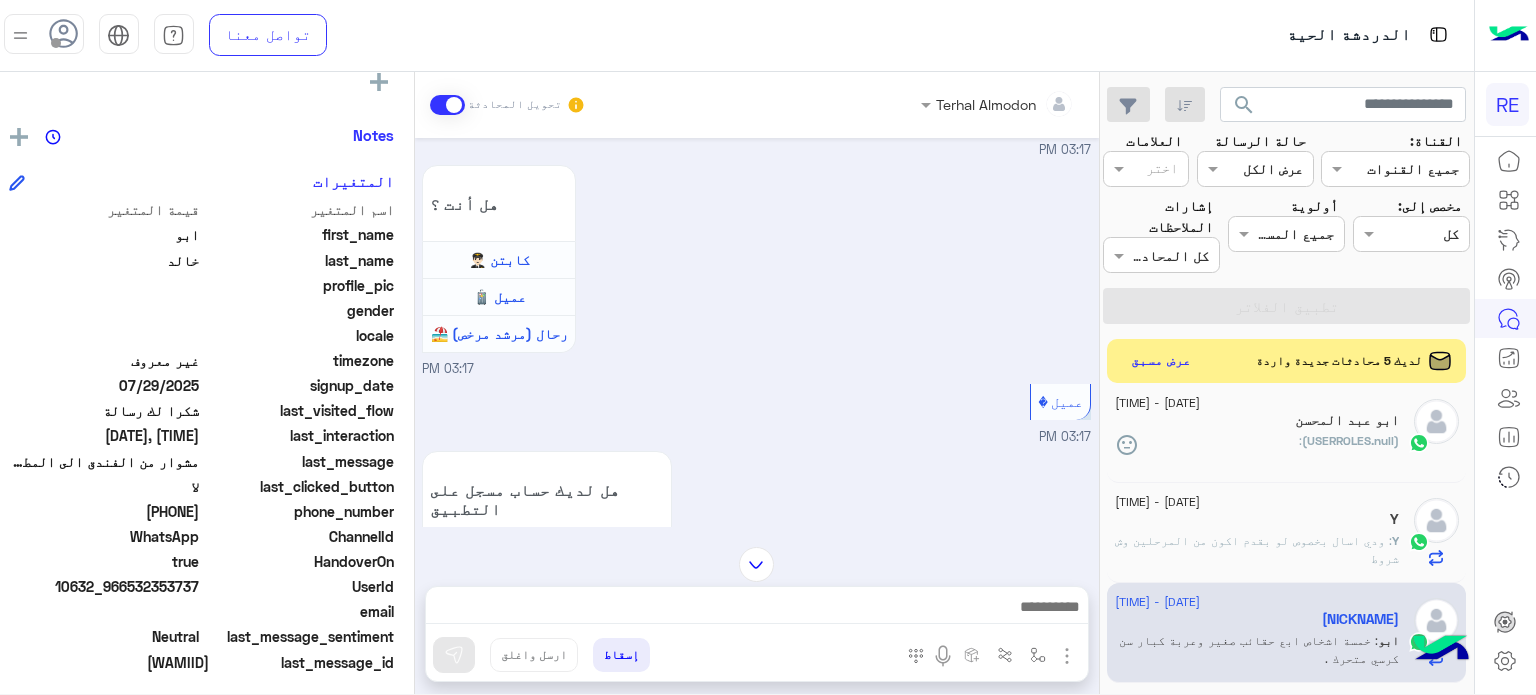 scroll, scrollTop: 2253, scrollLeft: 0, axis: vertical 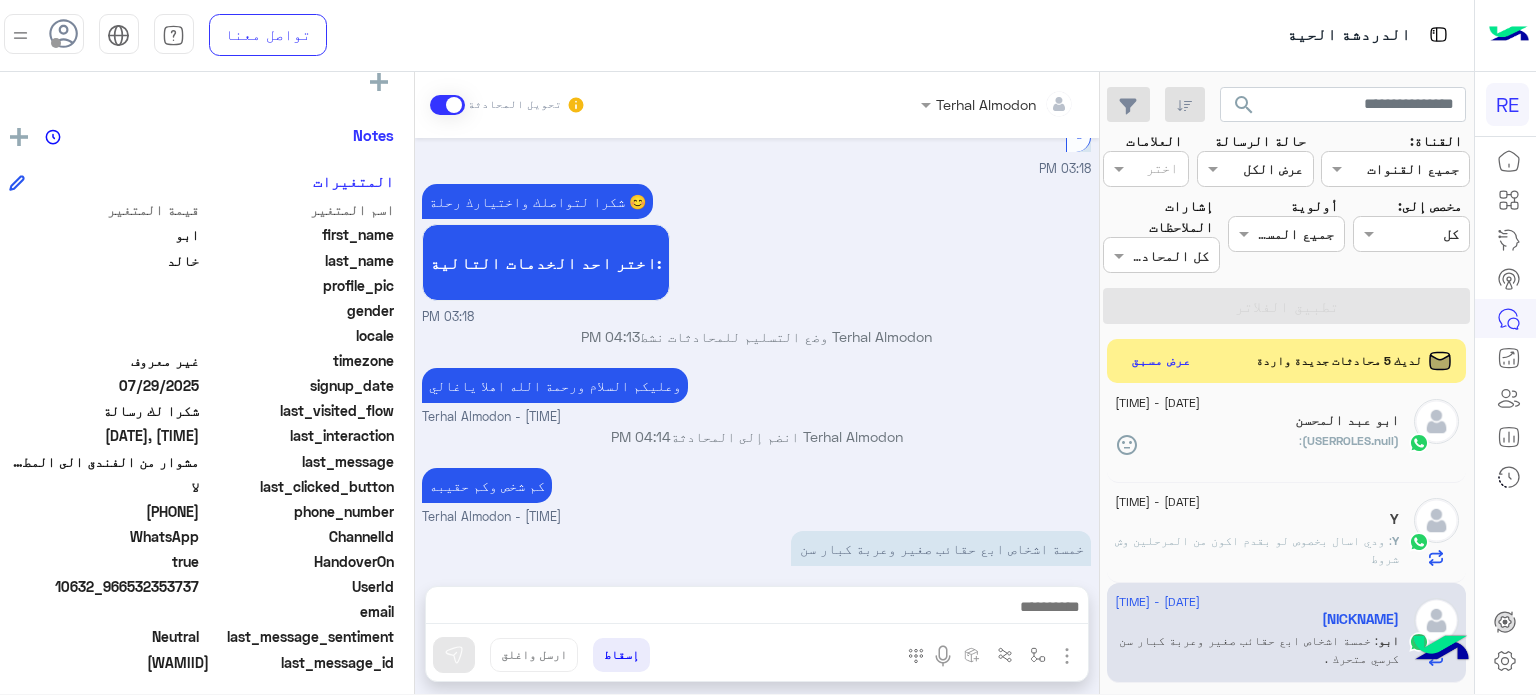 click at bounding box center [757, 612] 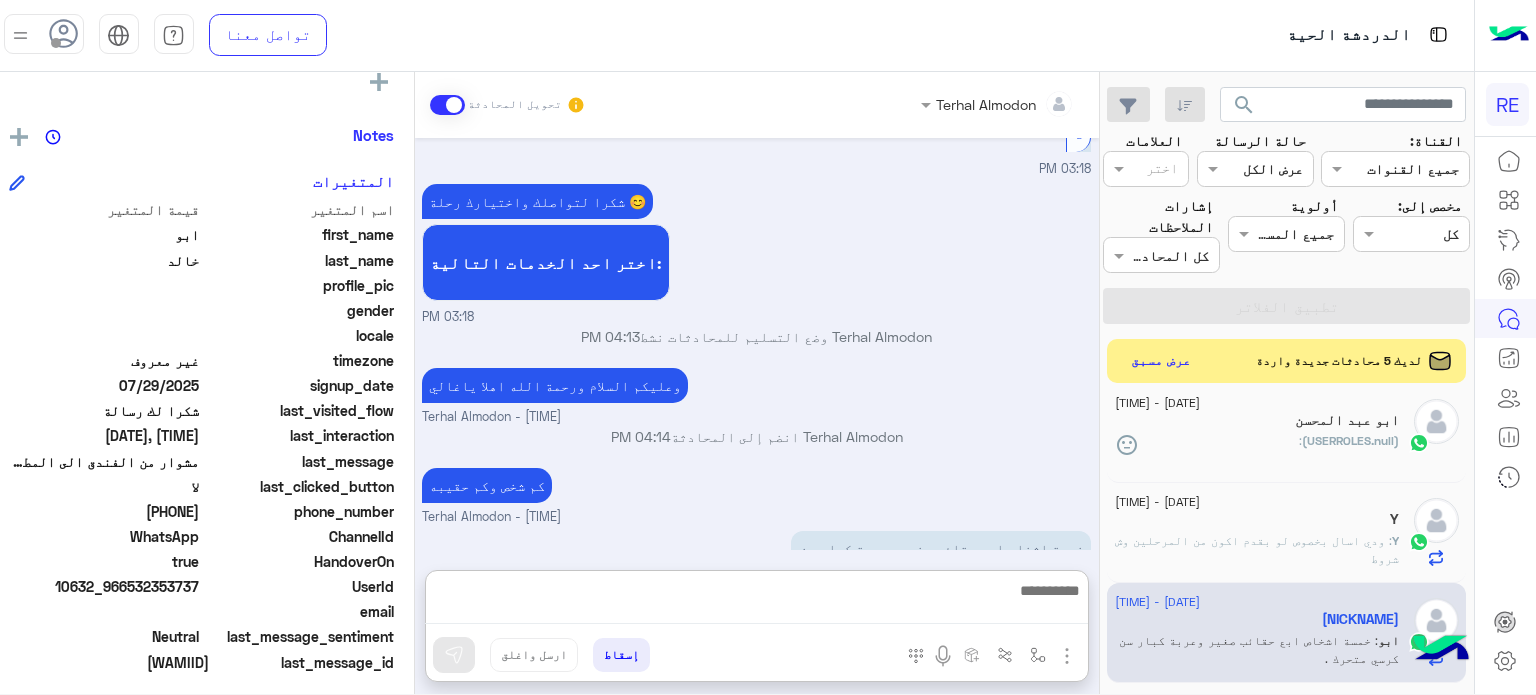 click at bounding box center [756, 601] 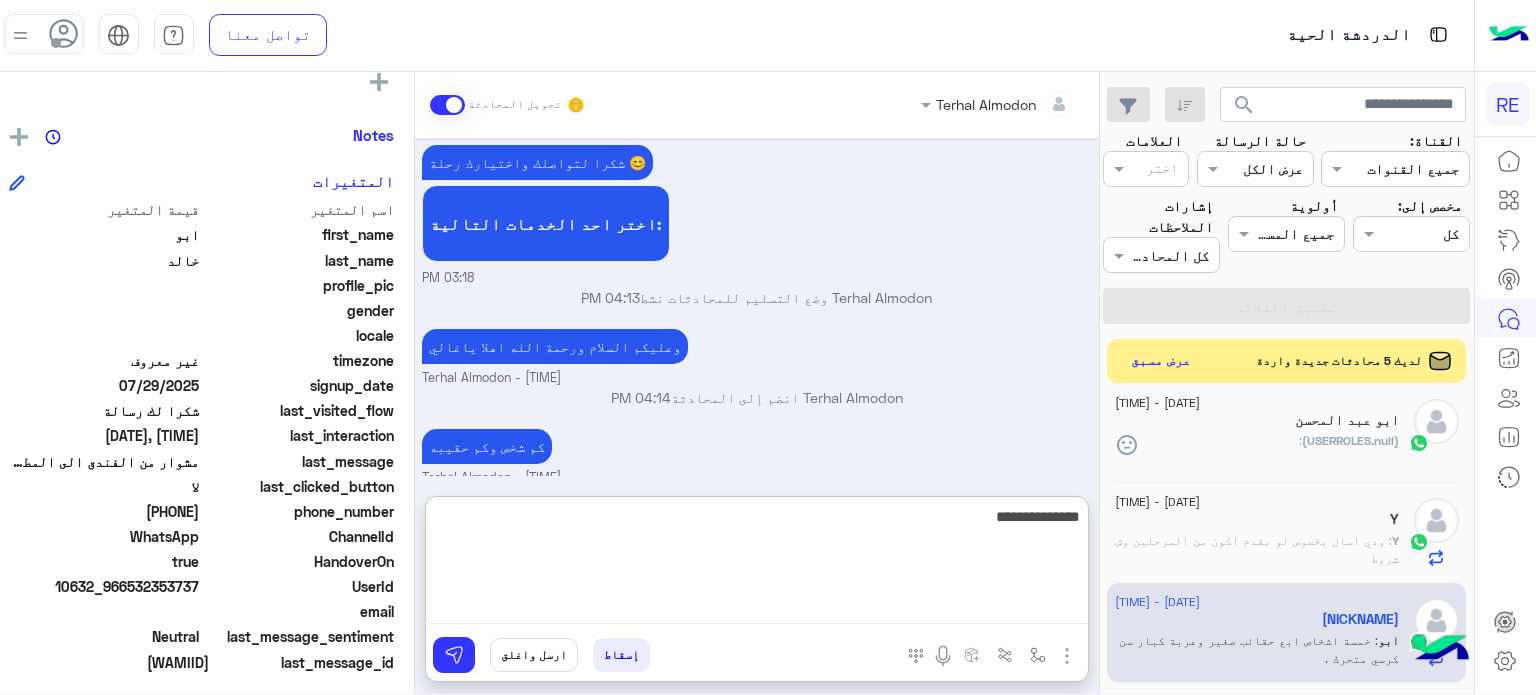 type on "**********" 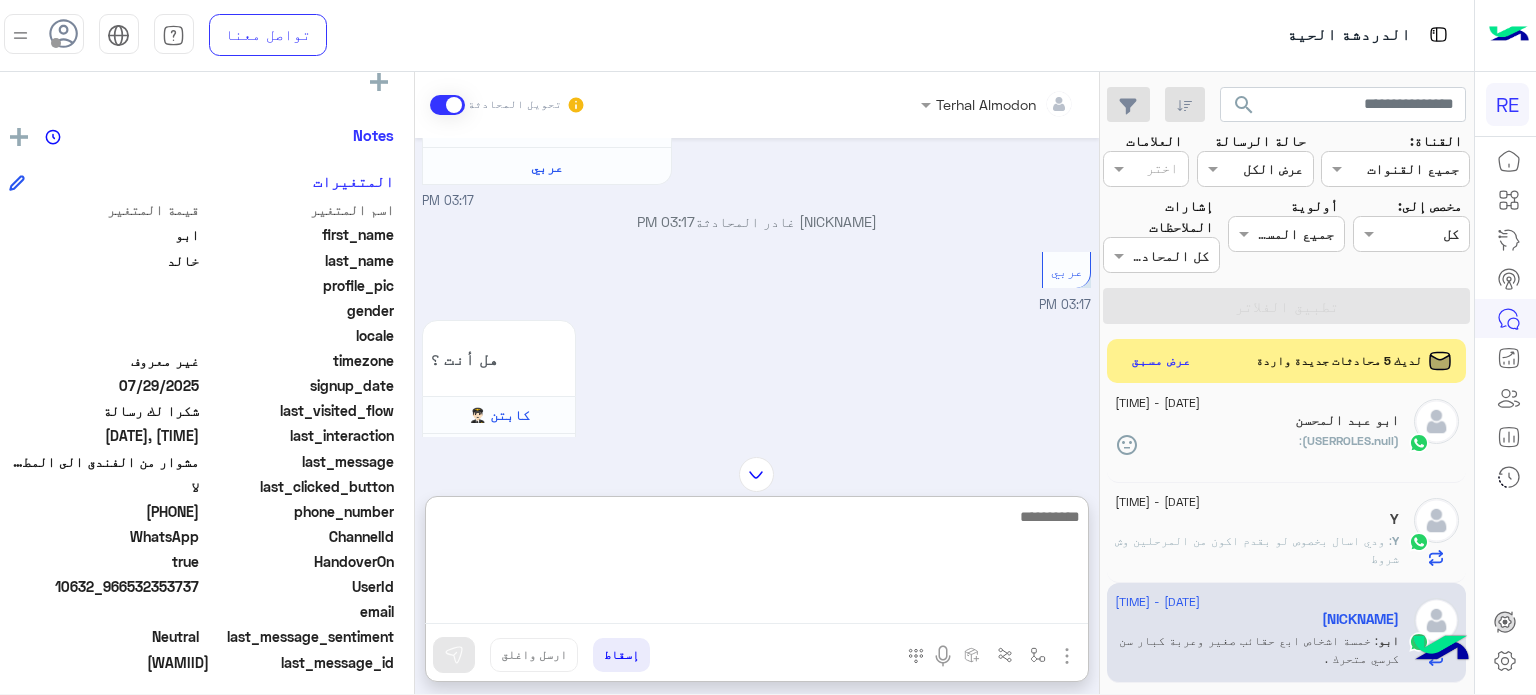scroll, scrollTop: 0, scrollLeft: 0, axis: both 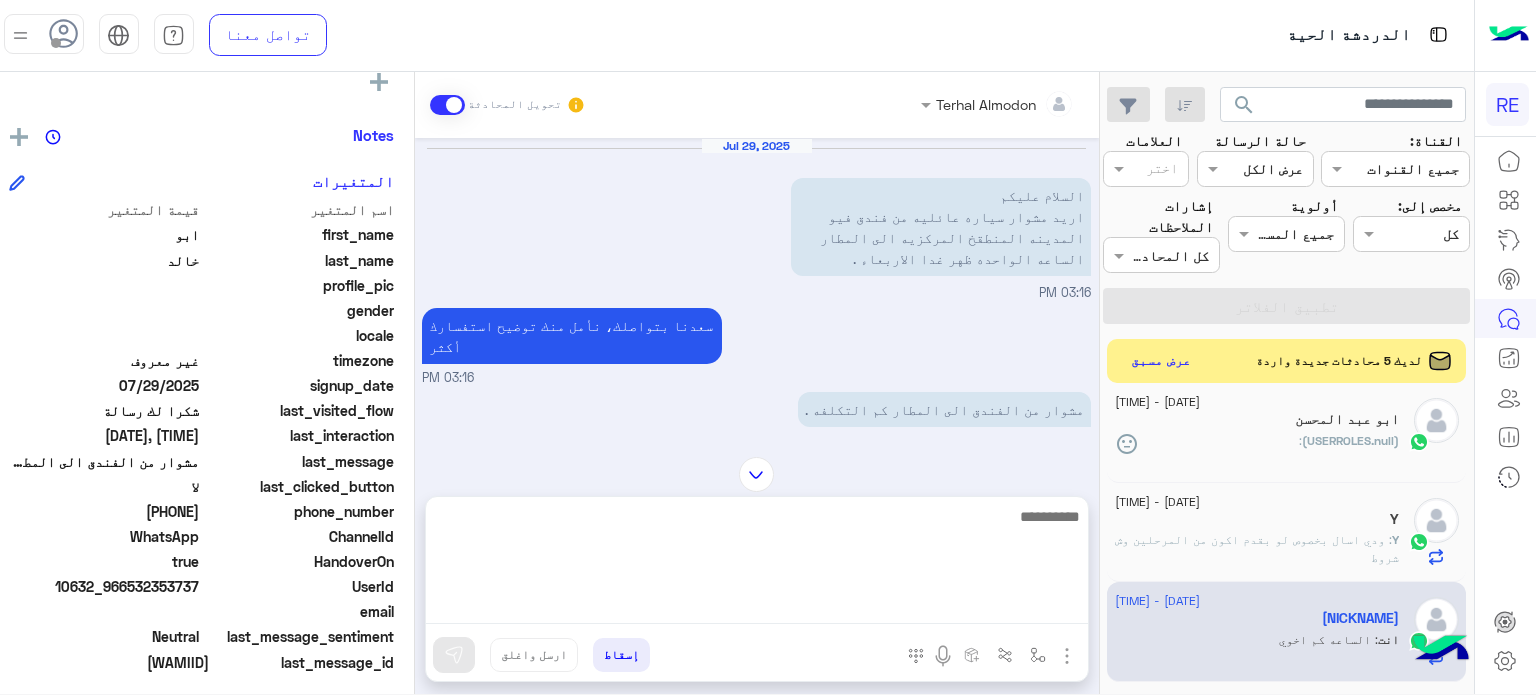 click at bounding box center (756, 474) 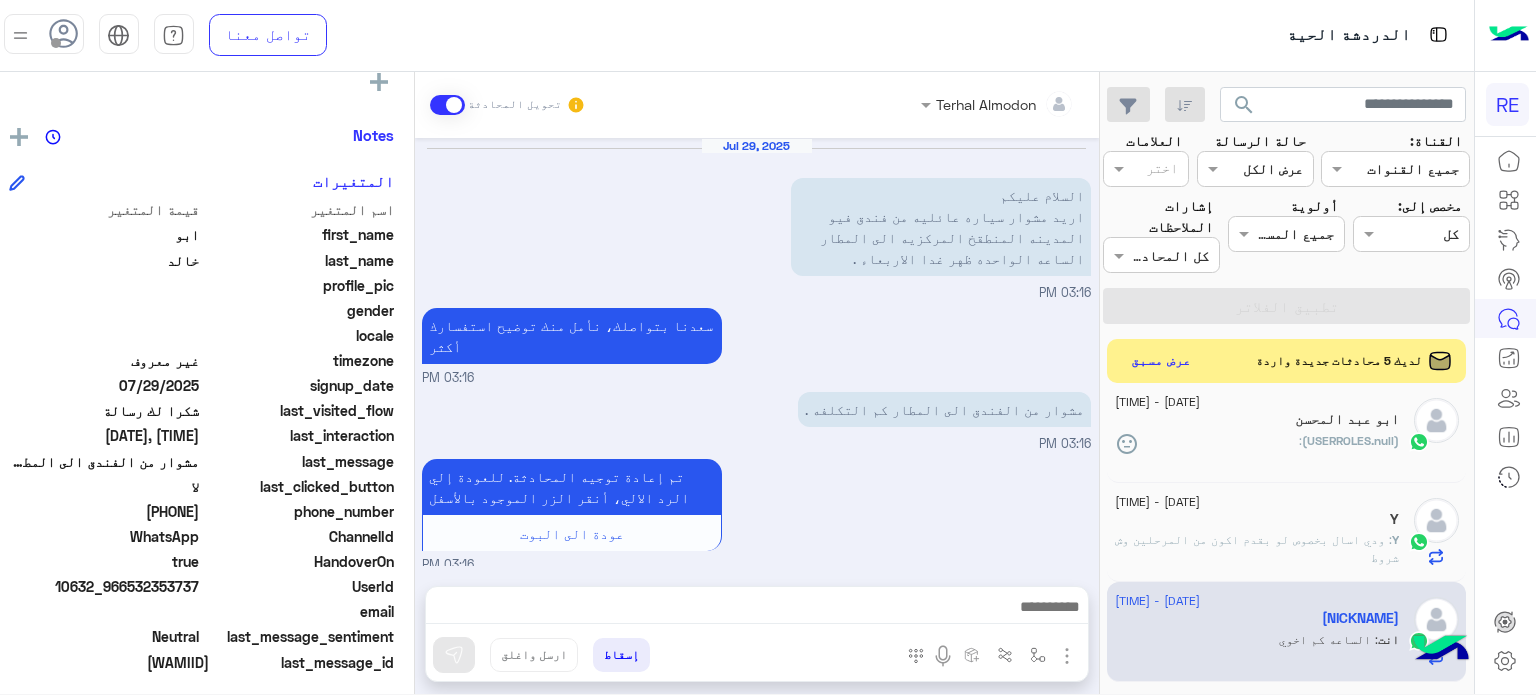 scroll, scrollTop: 2381, scrollLeft: 0, axis: vertical 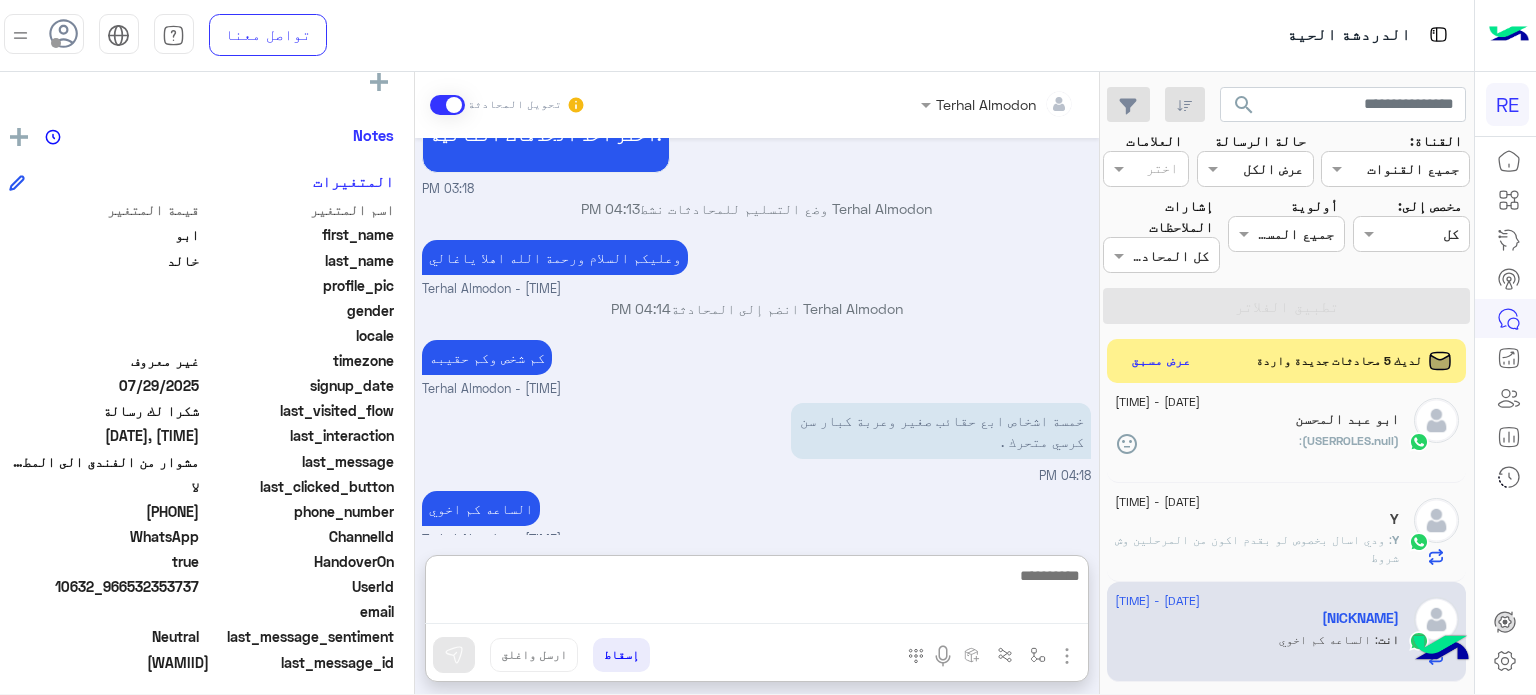 click at bounding box center (756, 593) 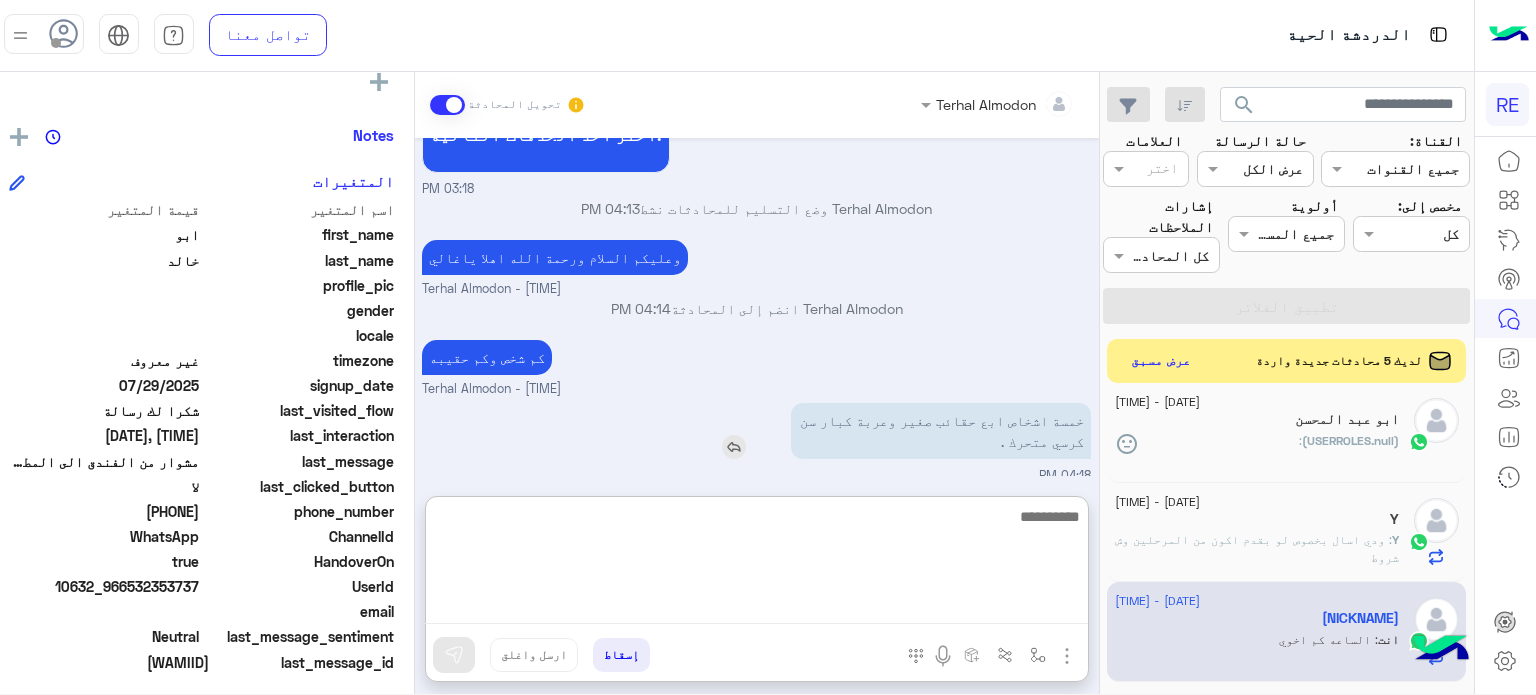 click on "خمسة اشخاص ابع حقائب صغير وعربة كبار سن كرسي متحرك ." at bounding box center (941, 431) 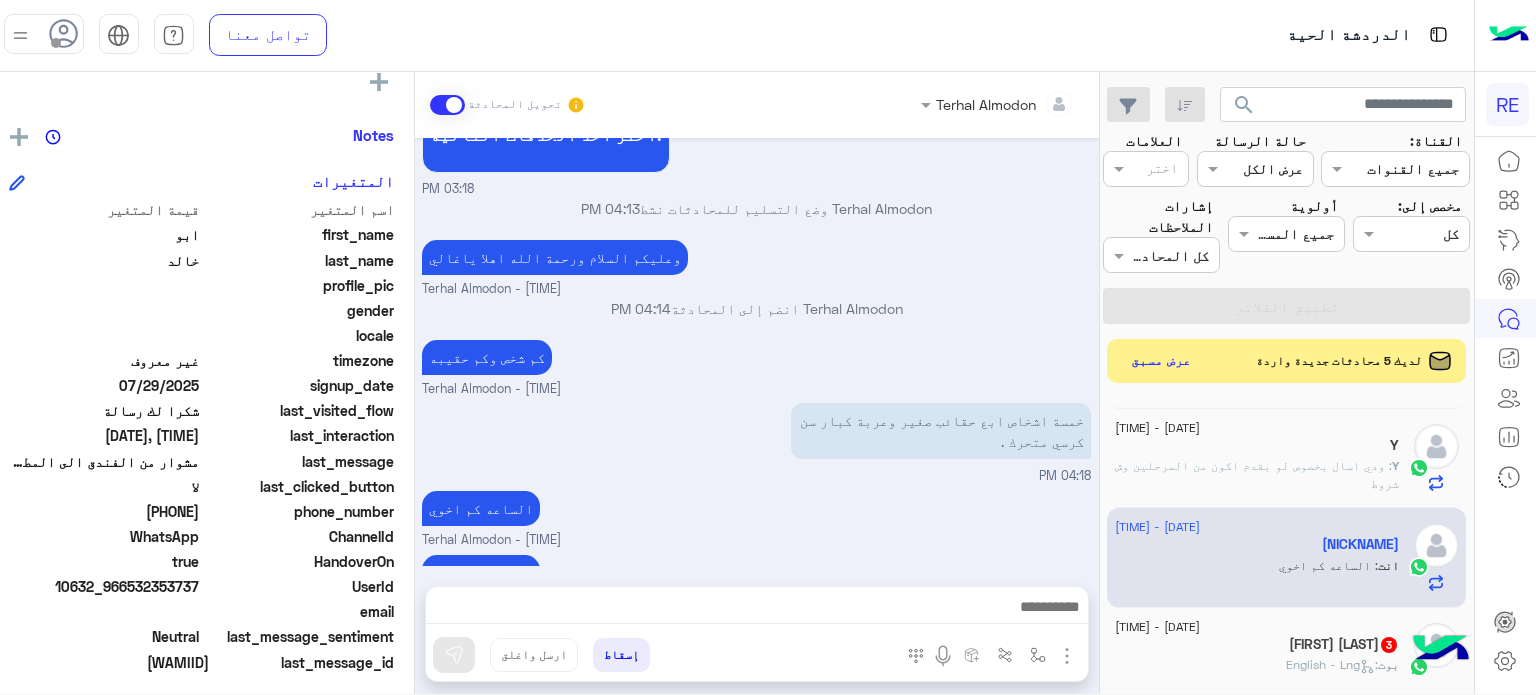 scroll, scrollTop: 188, scrollLeft: 0, axis: vertical 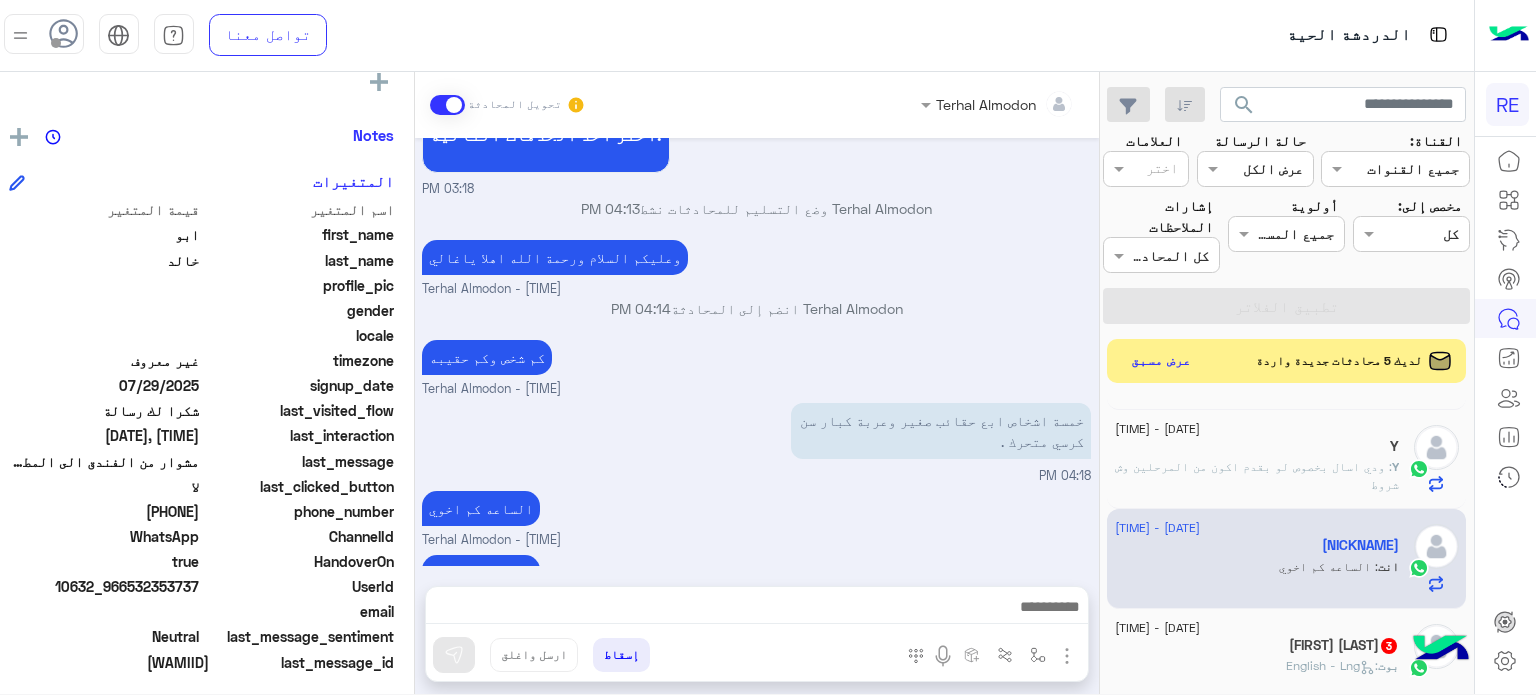 click on ":   English - Lng" 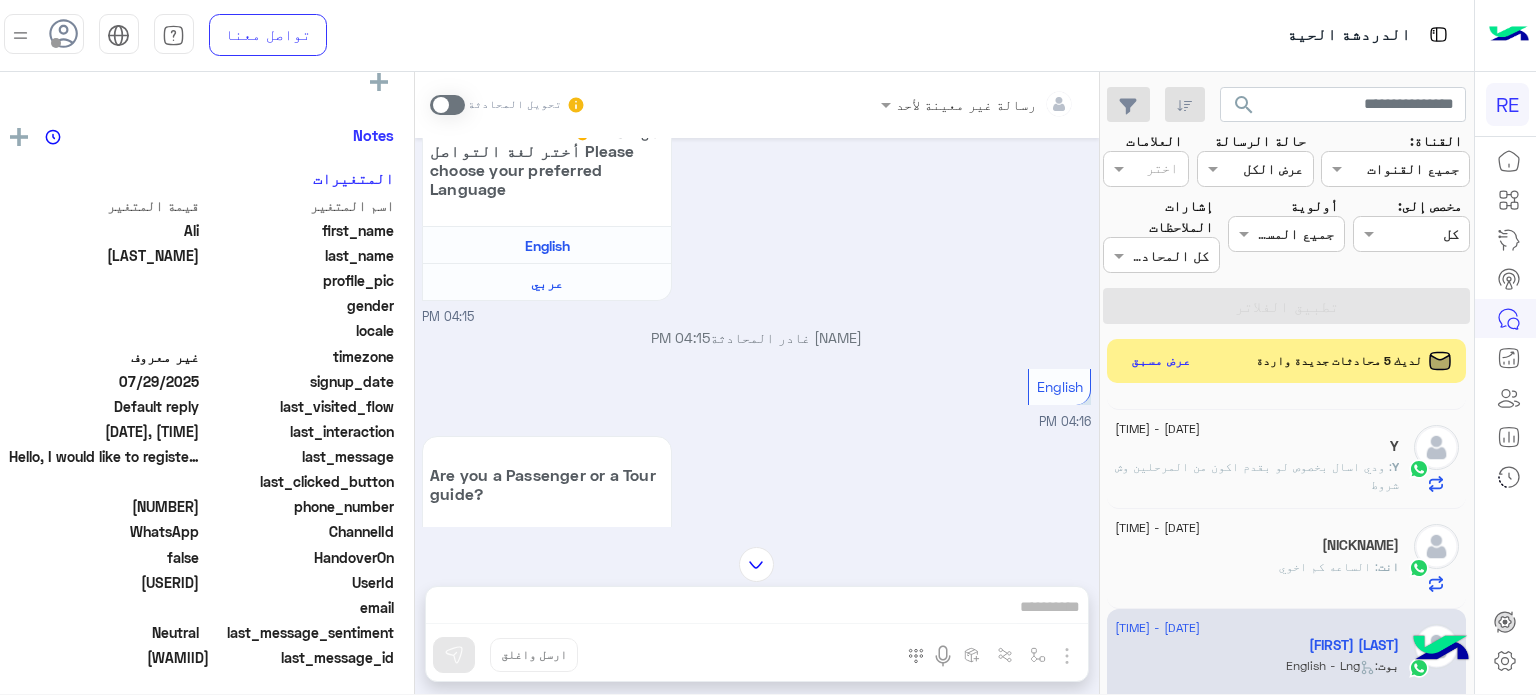 scroll, scrollTop: 0, scrollLeft: 0, axis: both 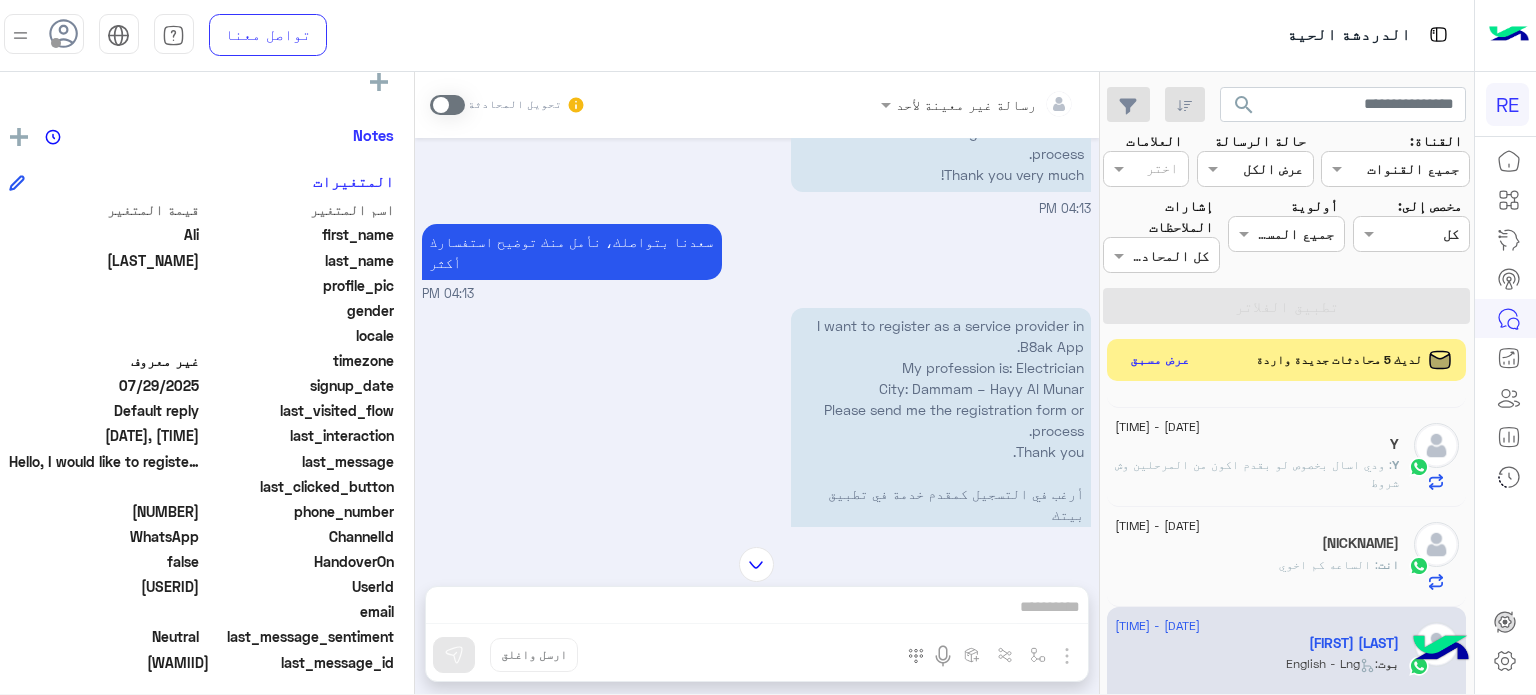 click on "عرض مسبق" 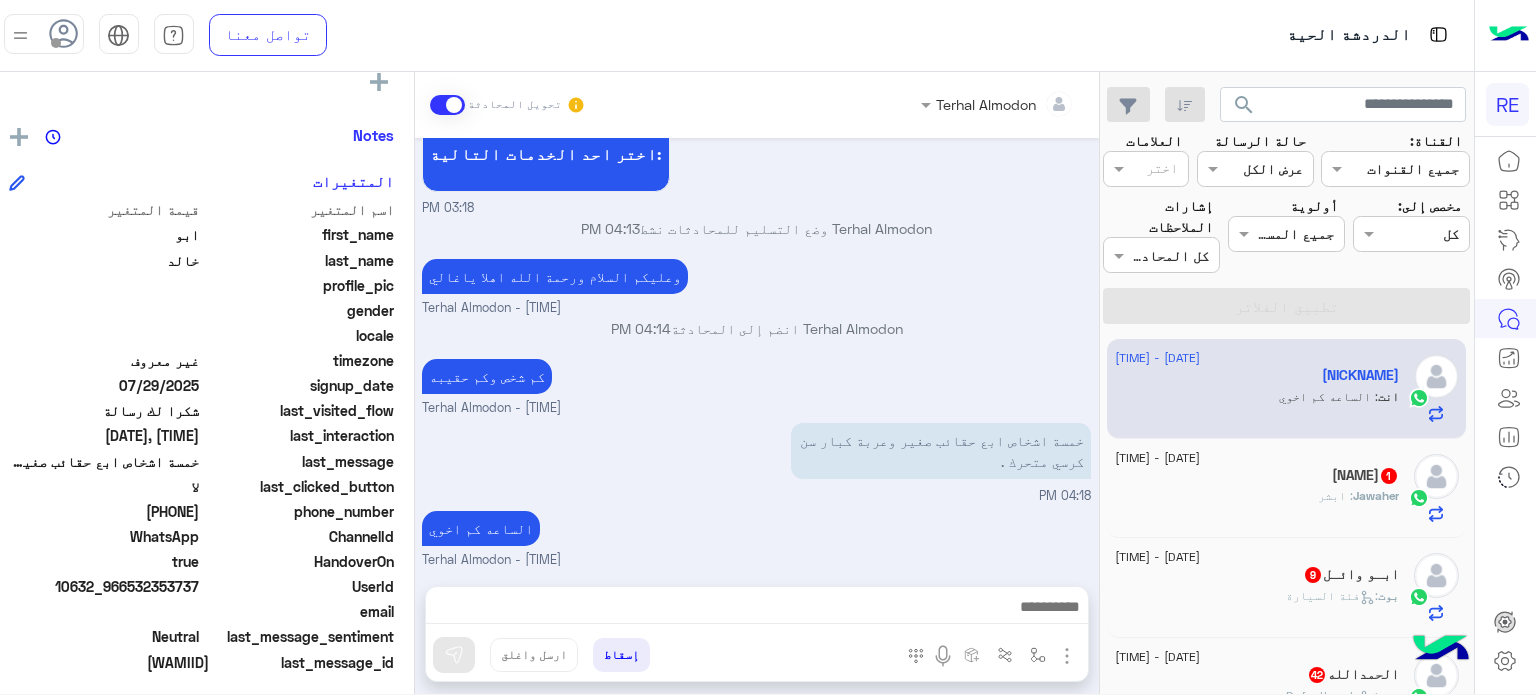 click on "[NAME] [NUMBER]" 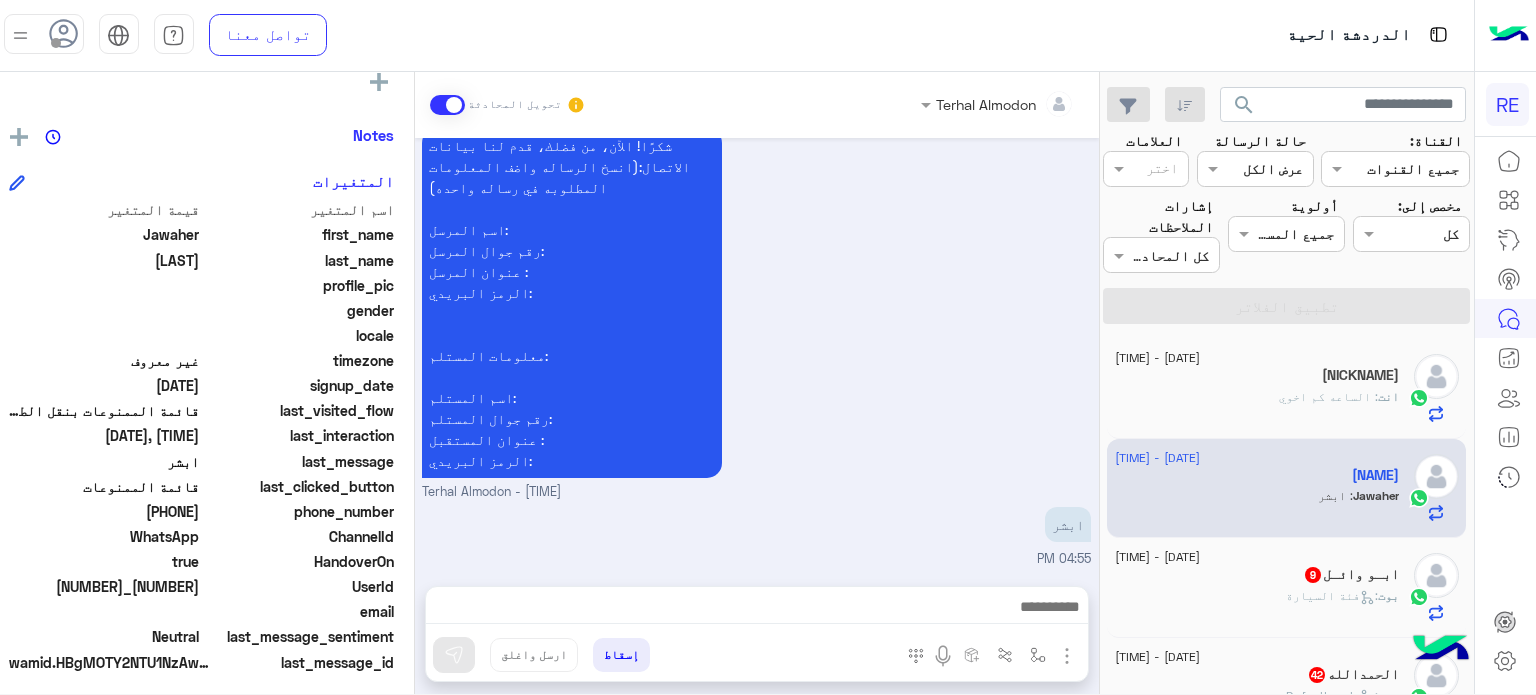 click at bounding box center (756, 609) 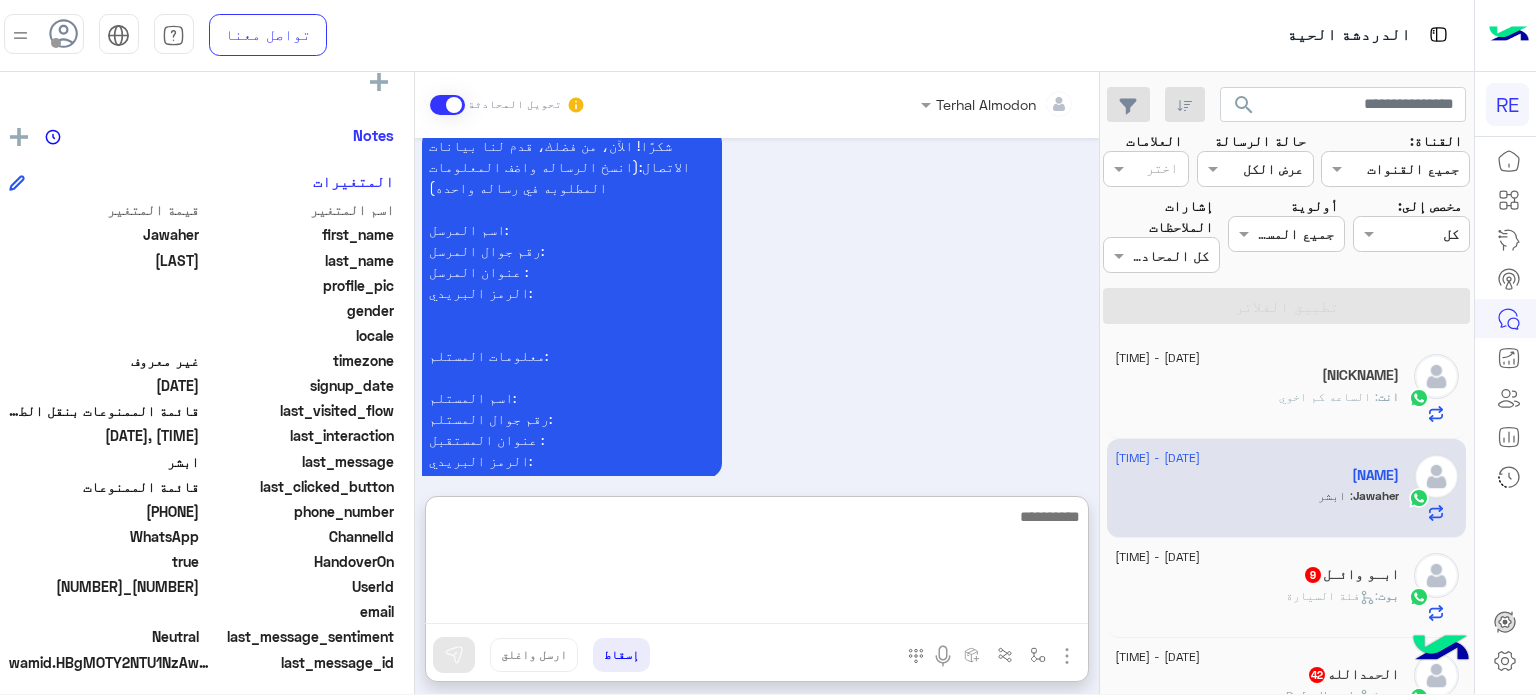 type on "*" 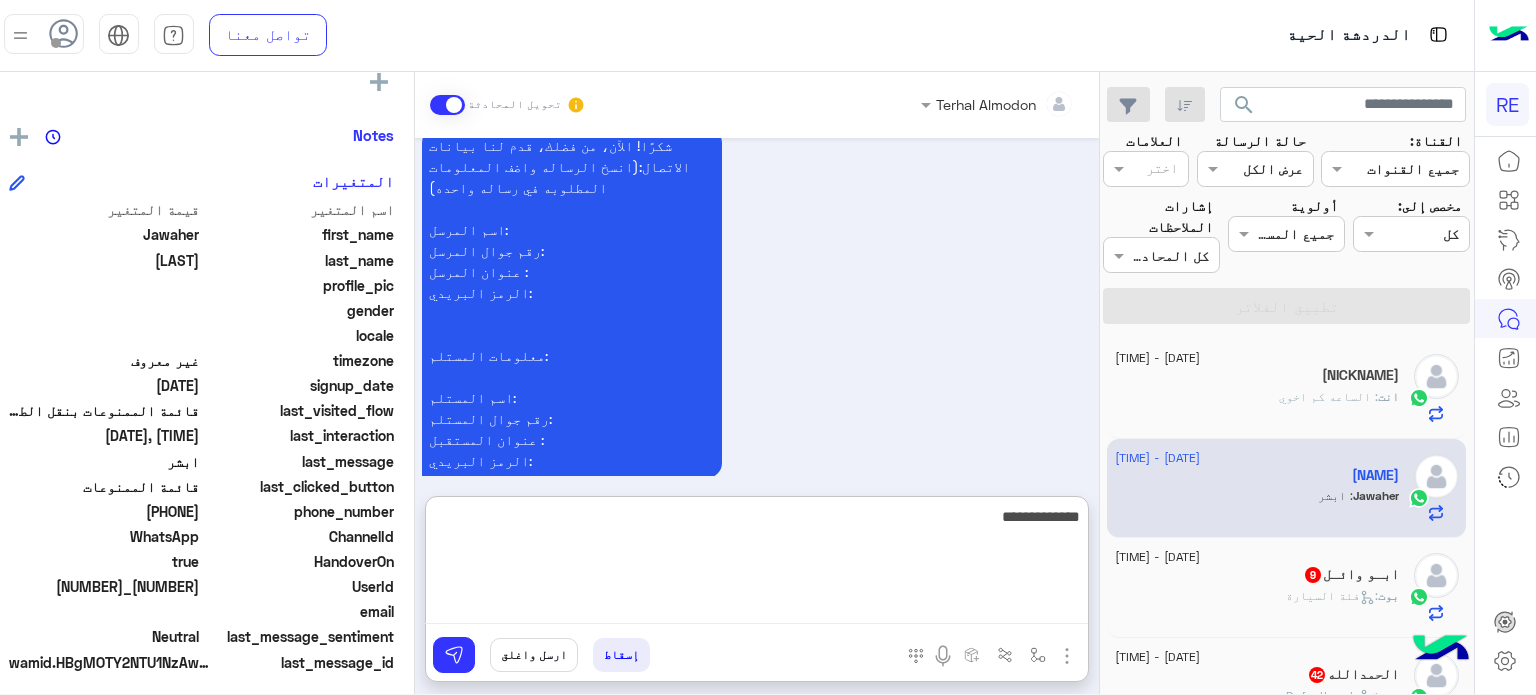 type on "**********" 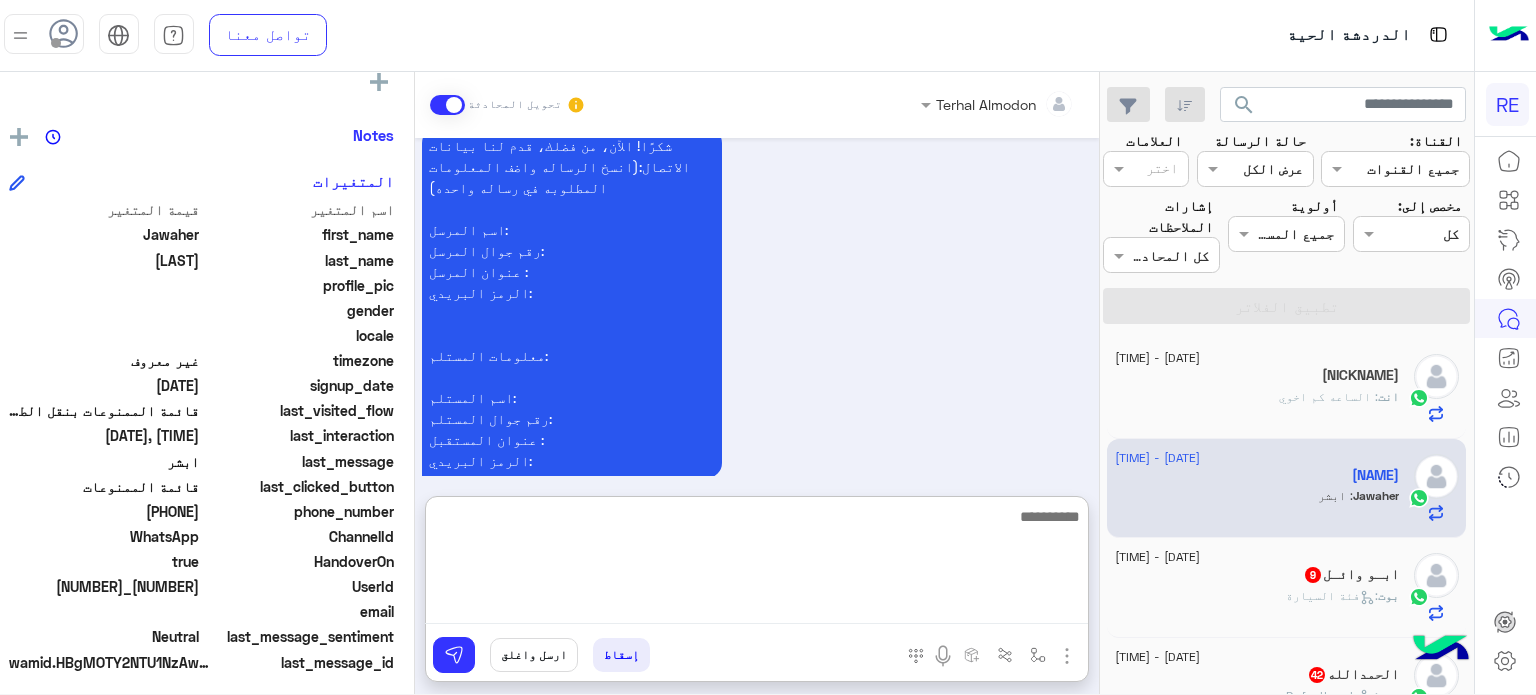 scroll, scrollTop: 720, scrollLeft: 0, axis: vertical 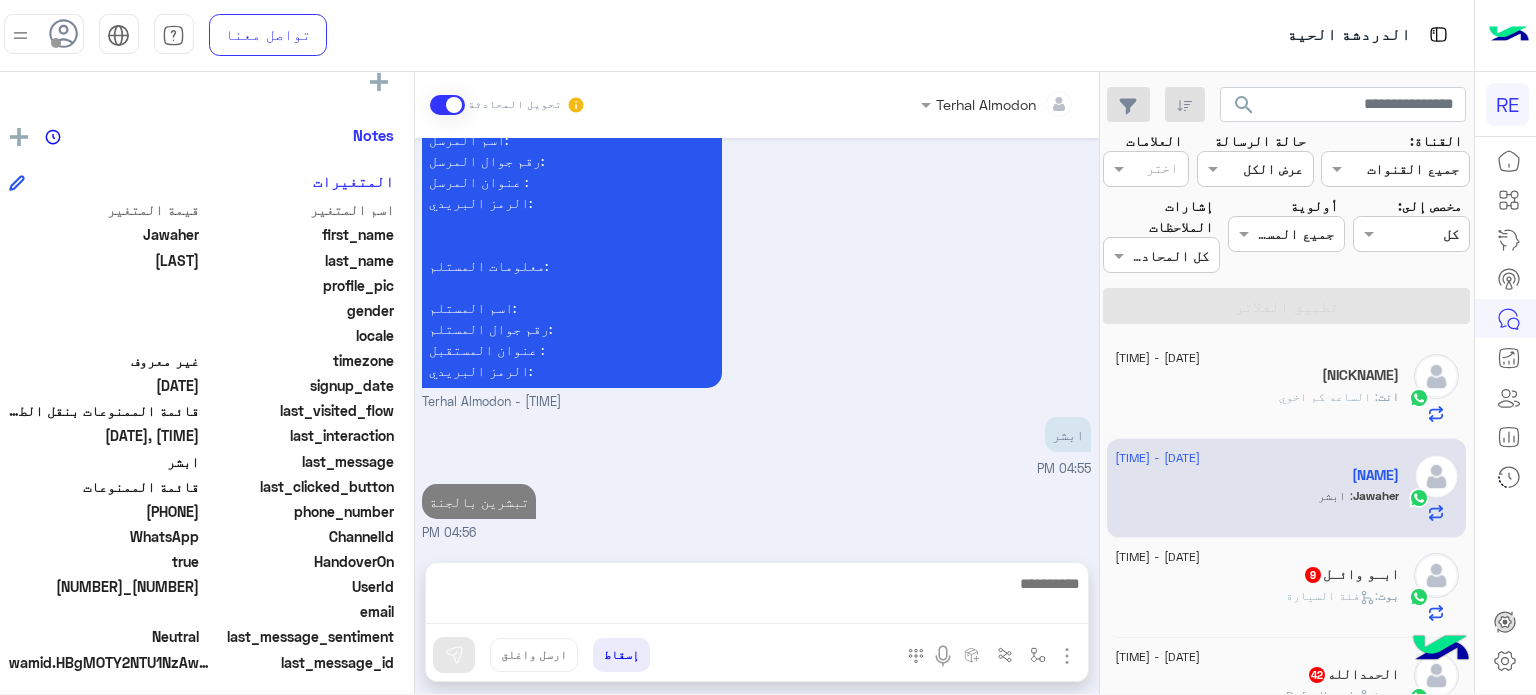 click on "بوت :   فئة السيارة" 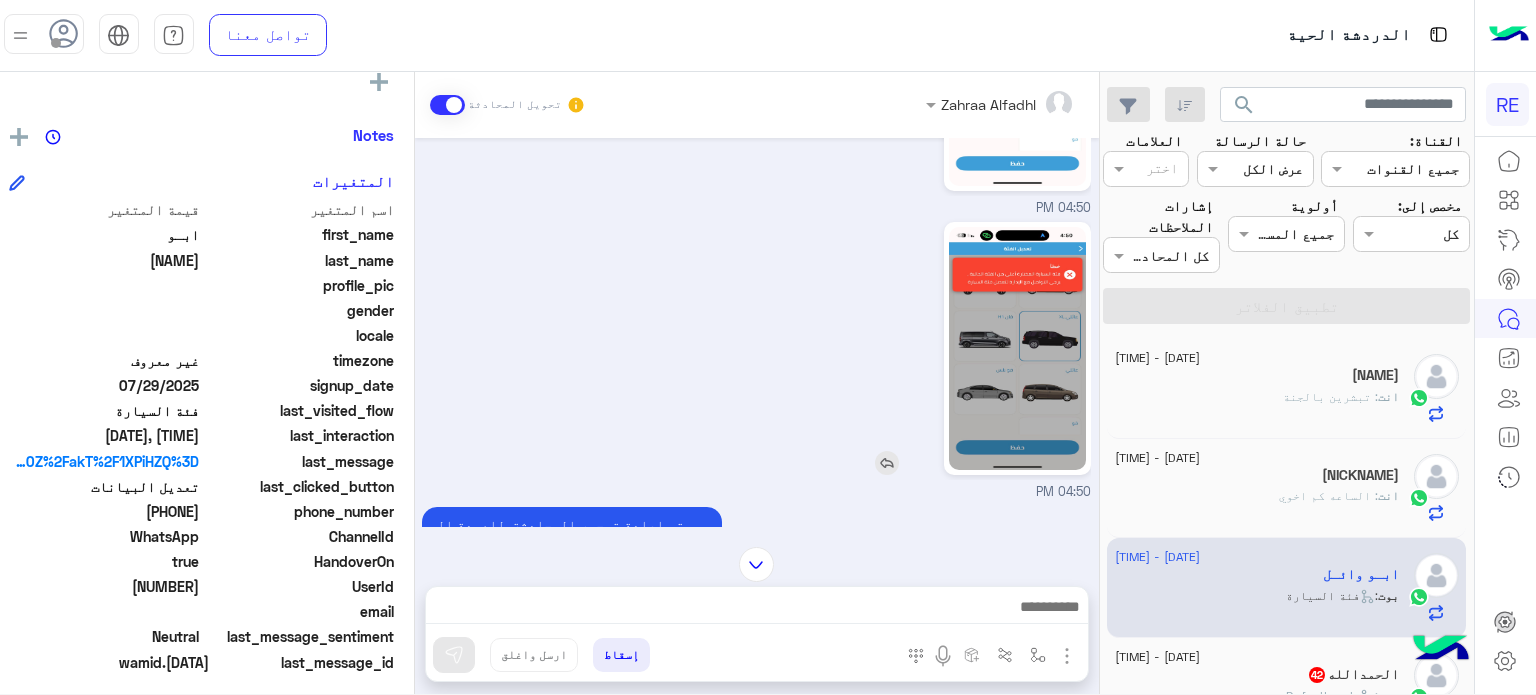 scroll, scrollTop: 1468, scrollLeft: 0, axis: vertical 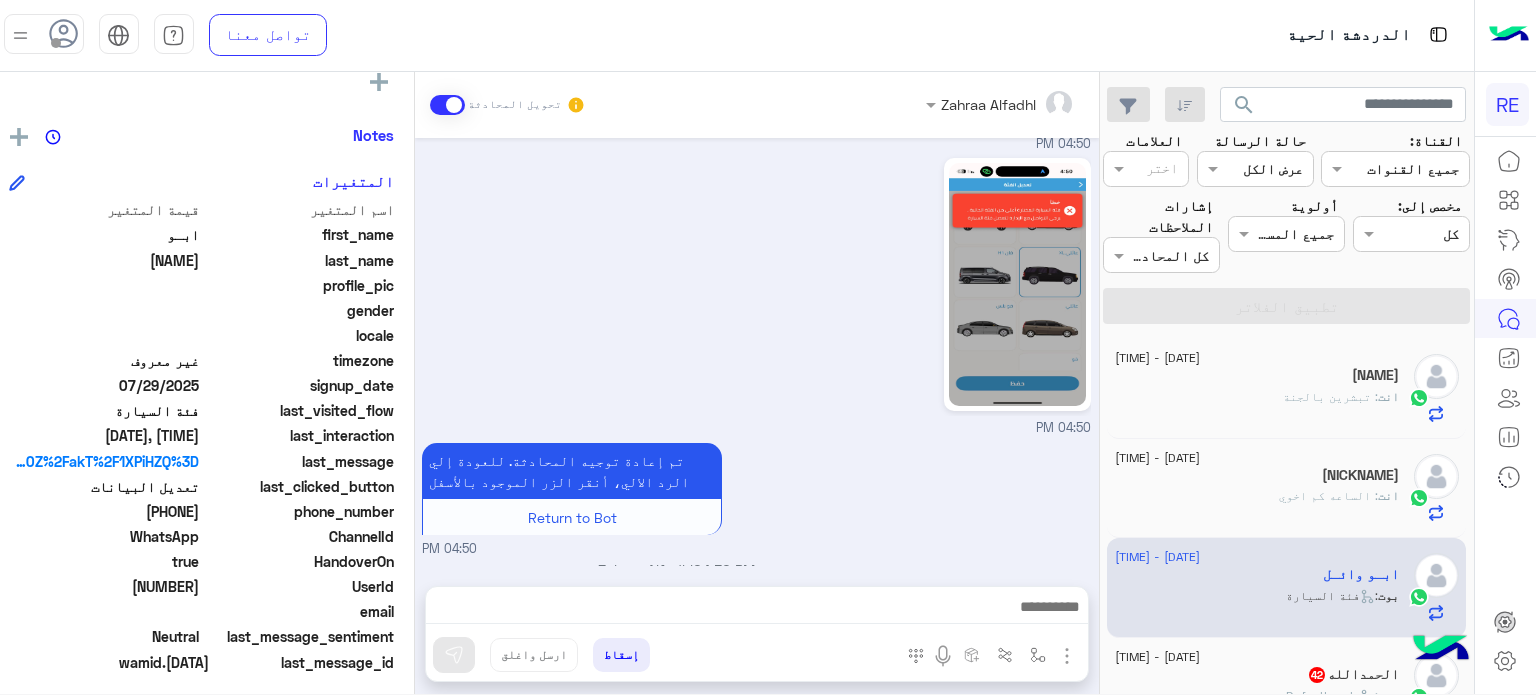 drag, startPoint x: 204, startPoint y: 588, endPoint x: 132, endPoint y: 593, distance: 72.1734 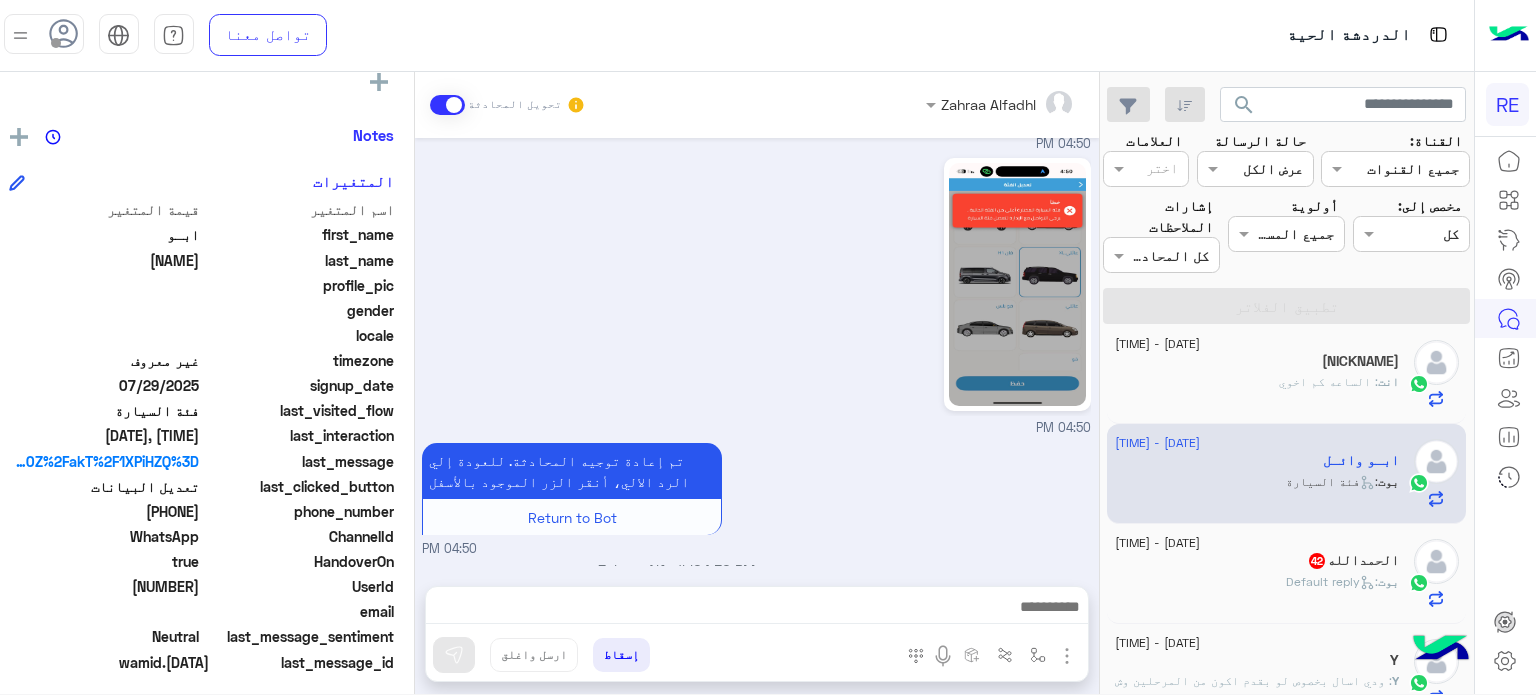 click at bounding box center (756, 609) 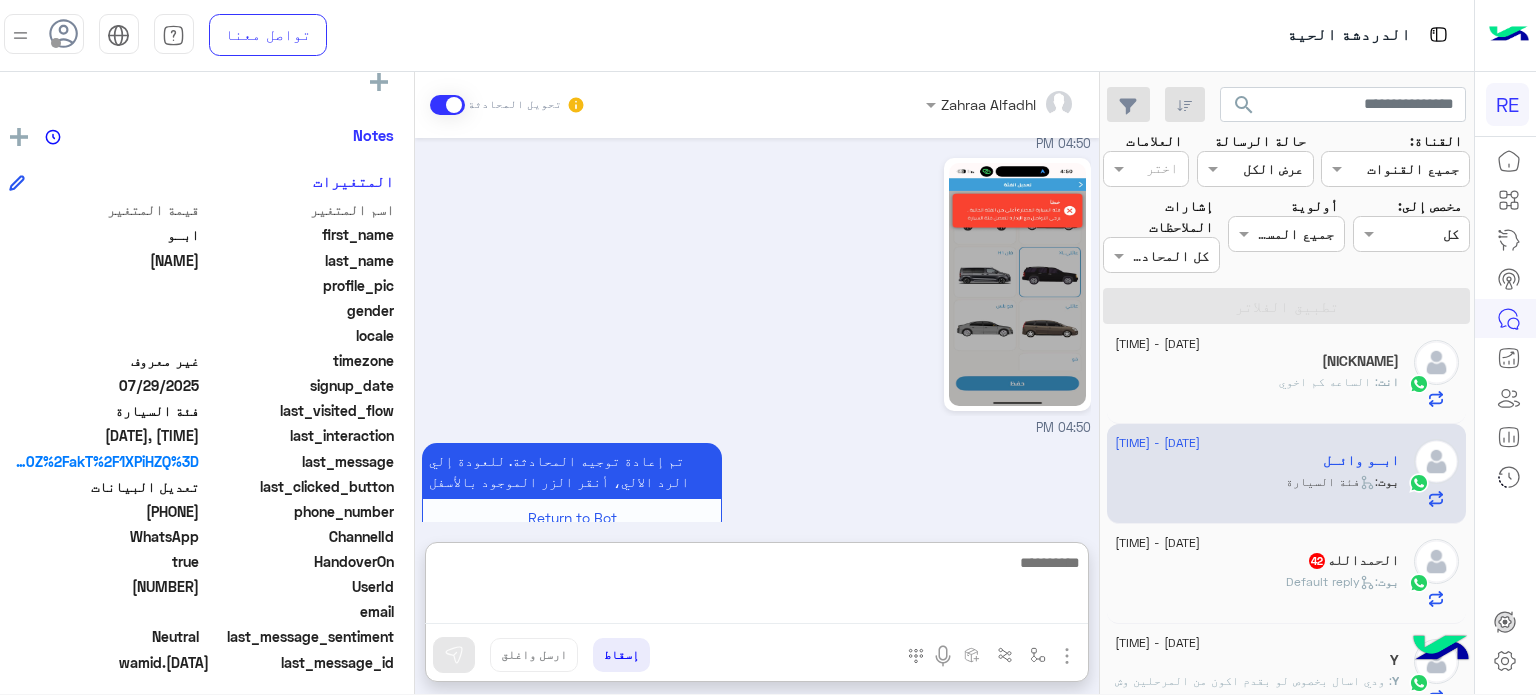 scroll, scrollTop: 1486, scrollLeft: 0, axis: vertical 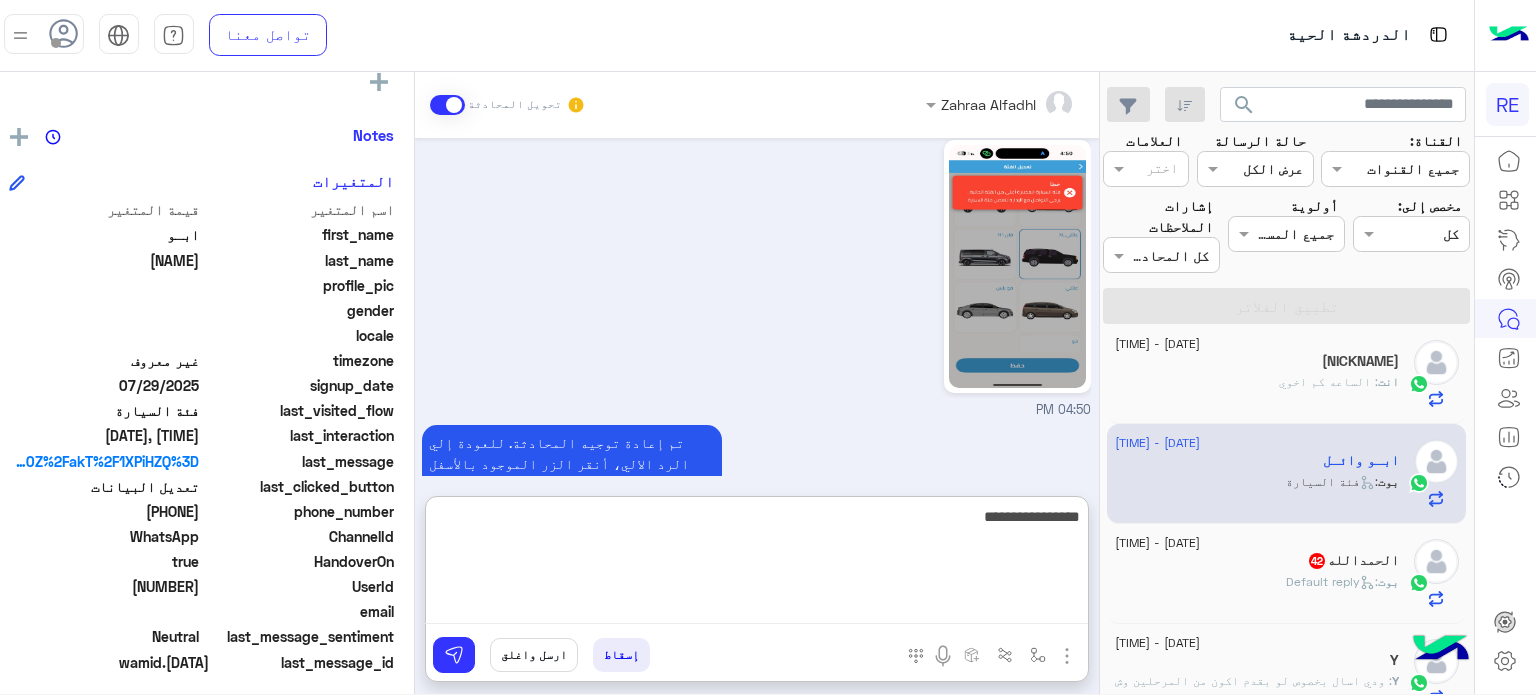 type on "**********" 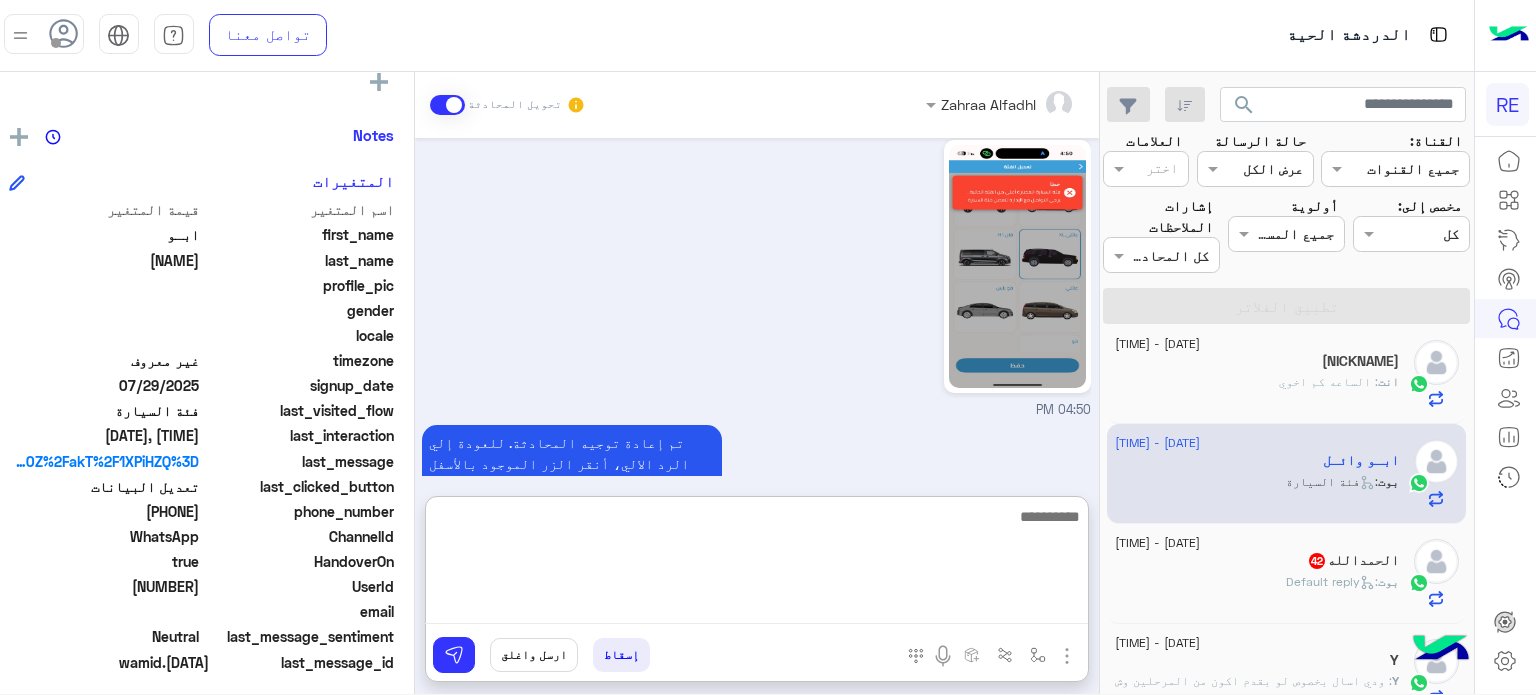 scroll, scrollTop: 1622, scrollLeft: 0, axis: vertical 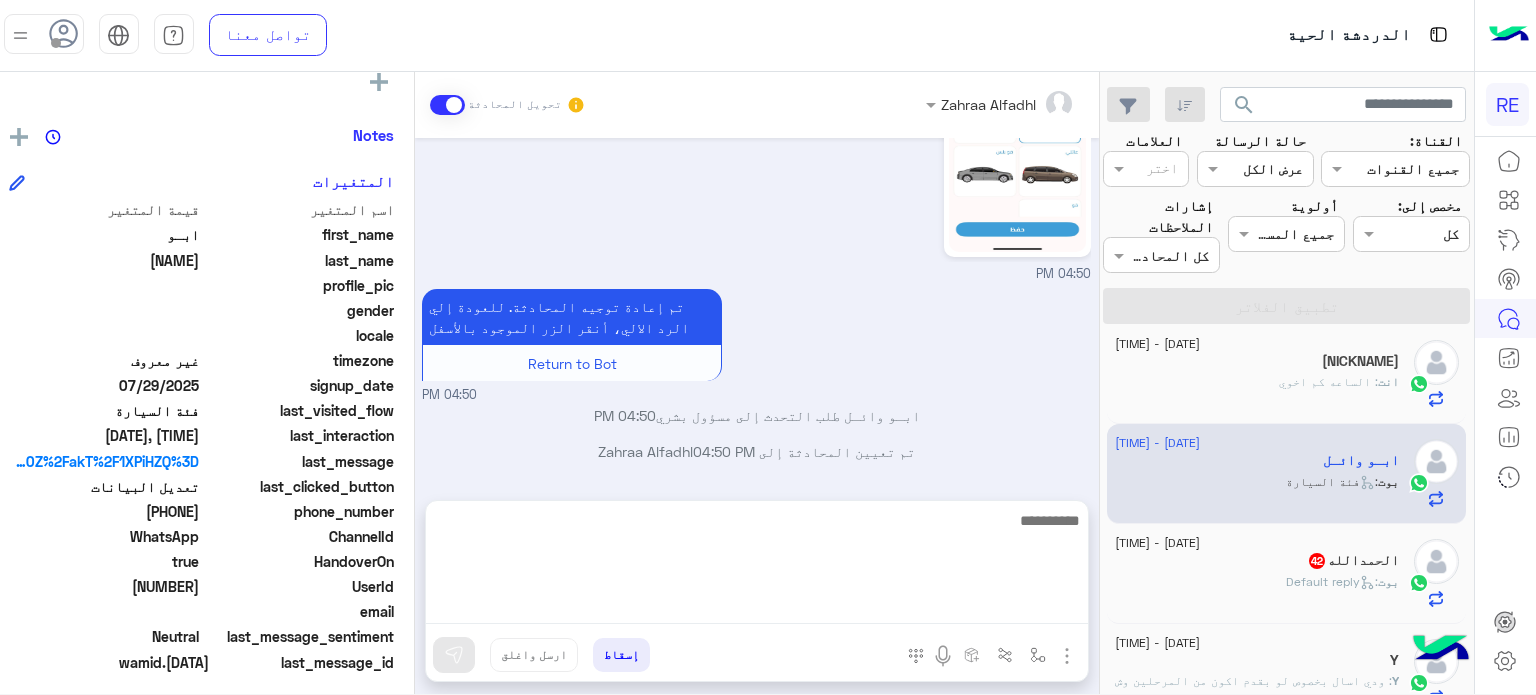 click on "بوت :   Default reply" 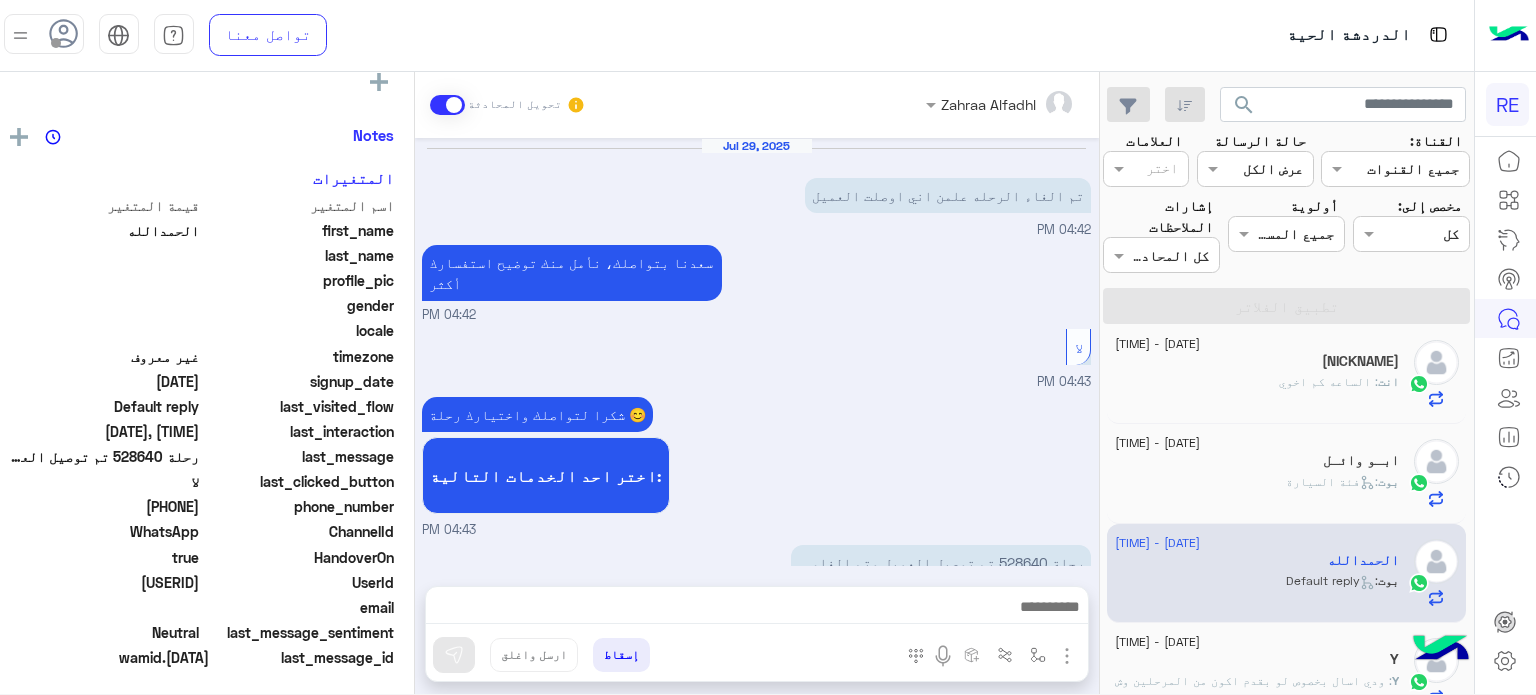 scroll, scrollTop: 340, scrollLeft: 0, axis: vertical 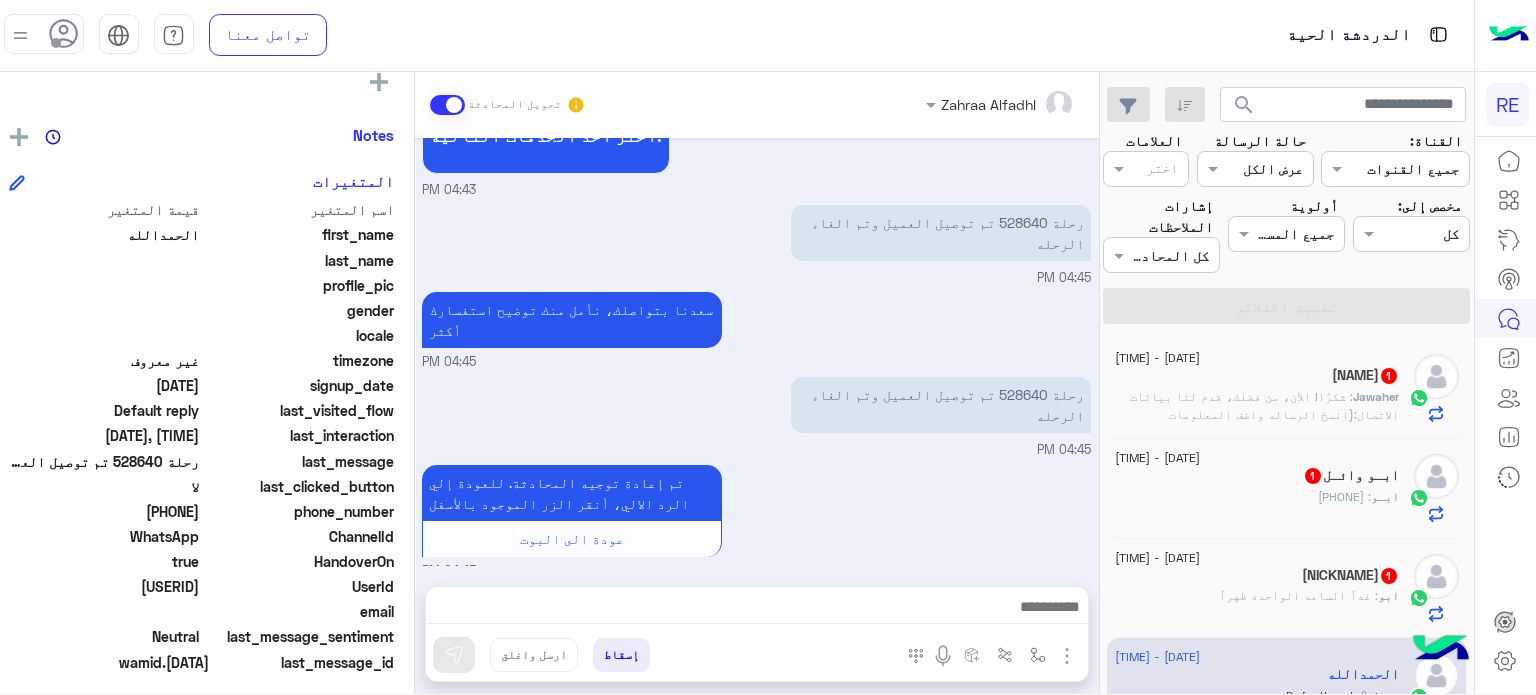 click on "[NAME] [NUMBER]" 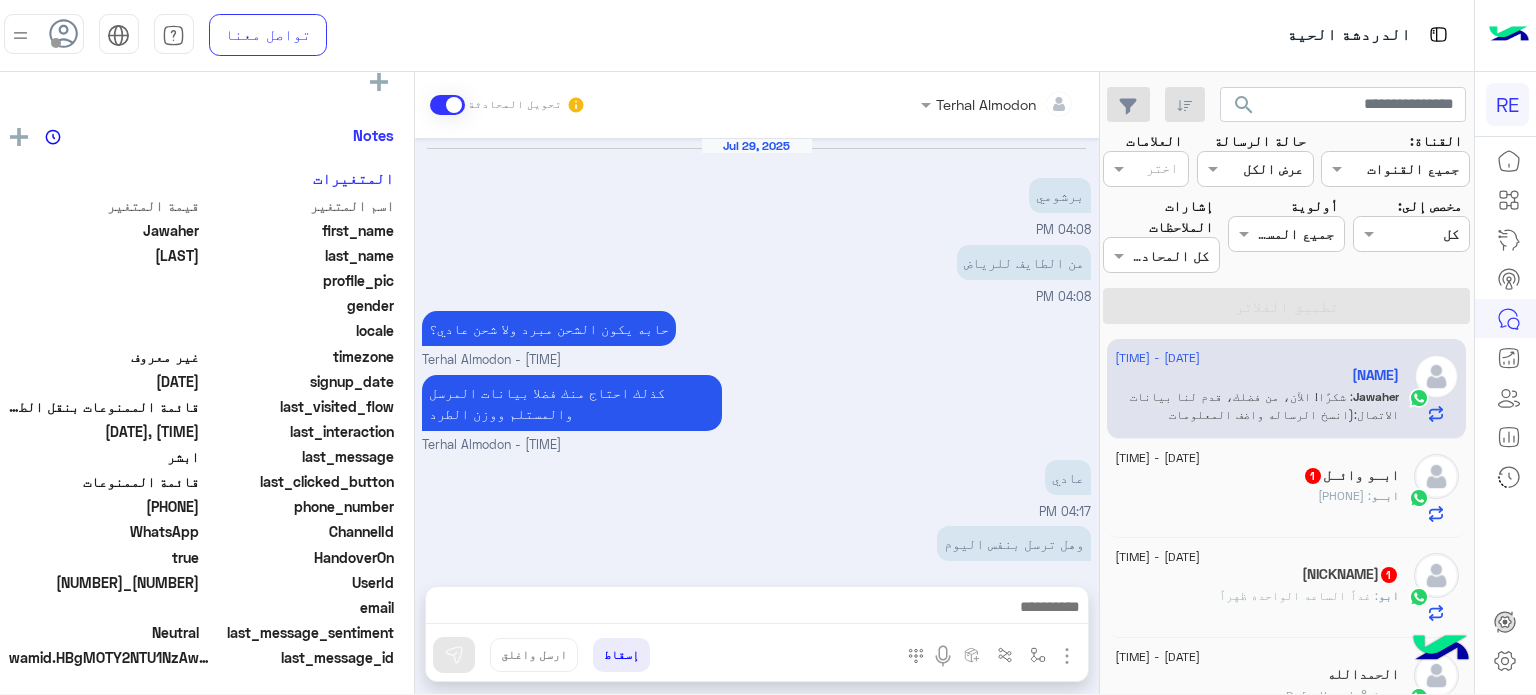 scroll, scrollTop: 910, scrollLeft: 0, axis: vertical 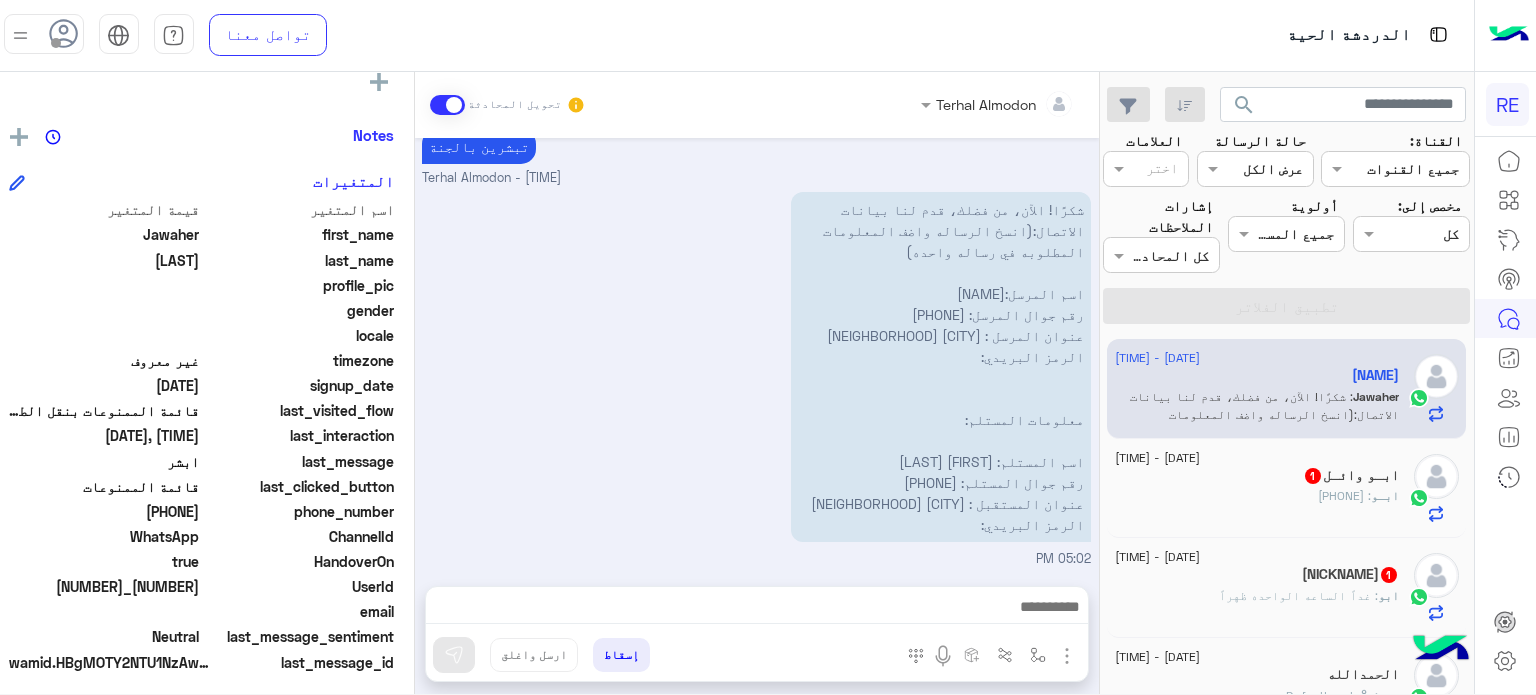 drag, startPoint x: 1178, startPoint y: 394, endPoint x: 1288, endPoint y: 410, distance: 111.15755 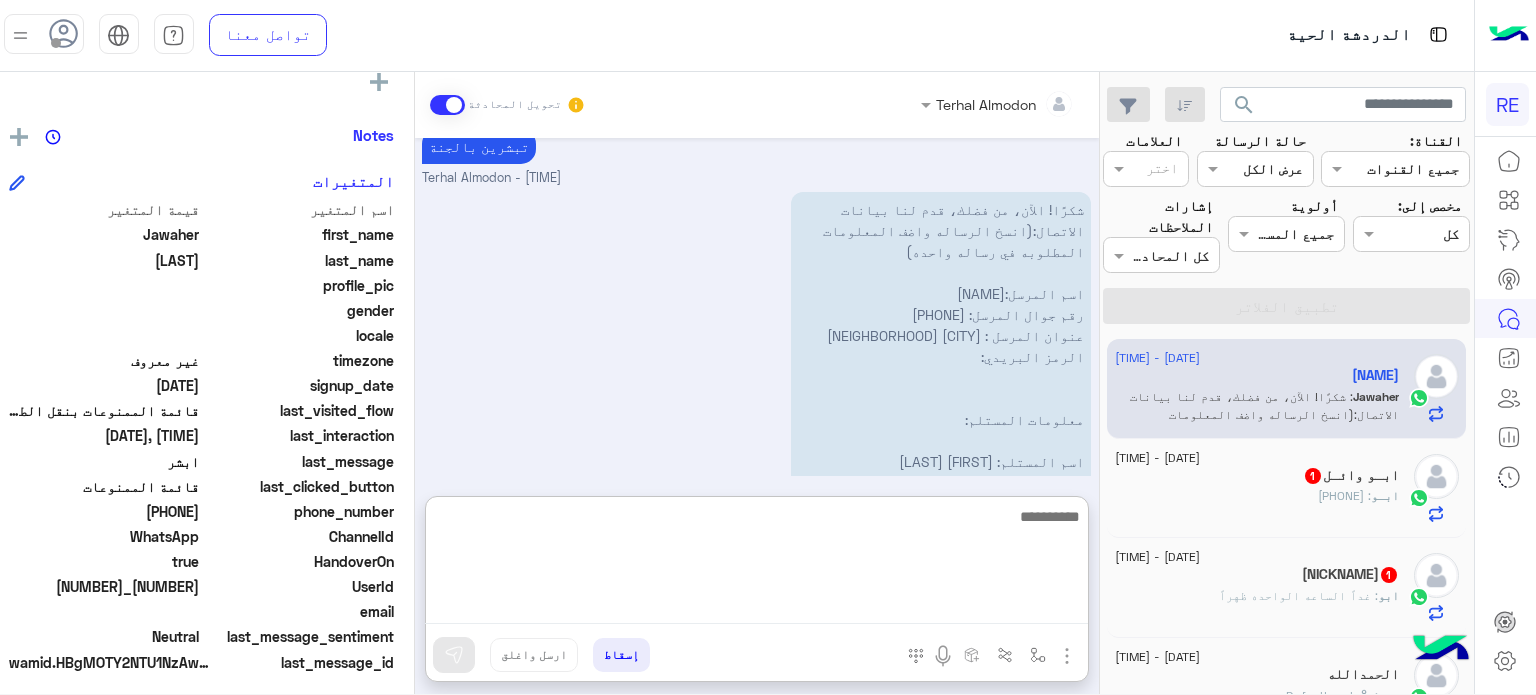 click on "شكرًا! الآن، من فضلك، قدم لنا بيانات الاتصال:(انسخ الرساله واضف المعلومات المطلوبه في رساله واحده) اسم المرسل:[NAME]  رقم جوال المرسل: [PHONE] عنوان المرسل : [CITY] [NEIGHBORHOOD] الرمز البريدي: [POSTAL_CODE] معلومات المستلم: اسم المستلم: [NAME] رقم جوال المستلم: [PHONE] عنوان المستقبل : [CITY] [NEIGHBORHOOD] الرمز البريدي:   [TIME]" at bounding box center [756, 378] 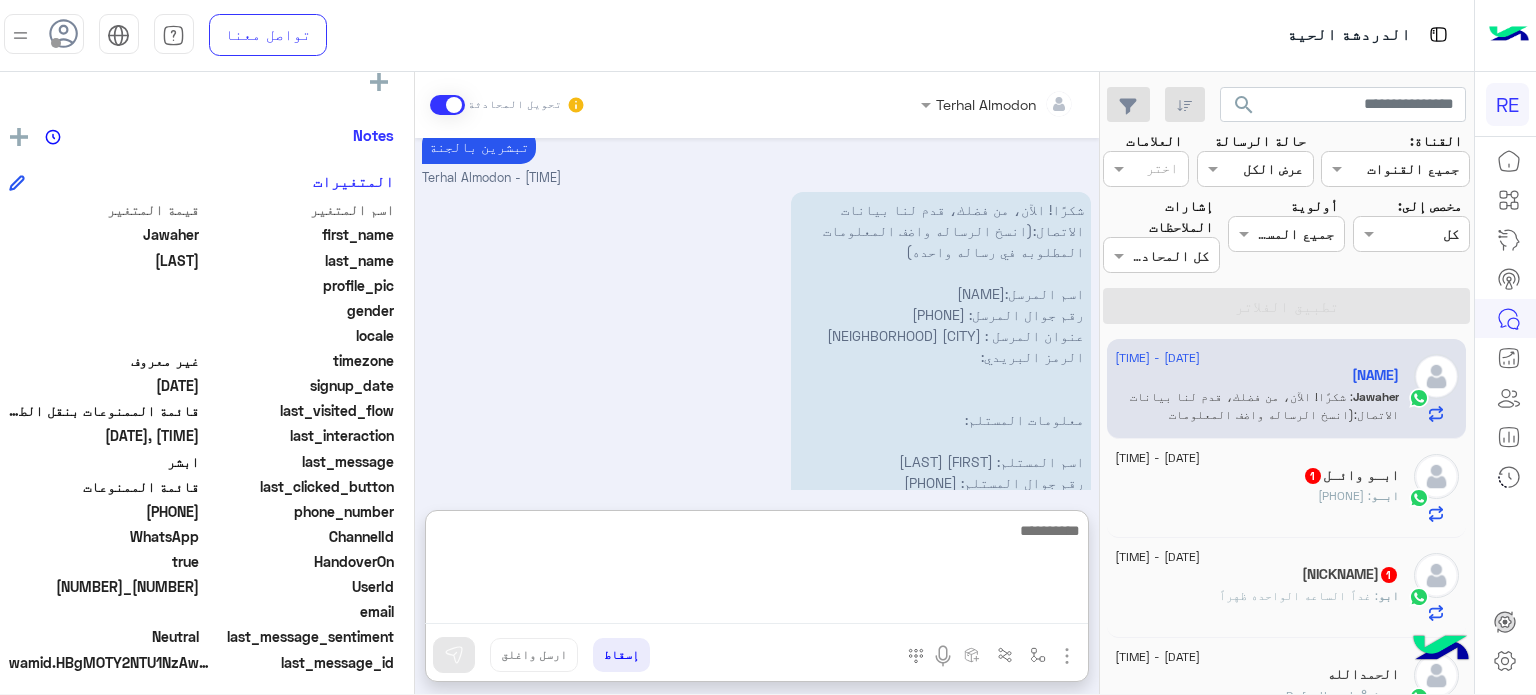 click at bounding box center (756, 571) 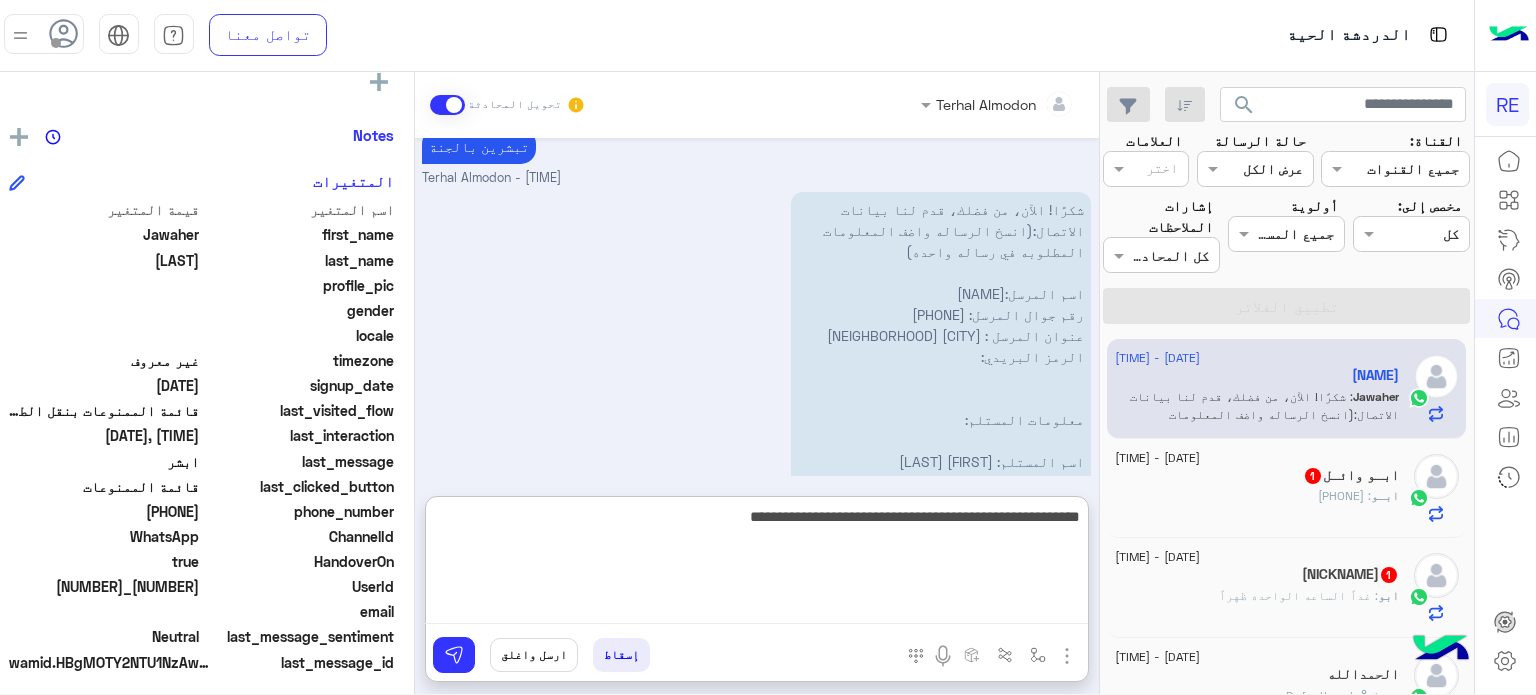 type on "**********" 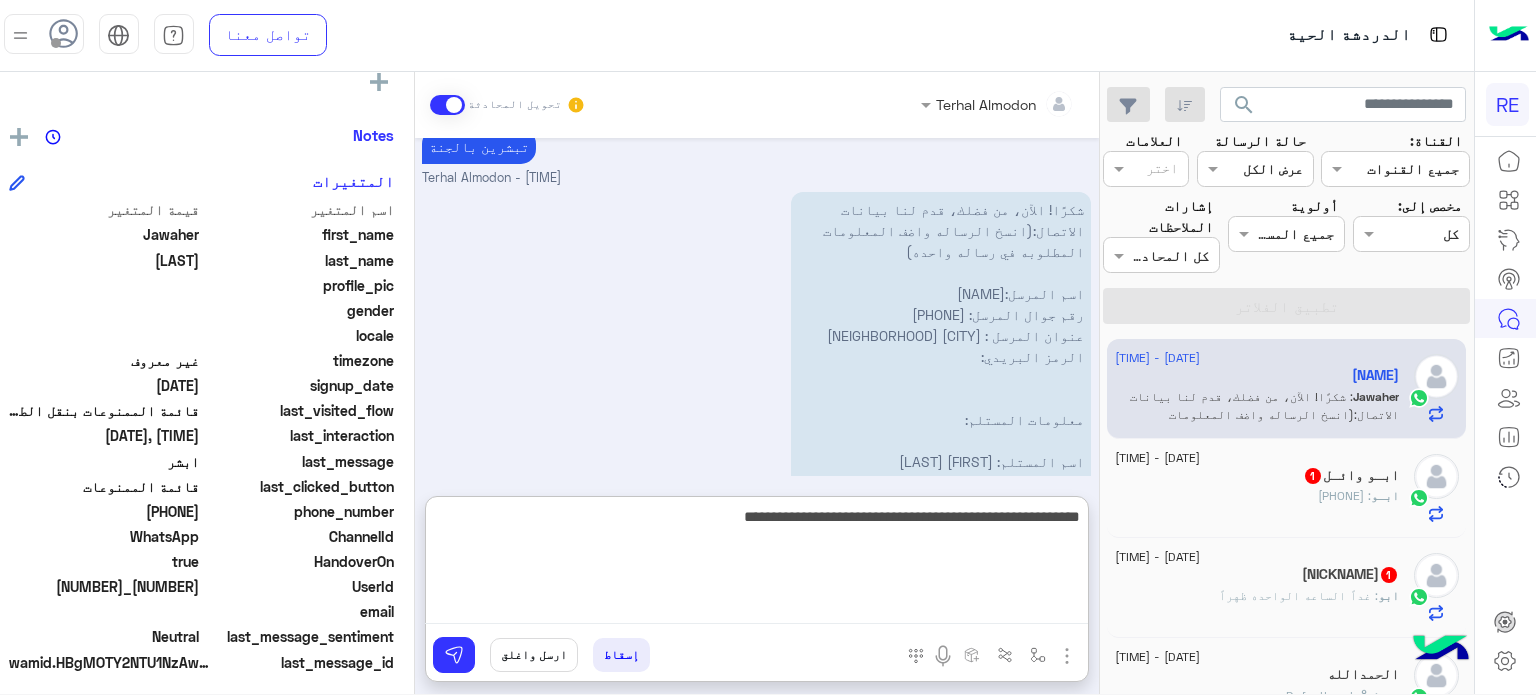 type 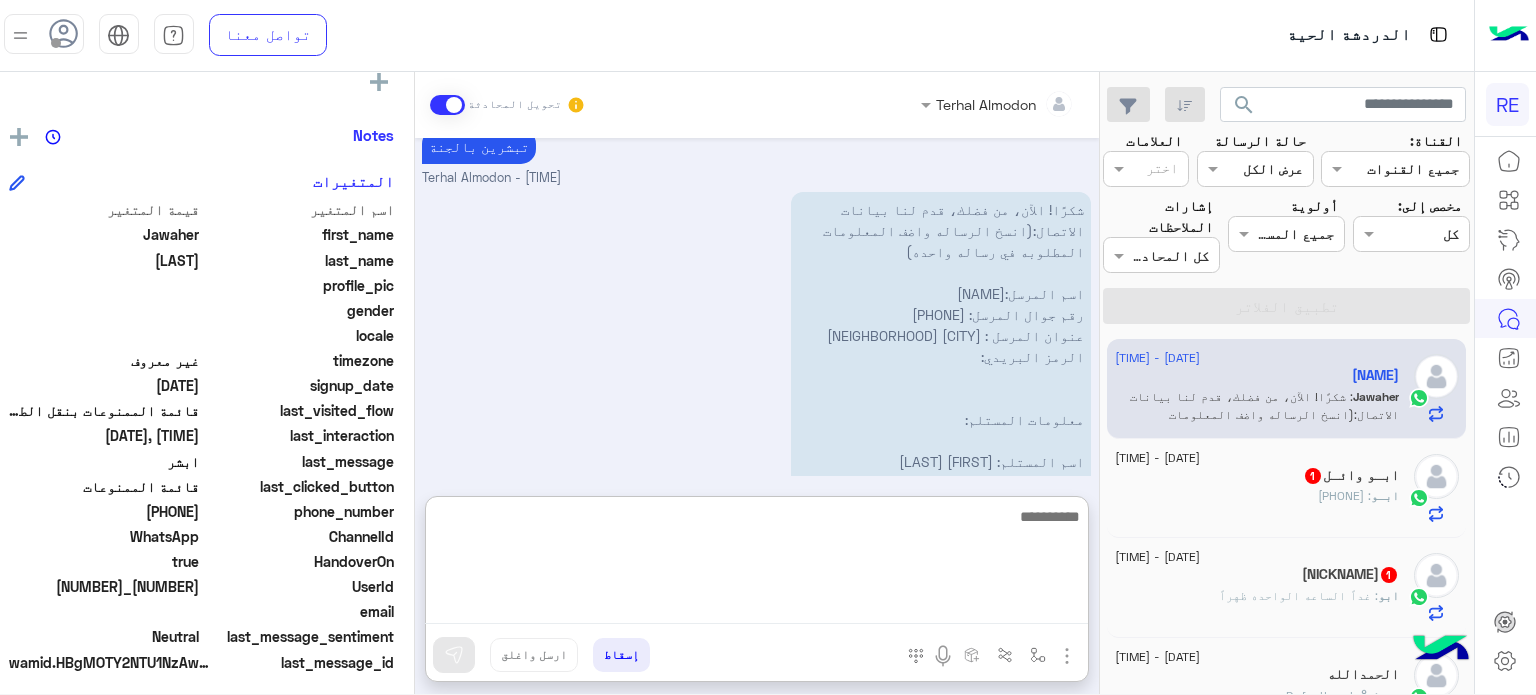 scroll, scrollTop: 1085, scrollLeft: 0, axis: vertical 